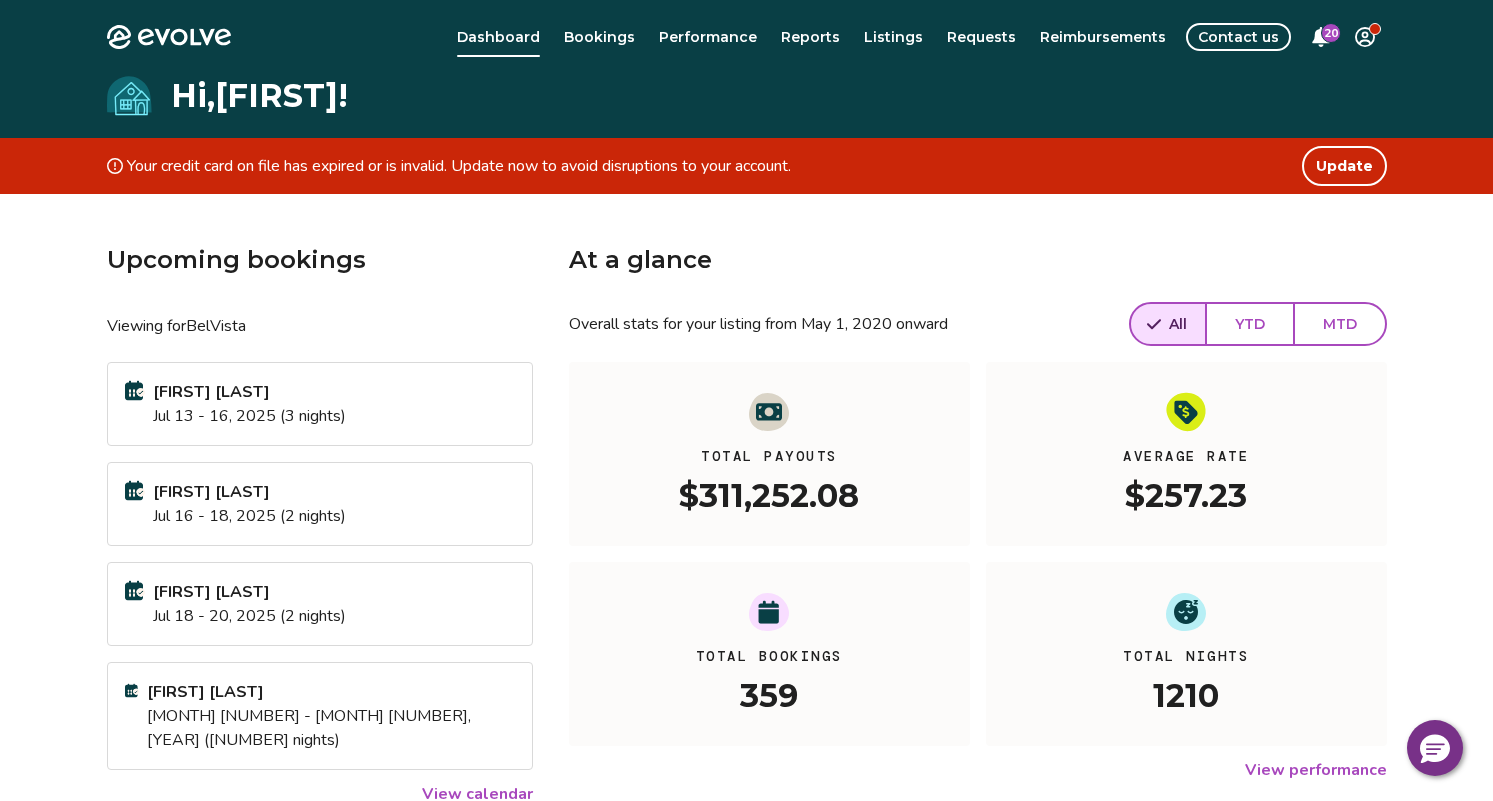 scroll, scrollTop: 0, scrollLeft: 0, axis: both 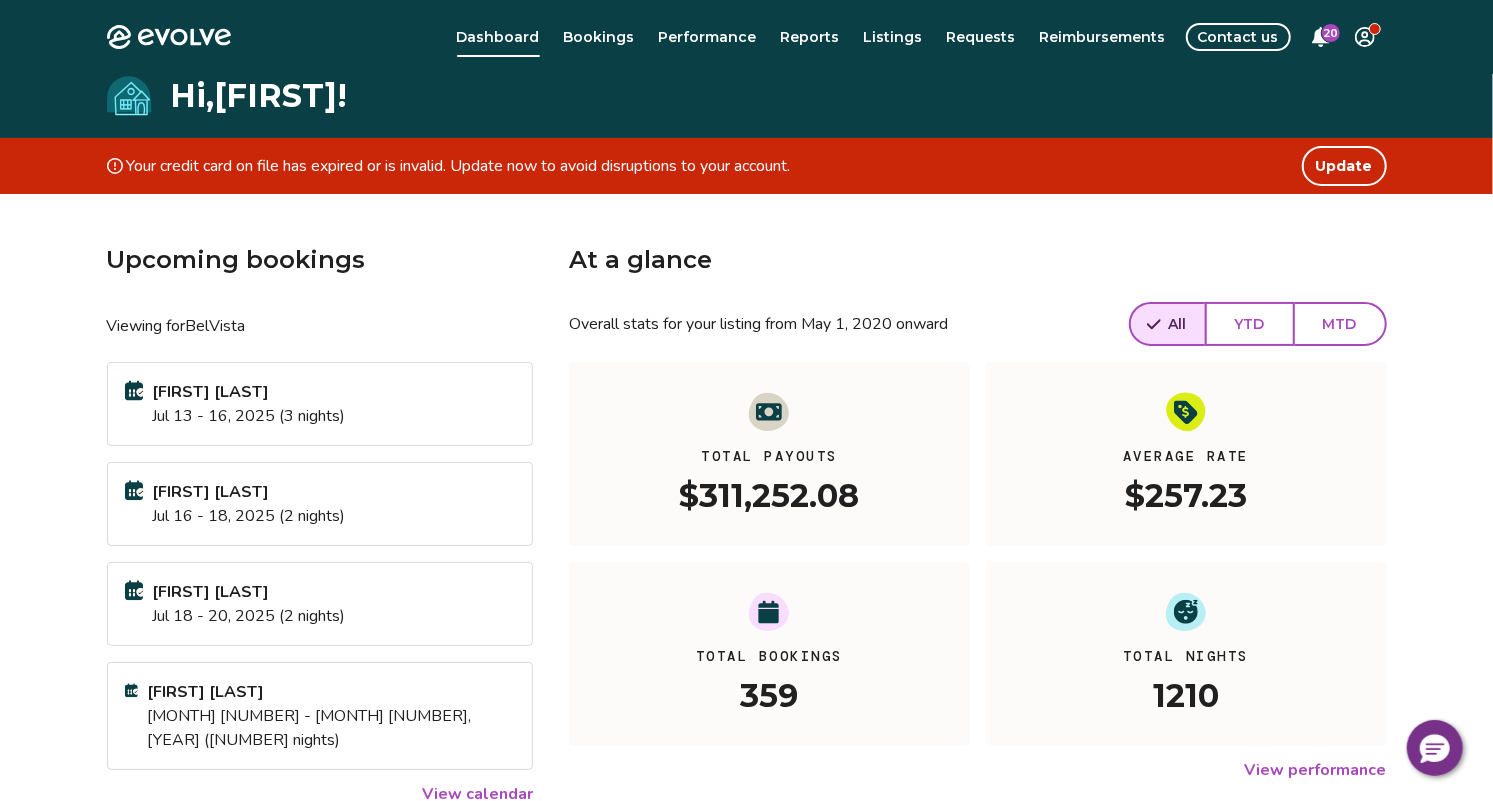 click on "YTD" at bounding box center (1250, 324) 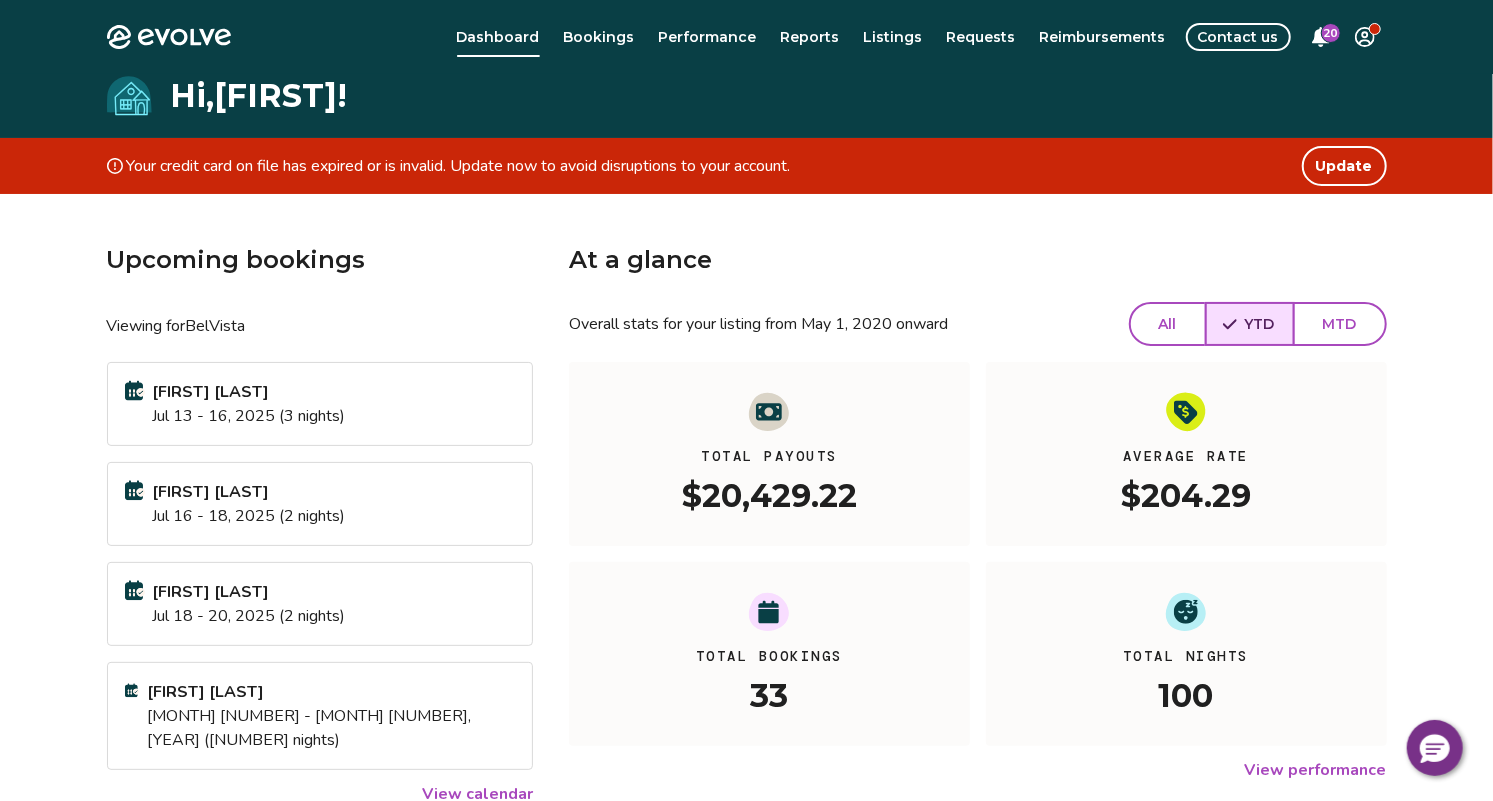 click on "MTD" at bounding box center (1340, 324) 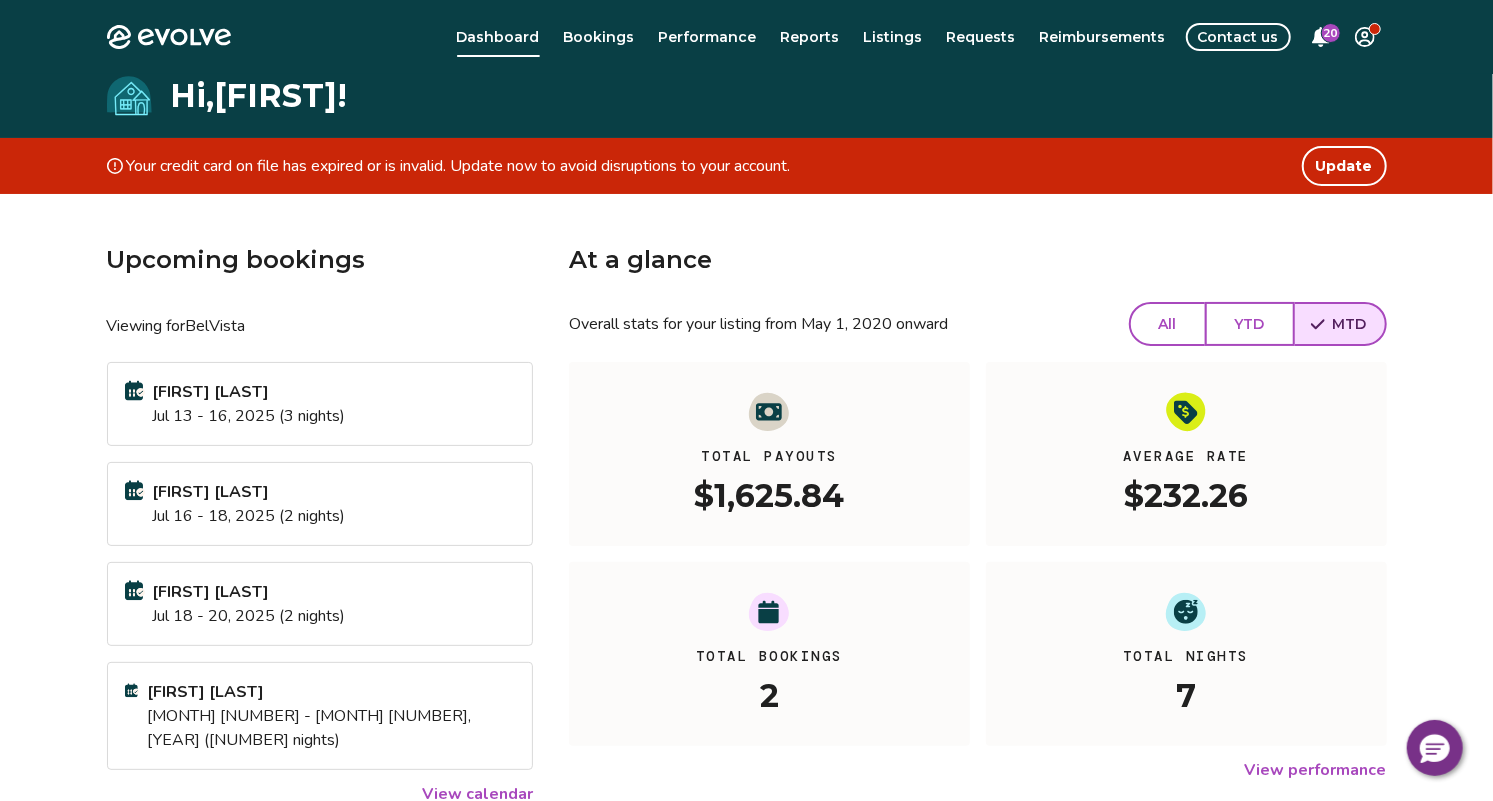 click on "YTD" at bounding box center [1250, 324] 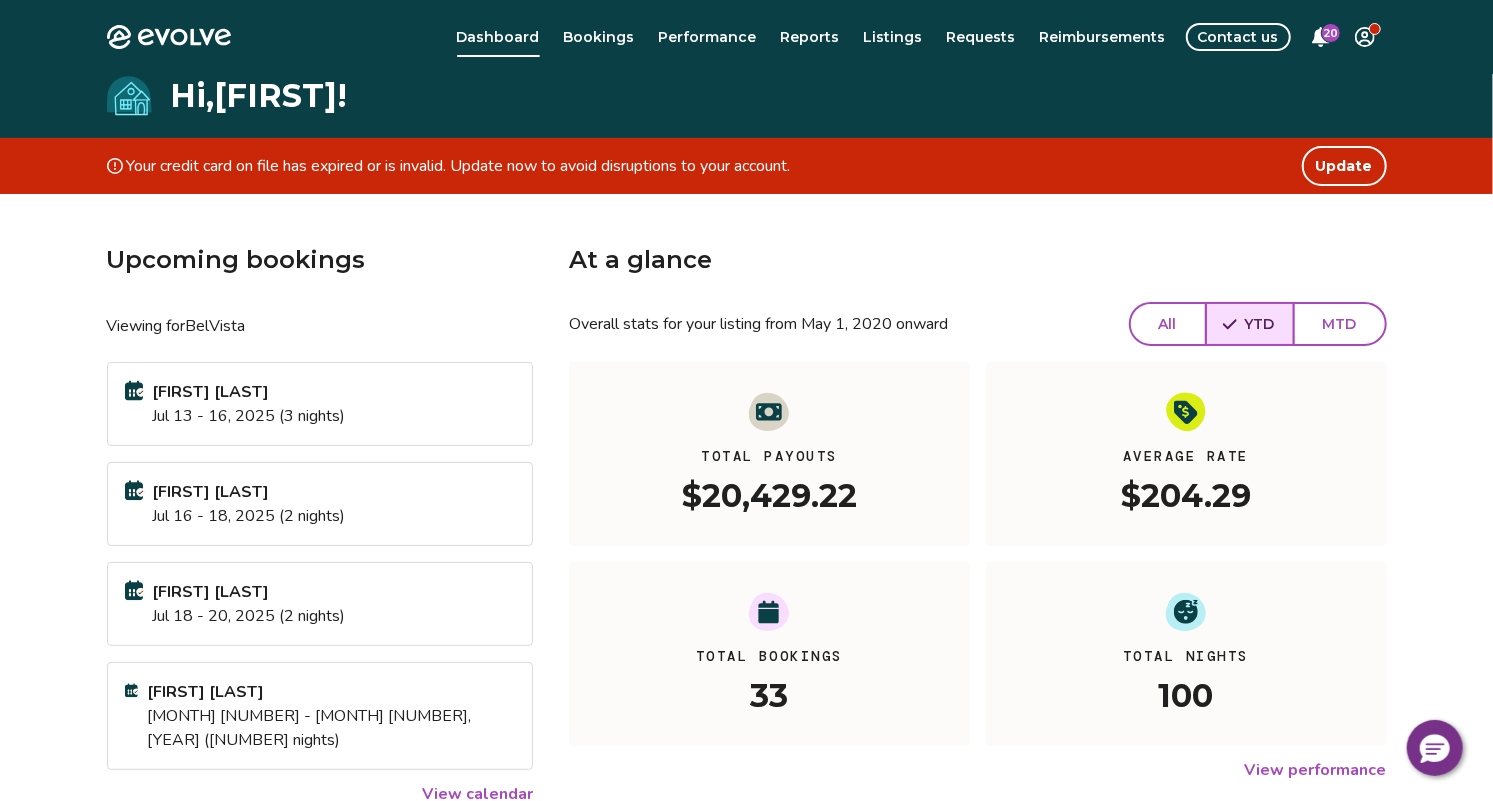 click on "All" at bounding box center [1168, 324] 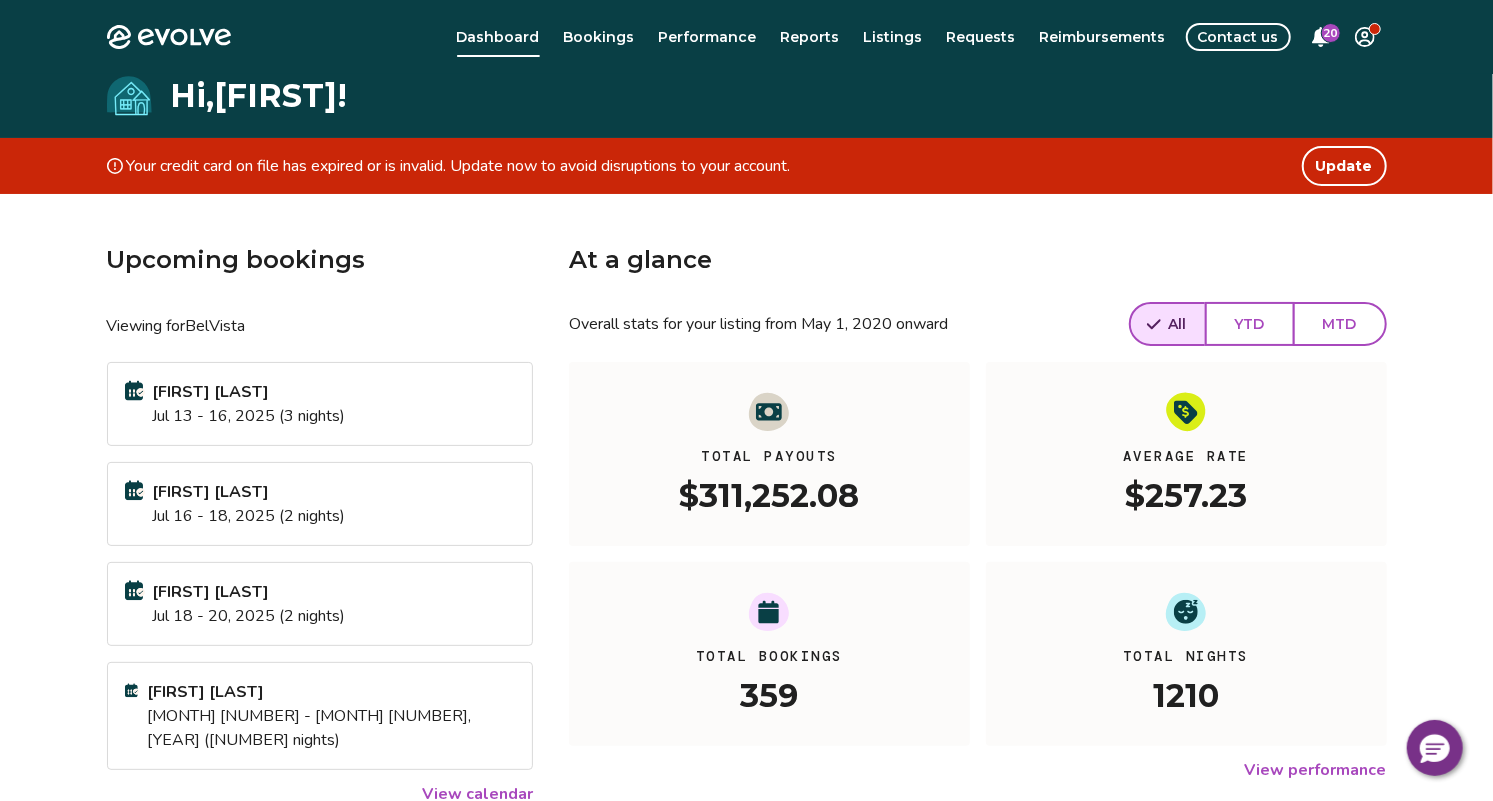 click on "Update" at bounding box center (1344, 166) 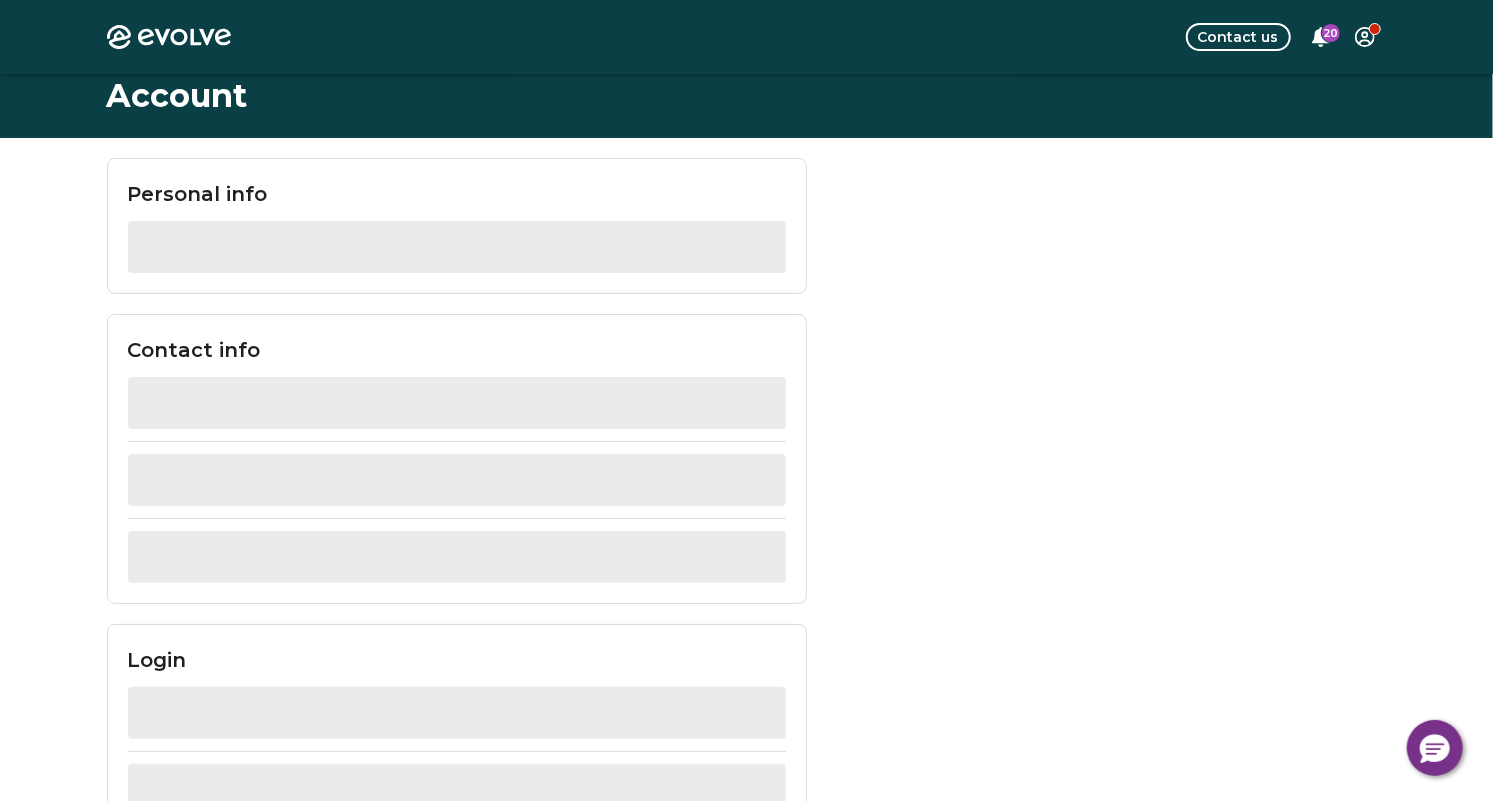 scroll, scrollTop: 74, scrollLeft: 0, axis: vertical 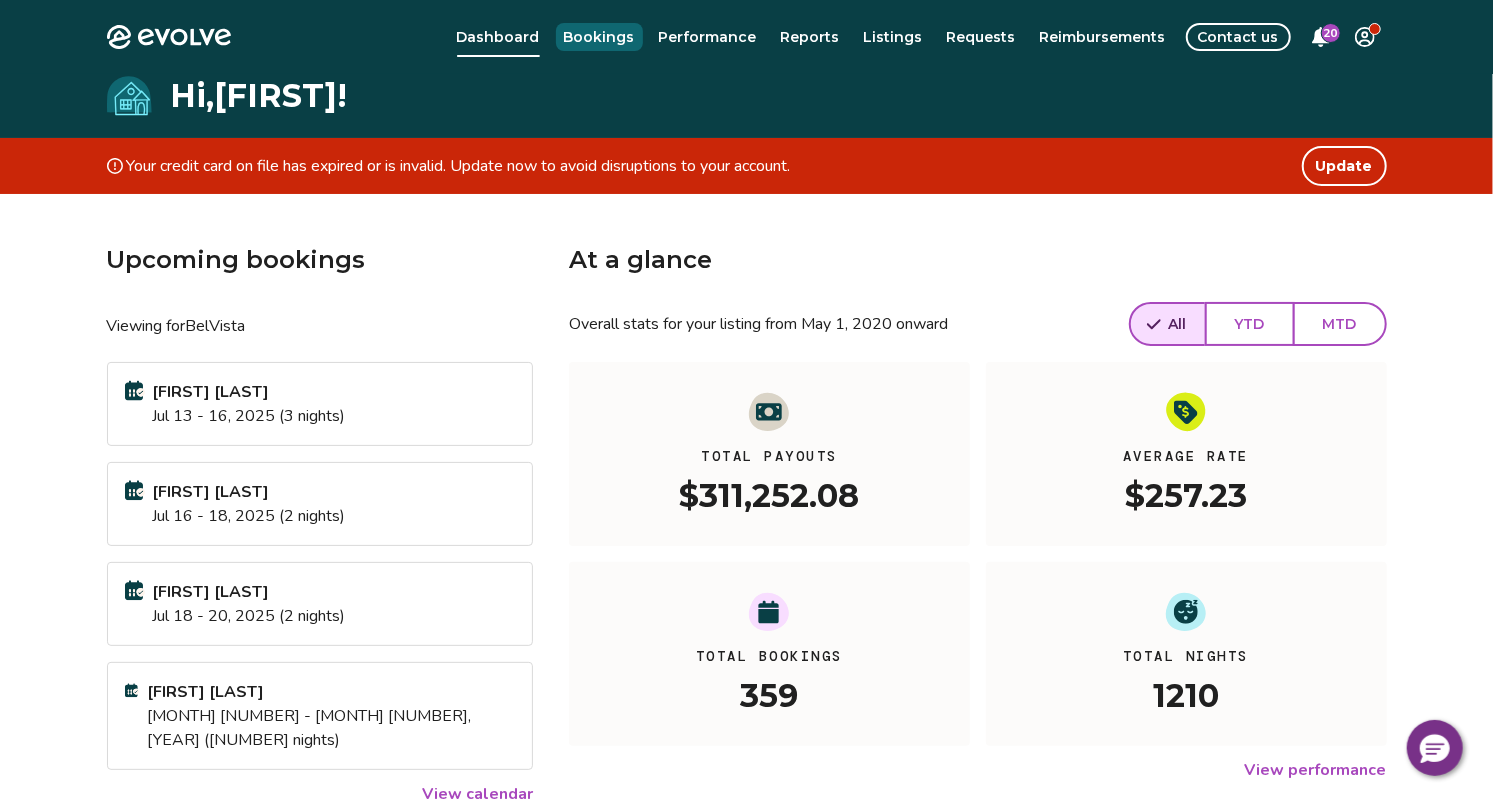click on "Bookings" at bounding box center (599, 37) 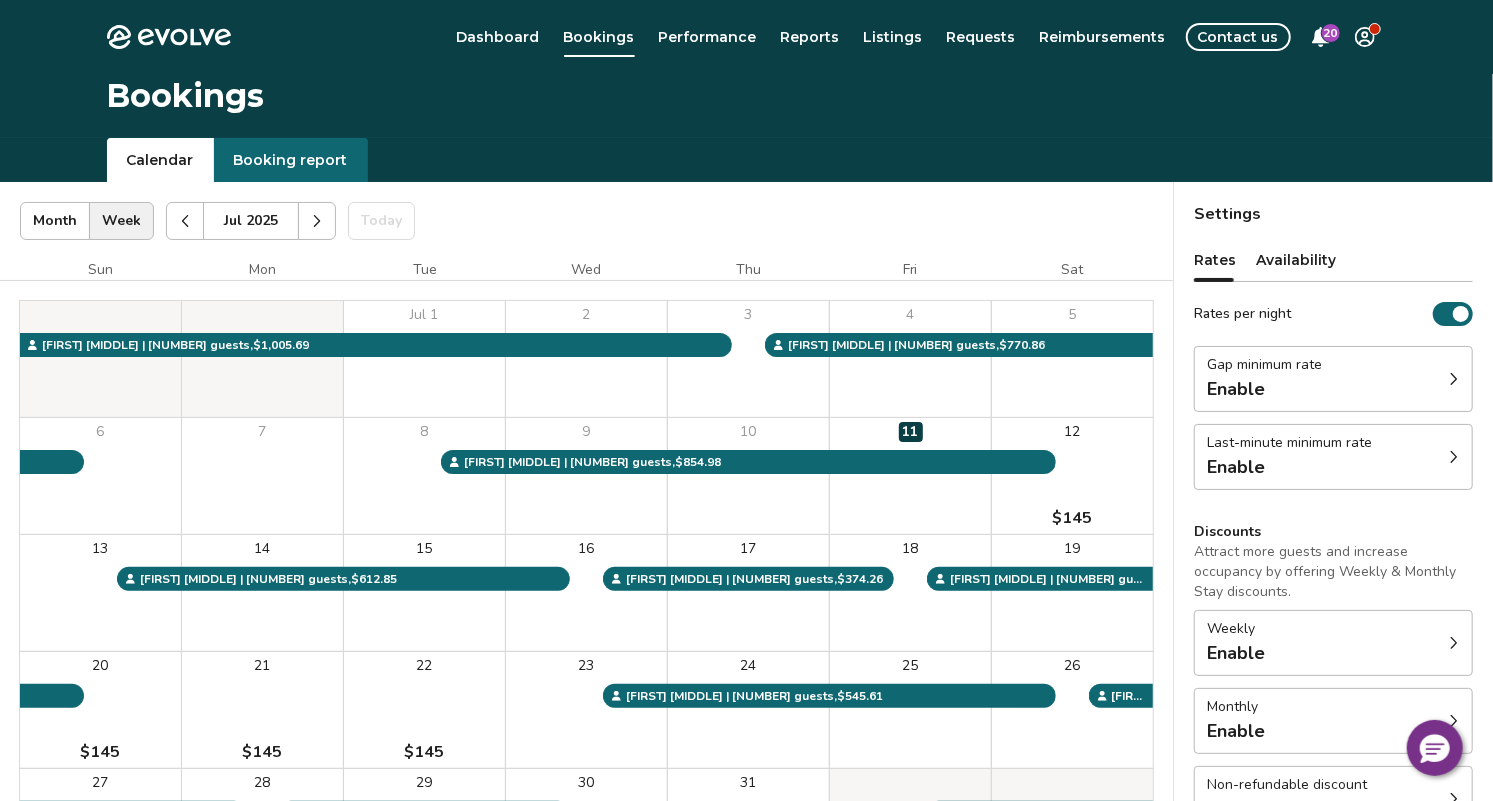 click 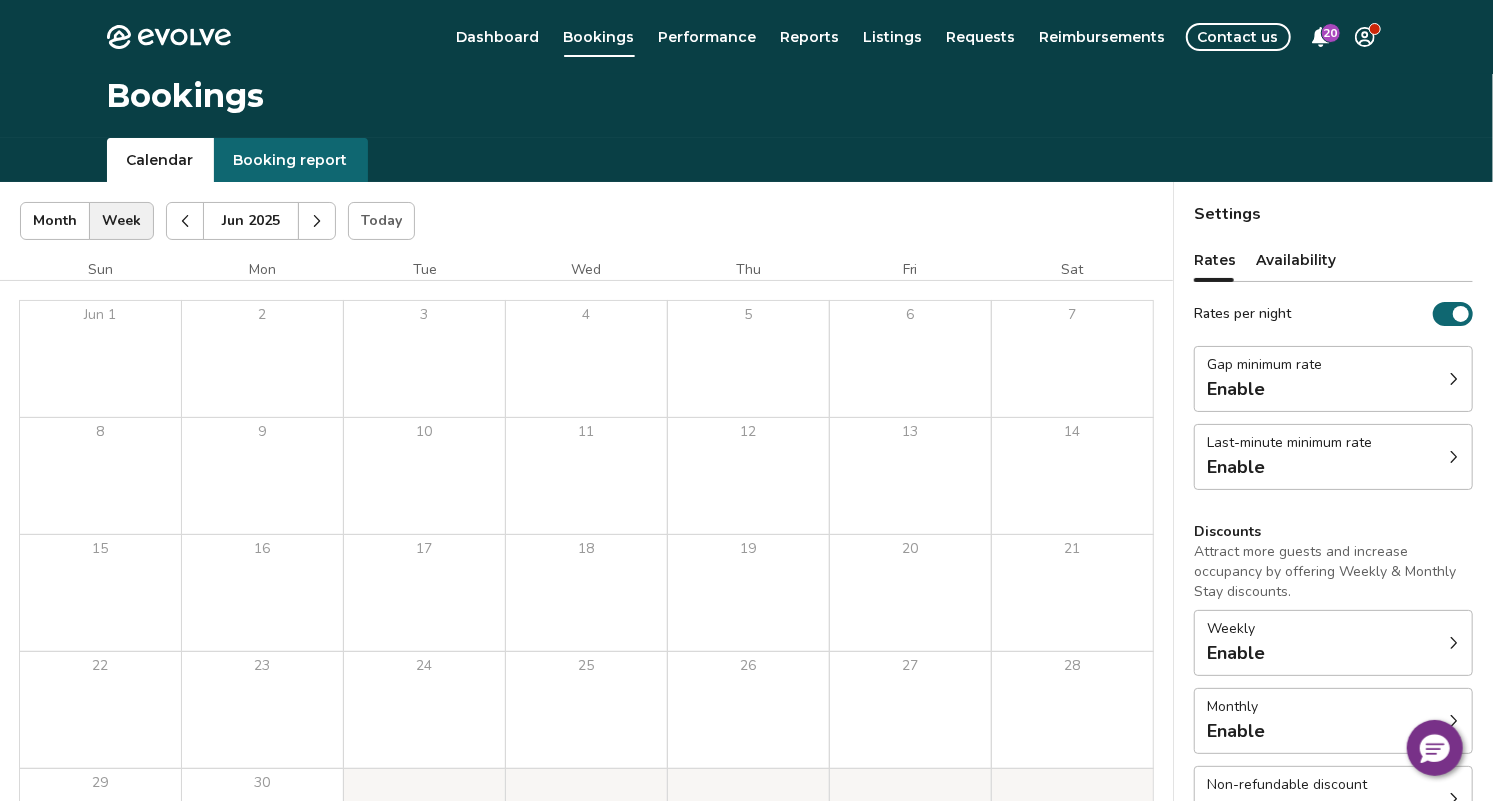 click 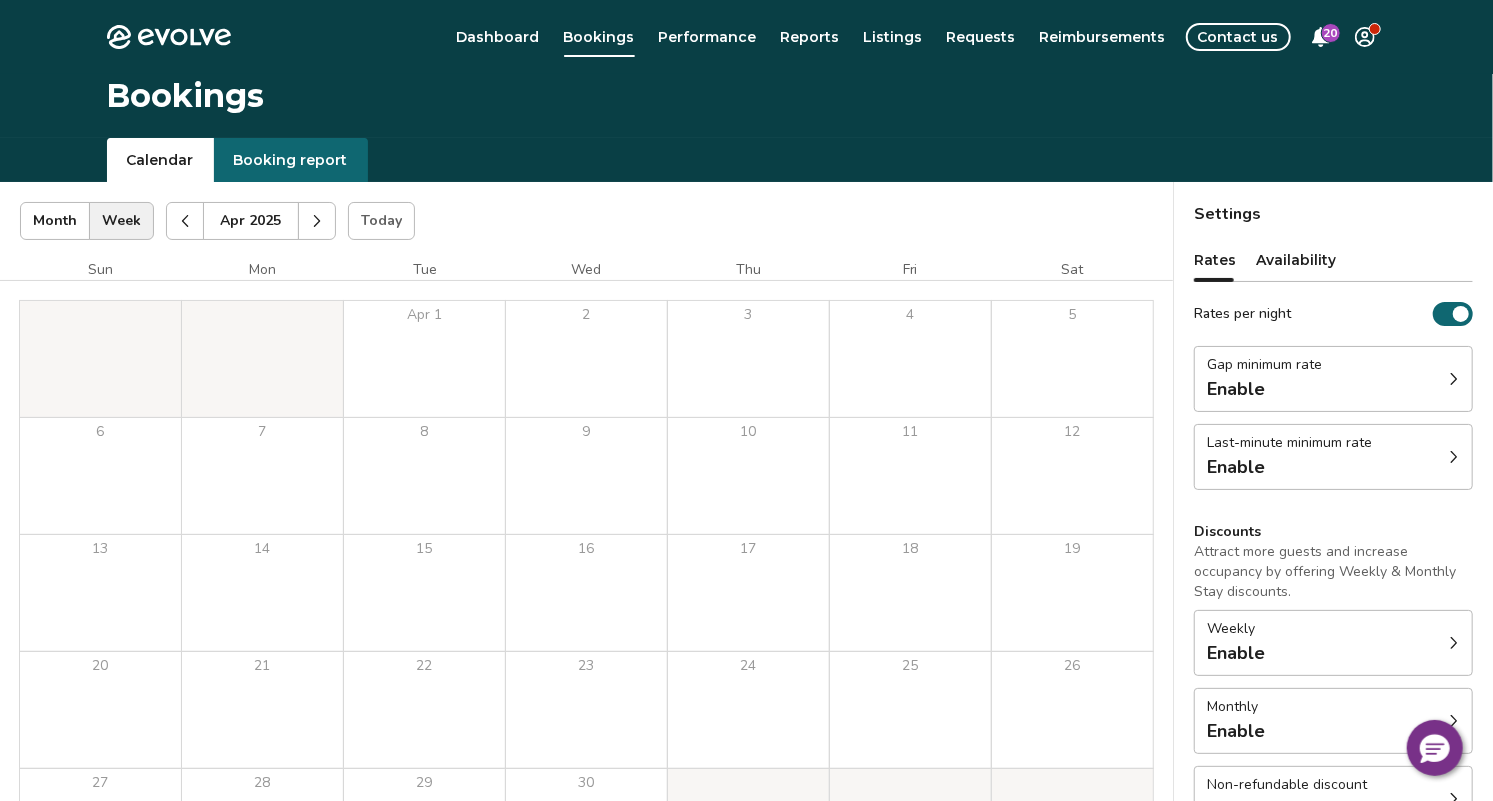 click 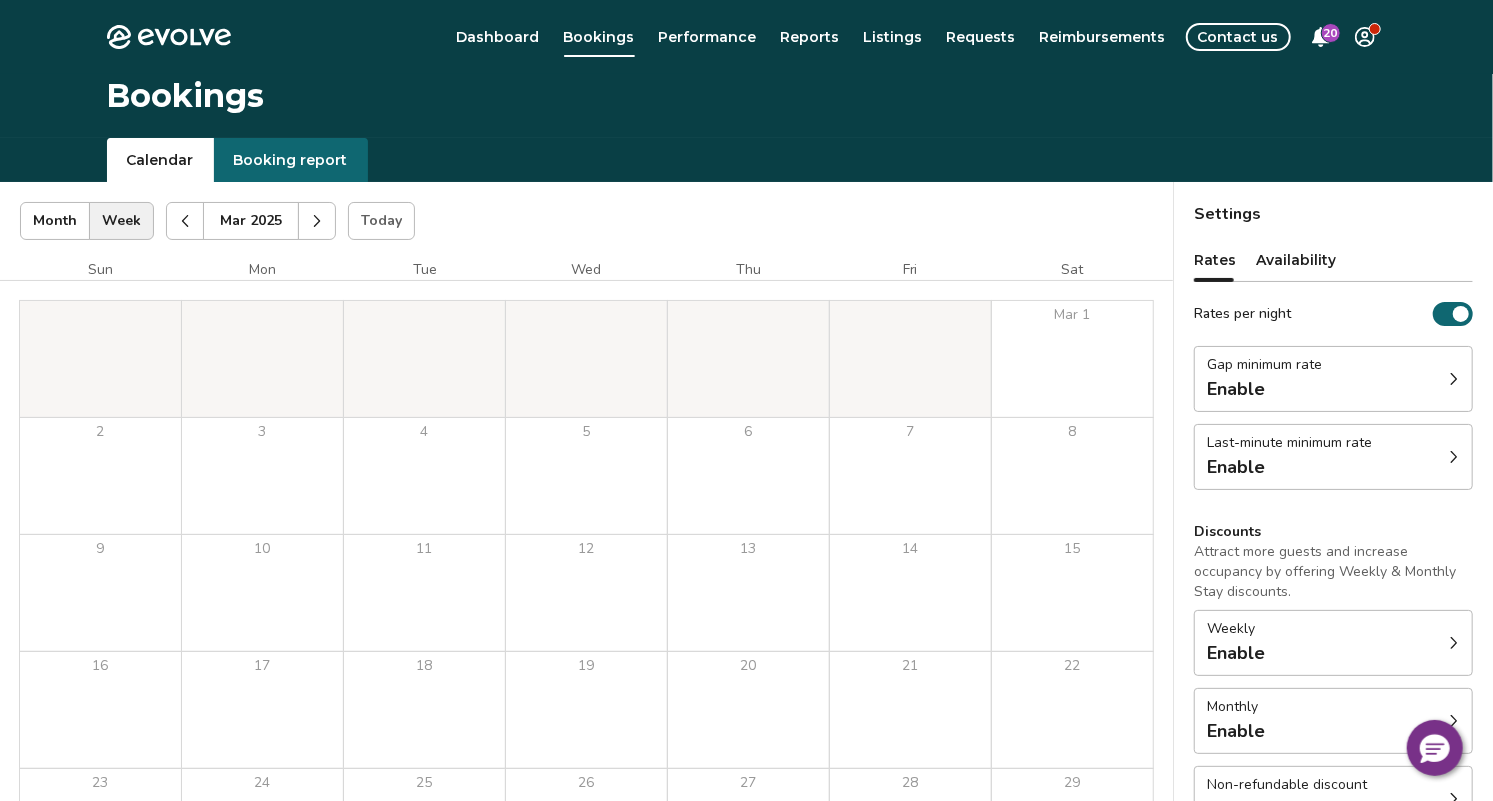 click 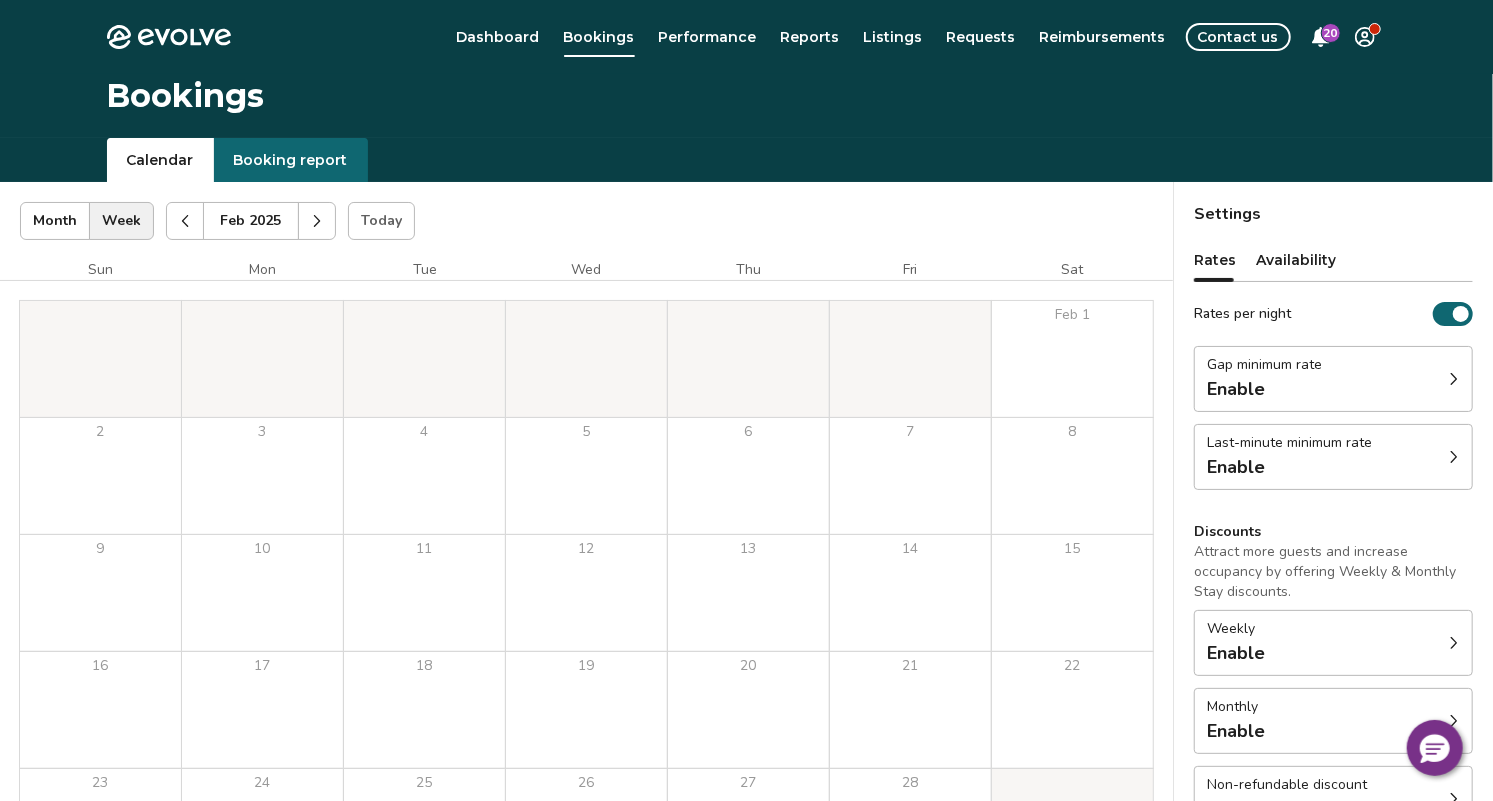 click 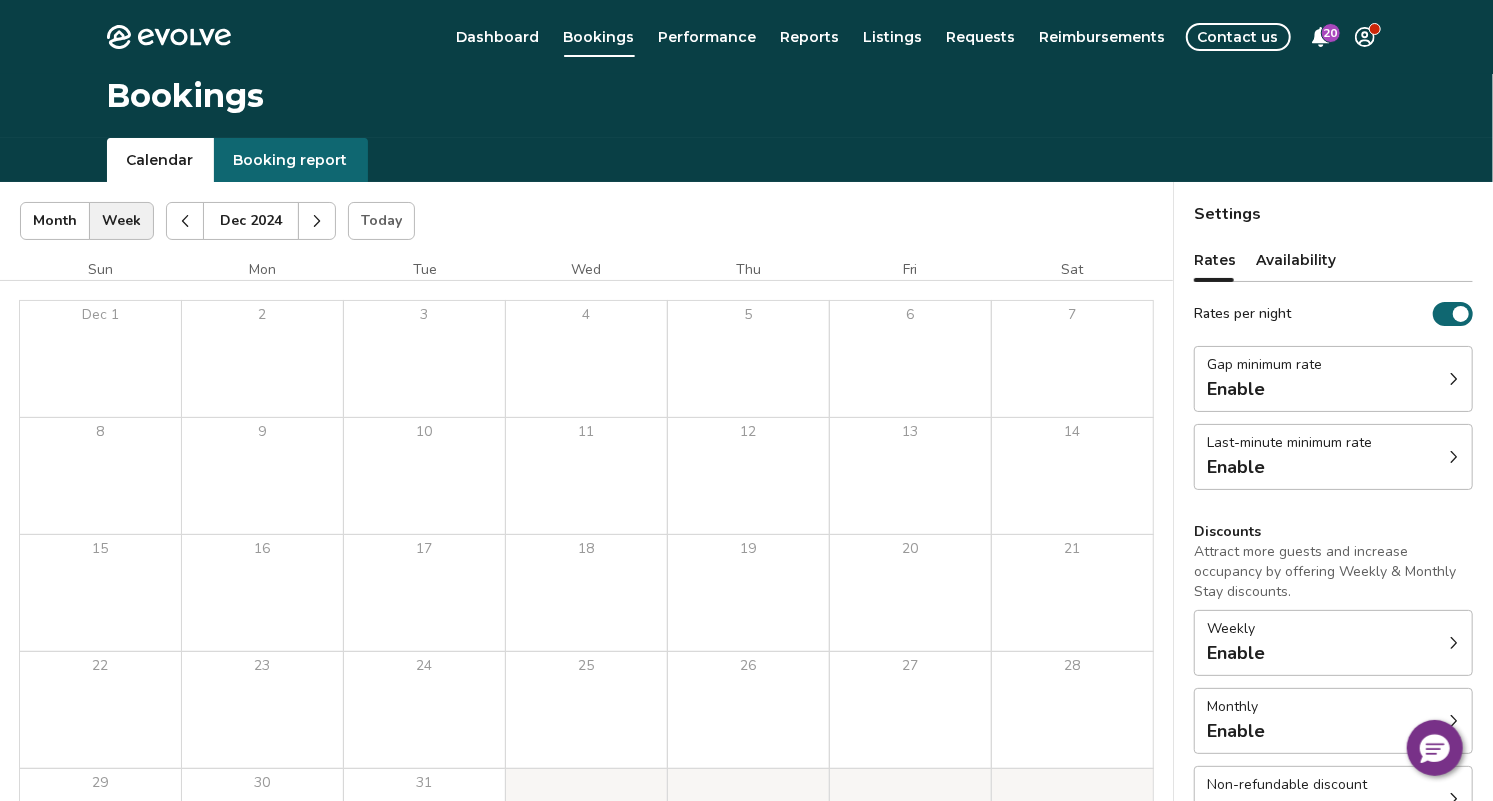 click 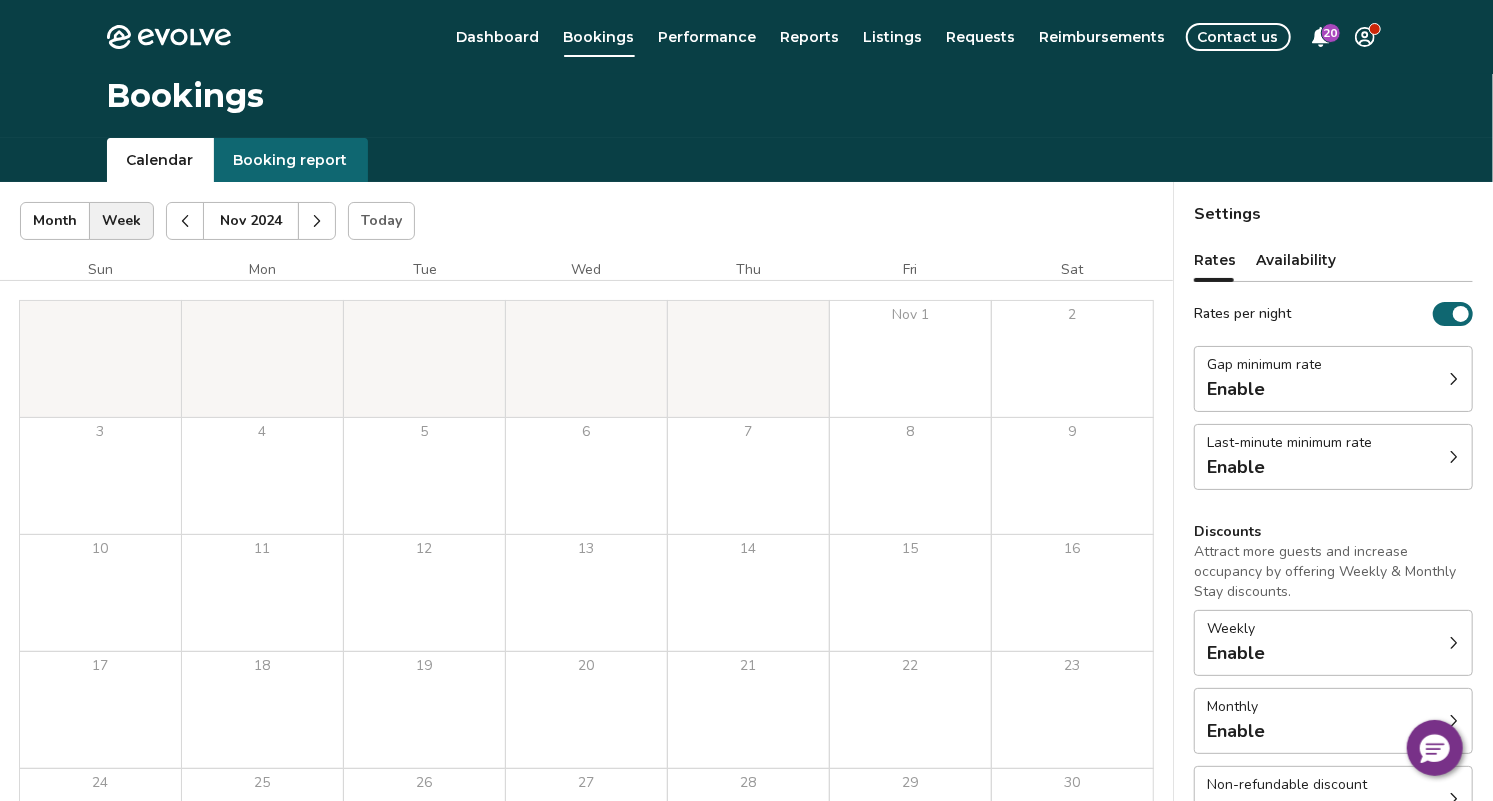 click 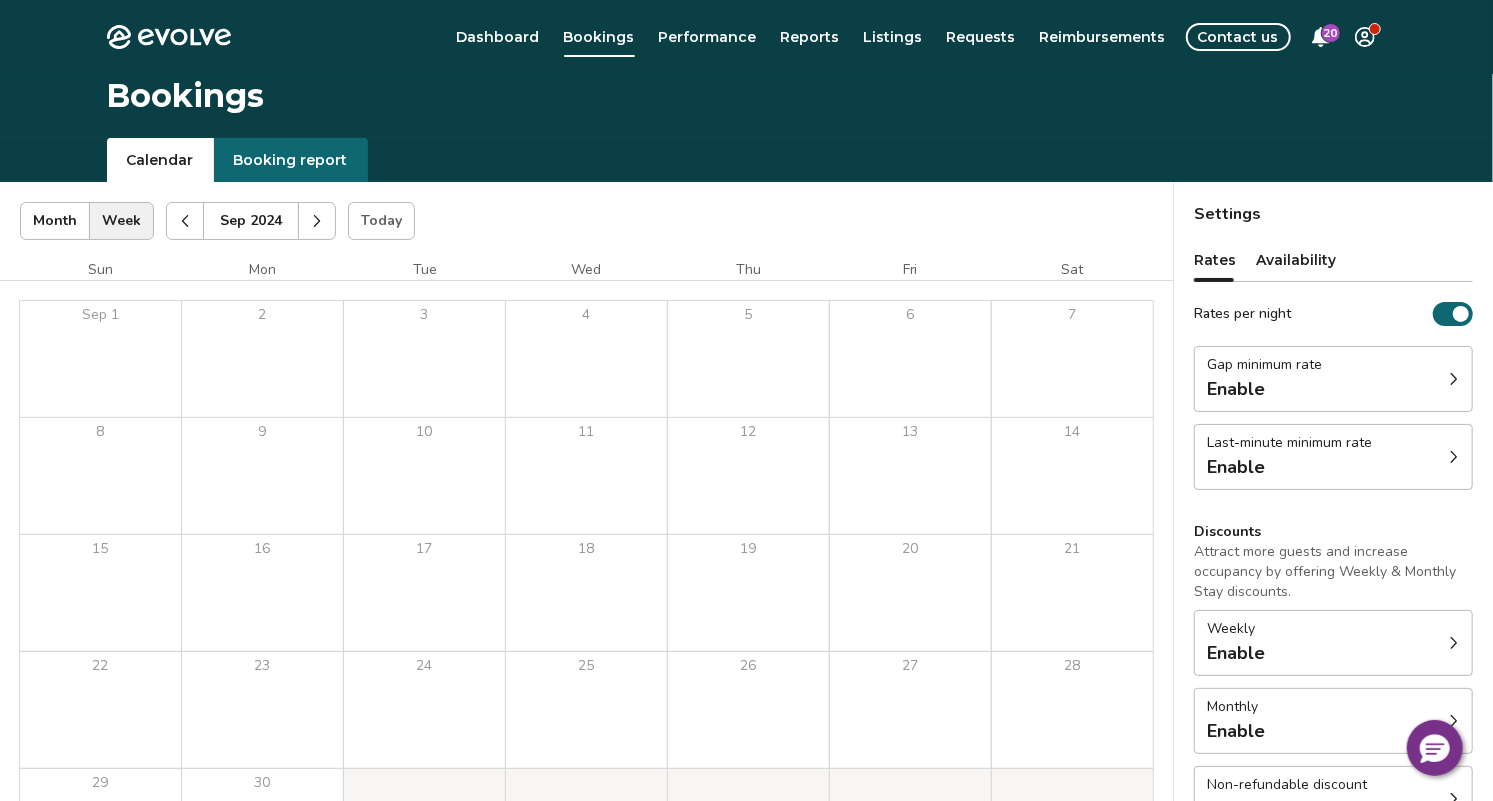 click 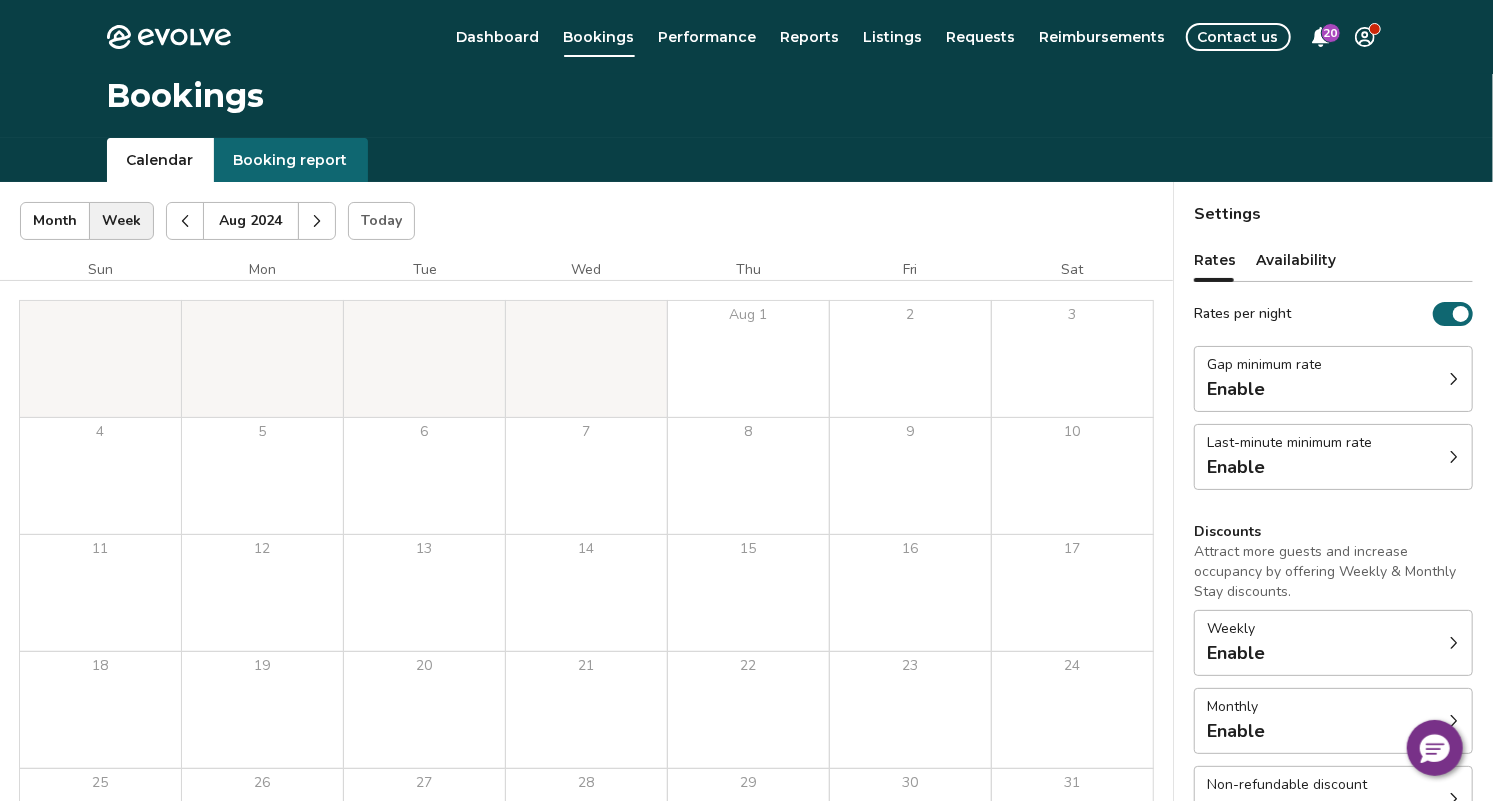 click 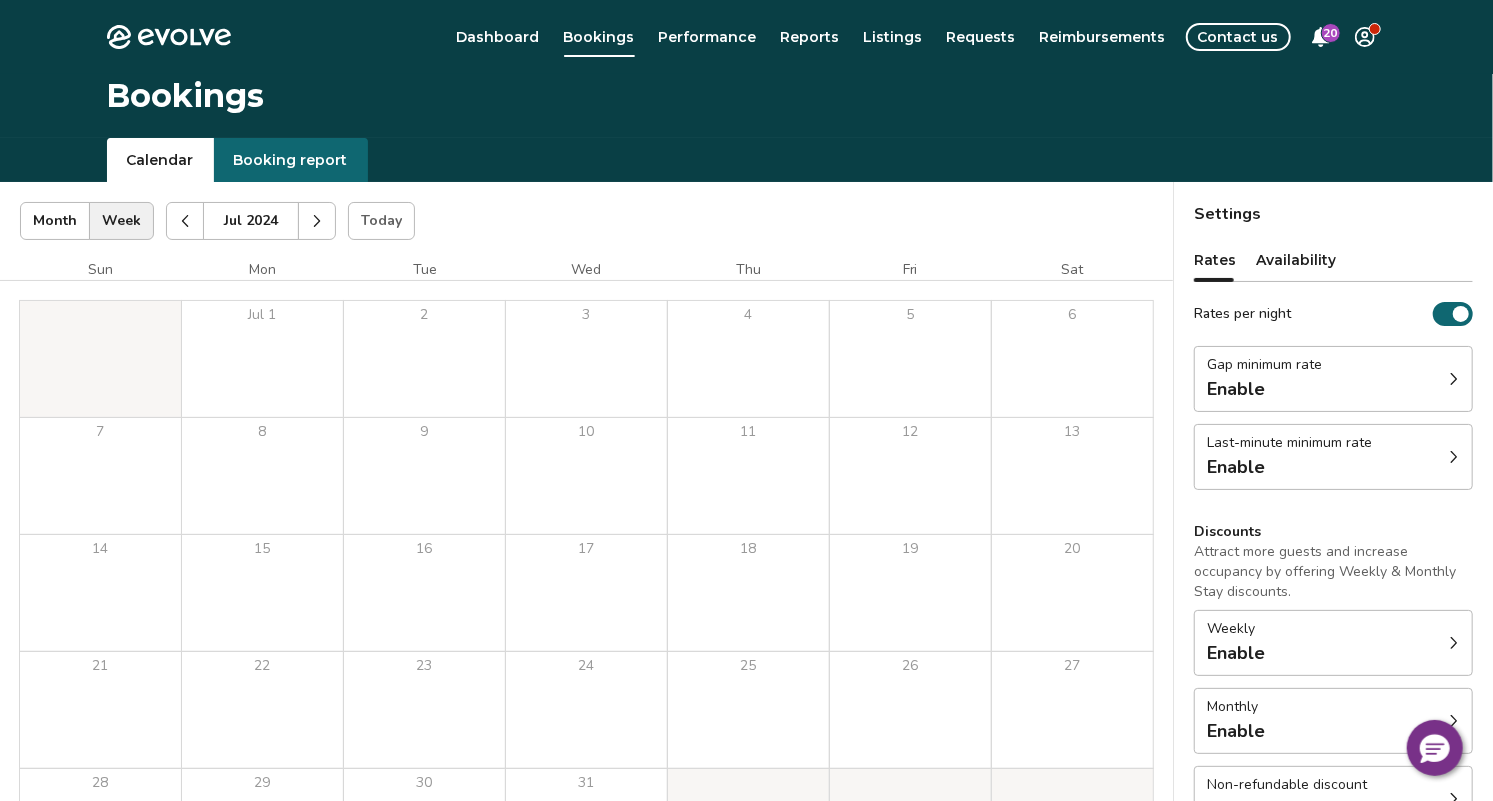 click 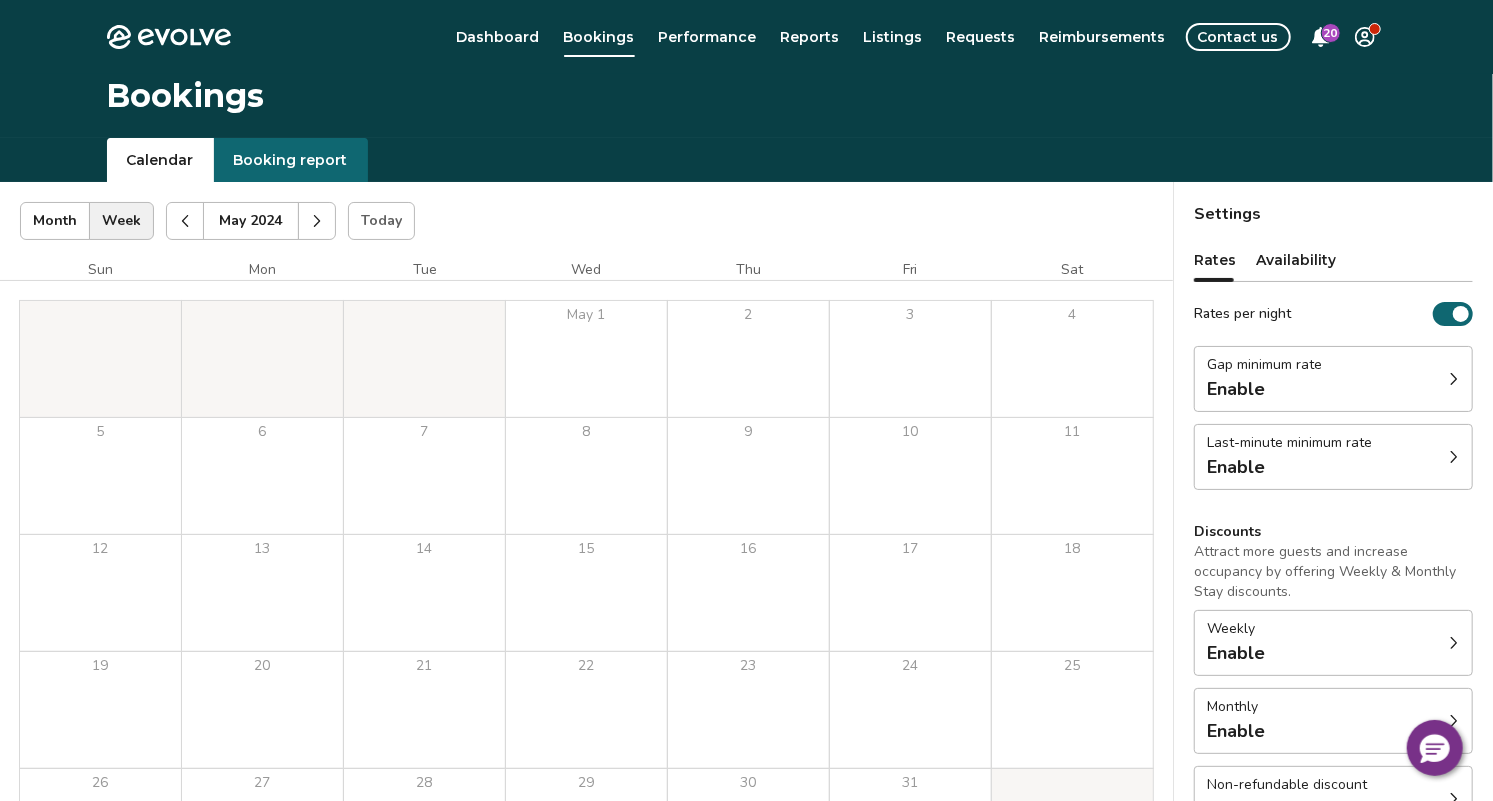 click 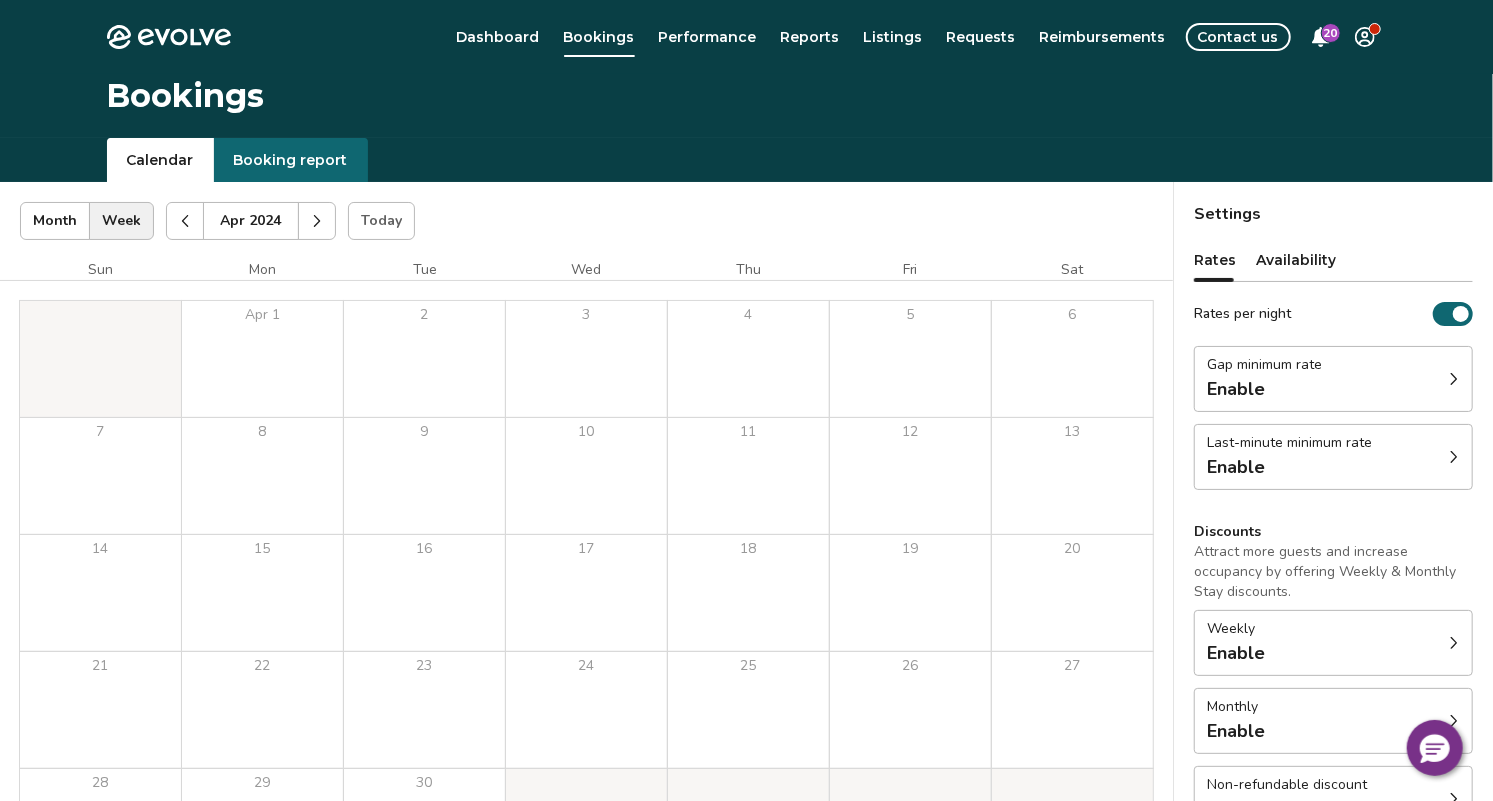 click 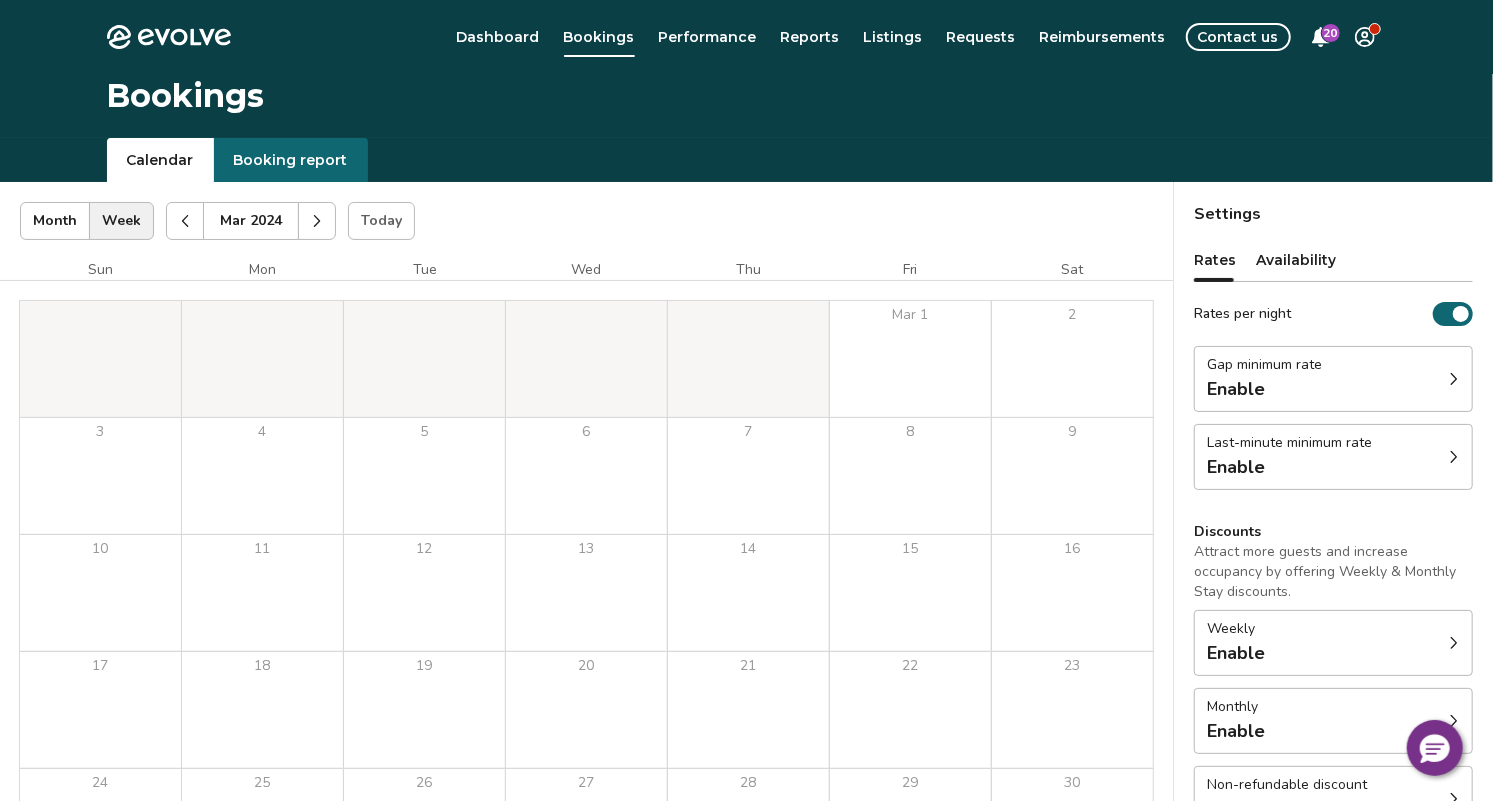 click 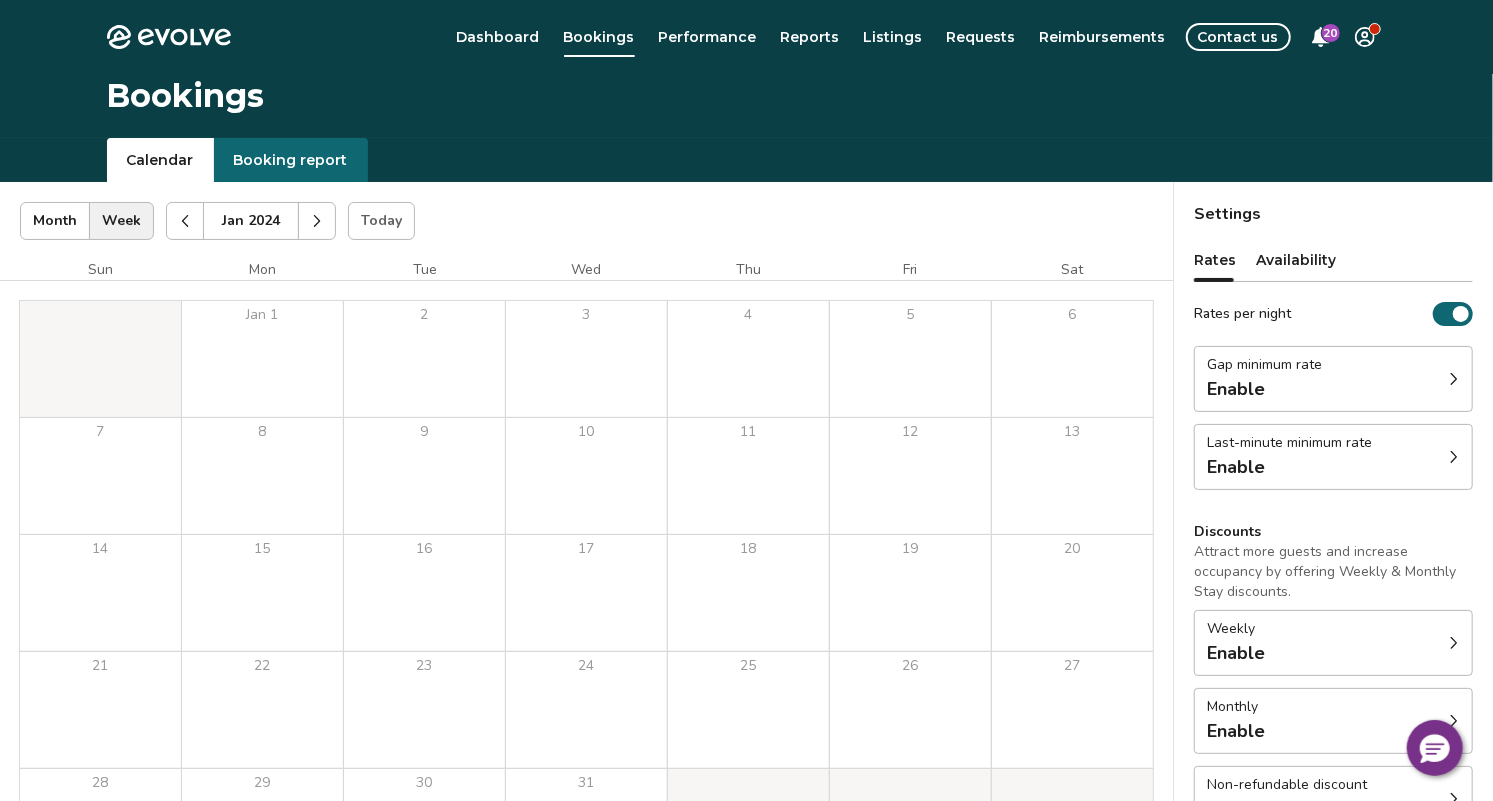 click 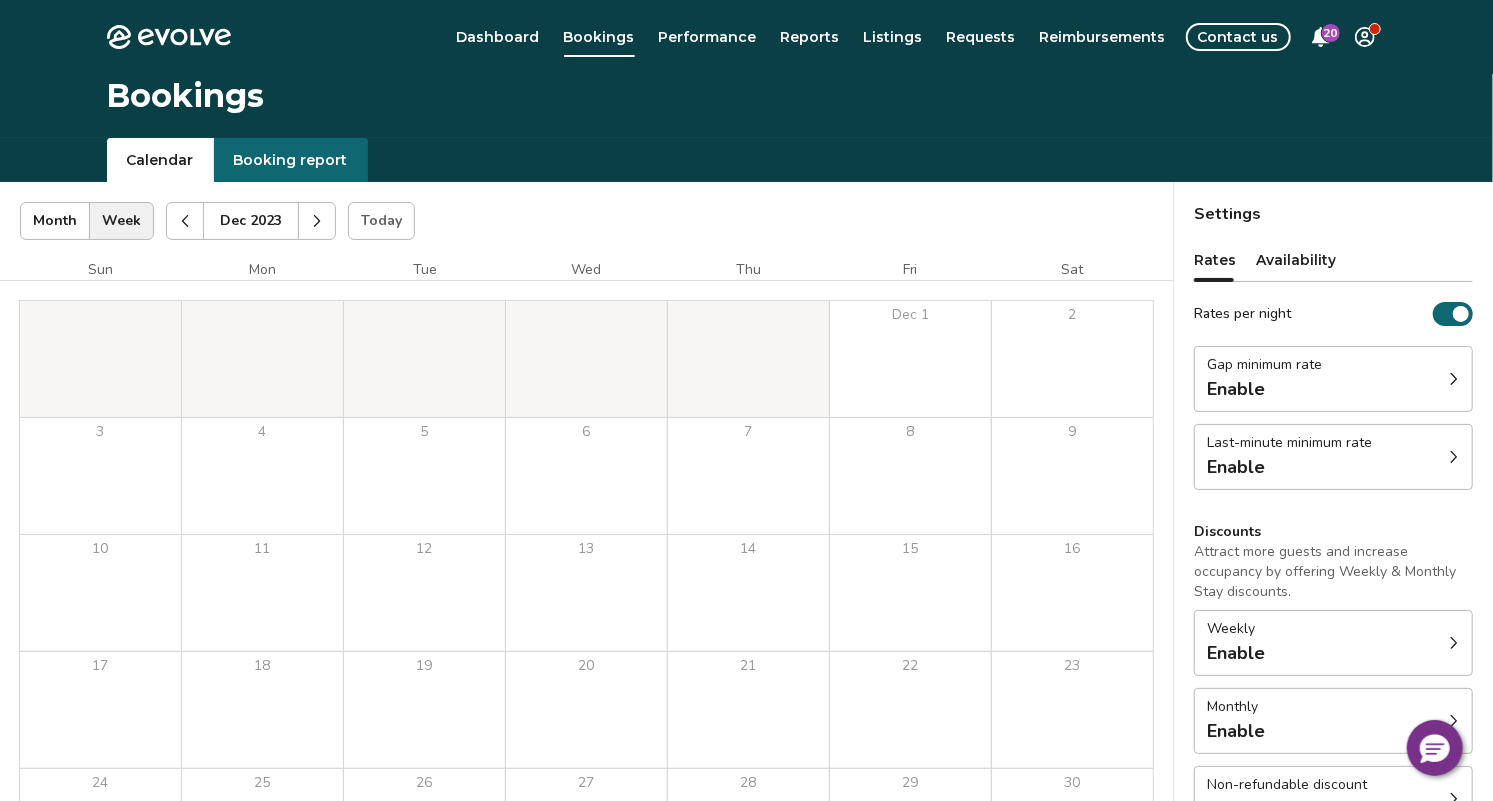 click 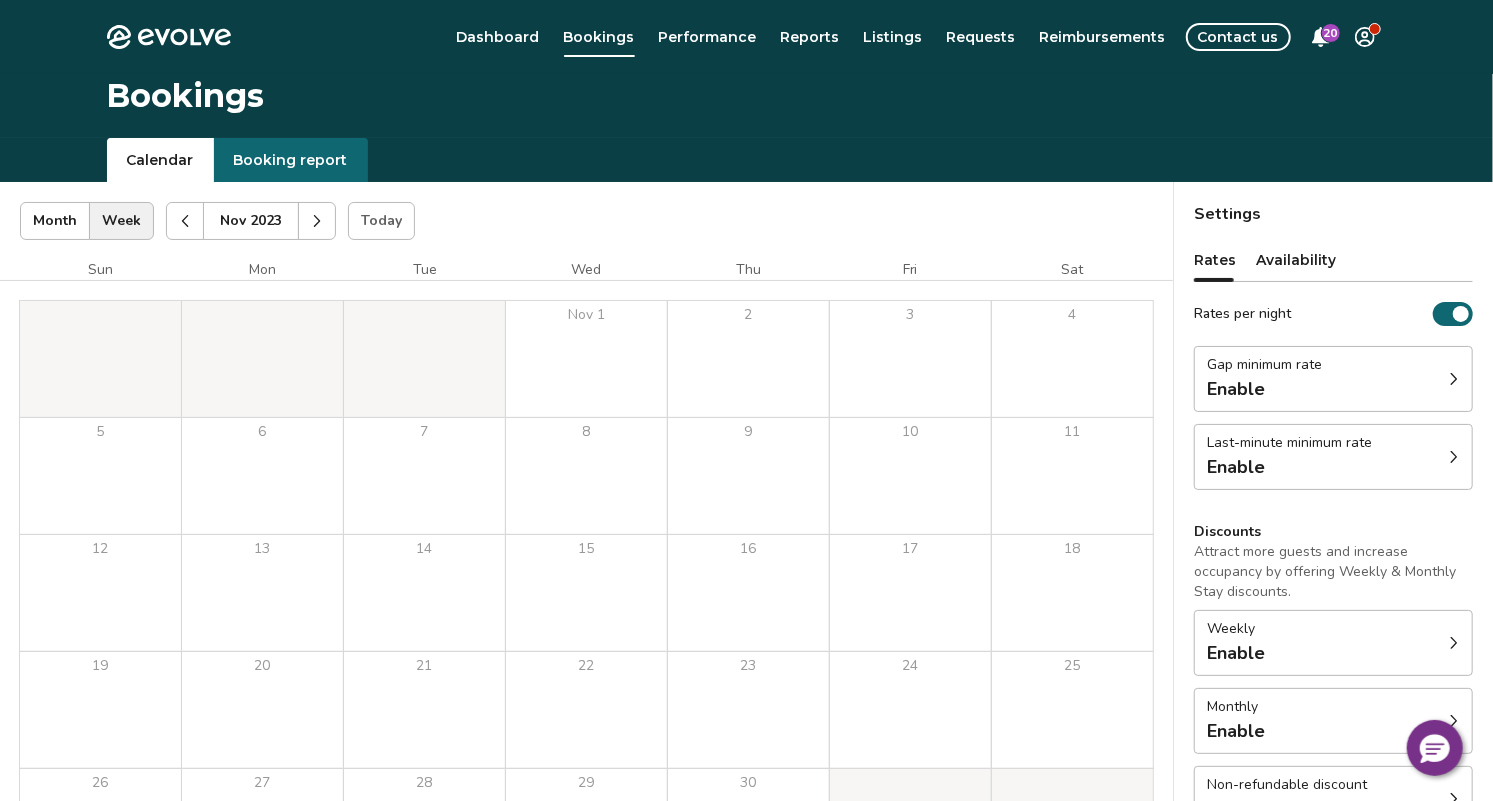 click 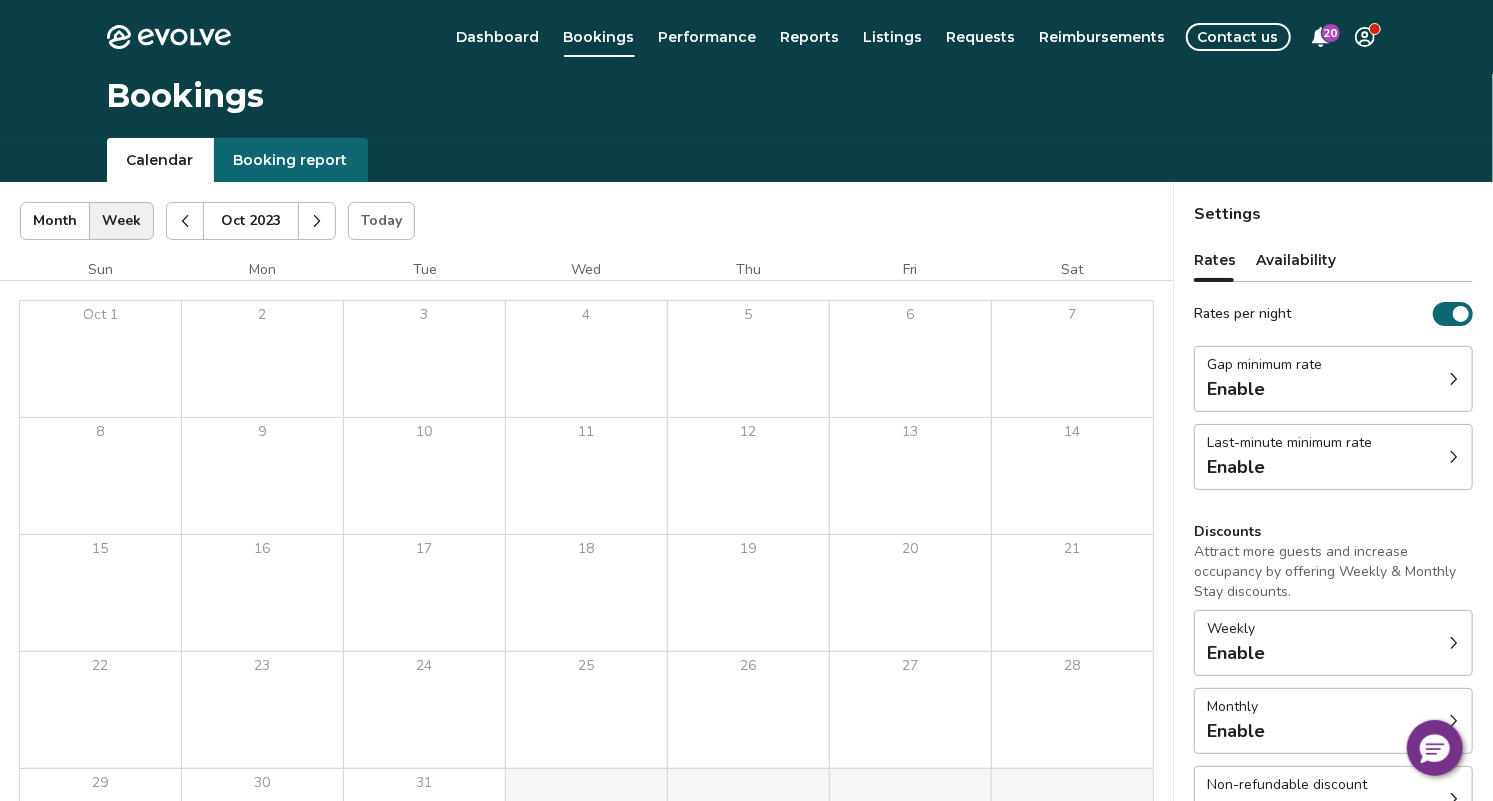 click 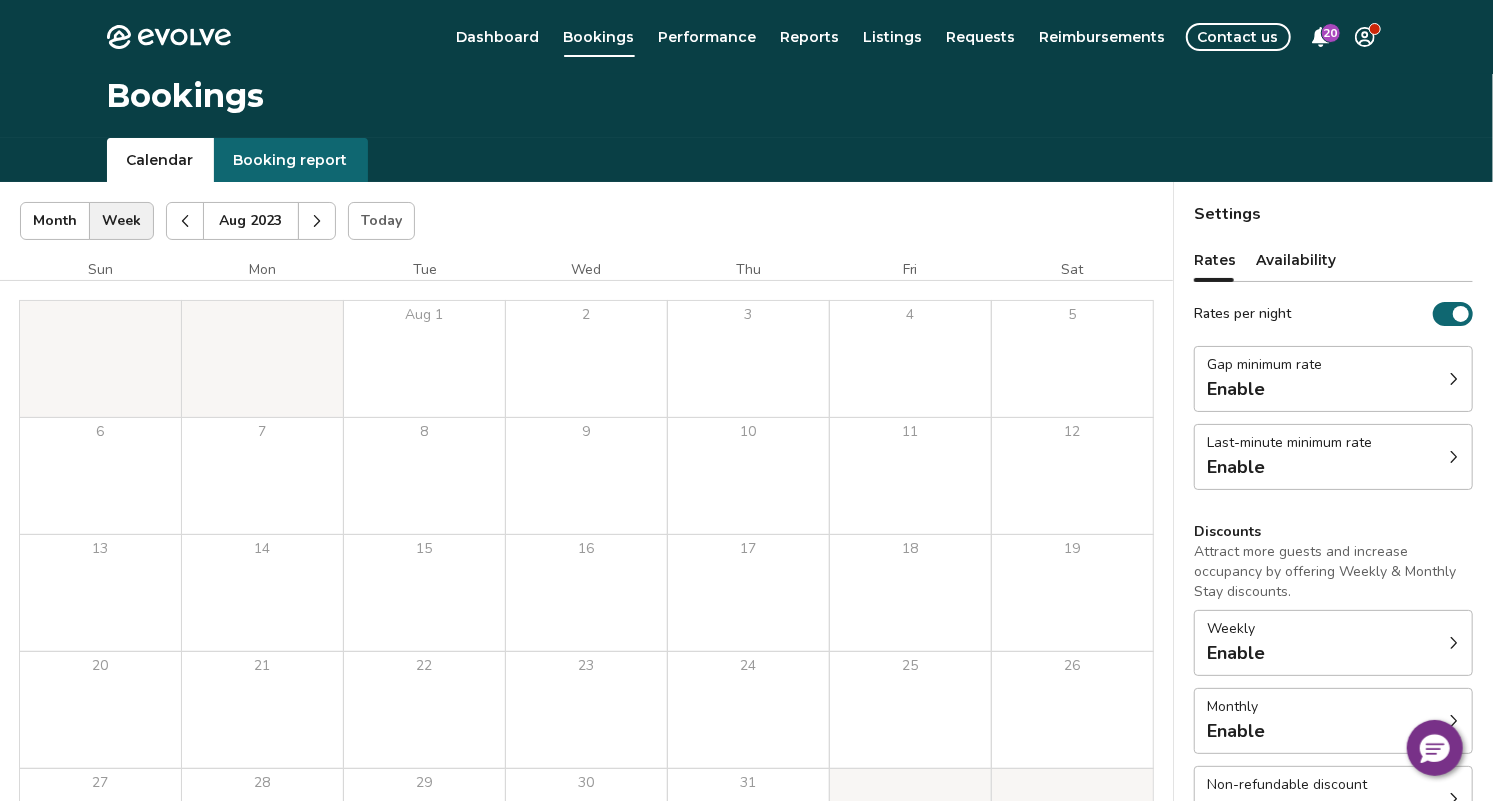 click 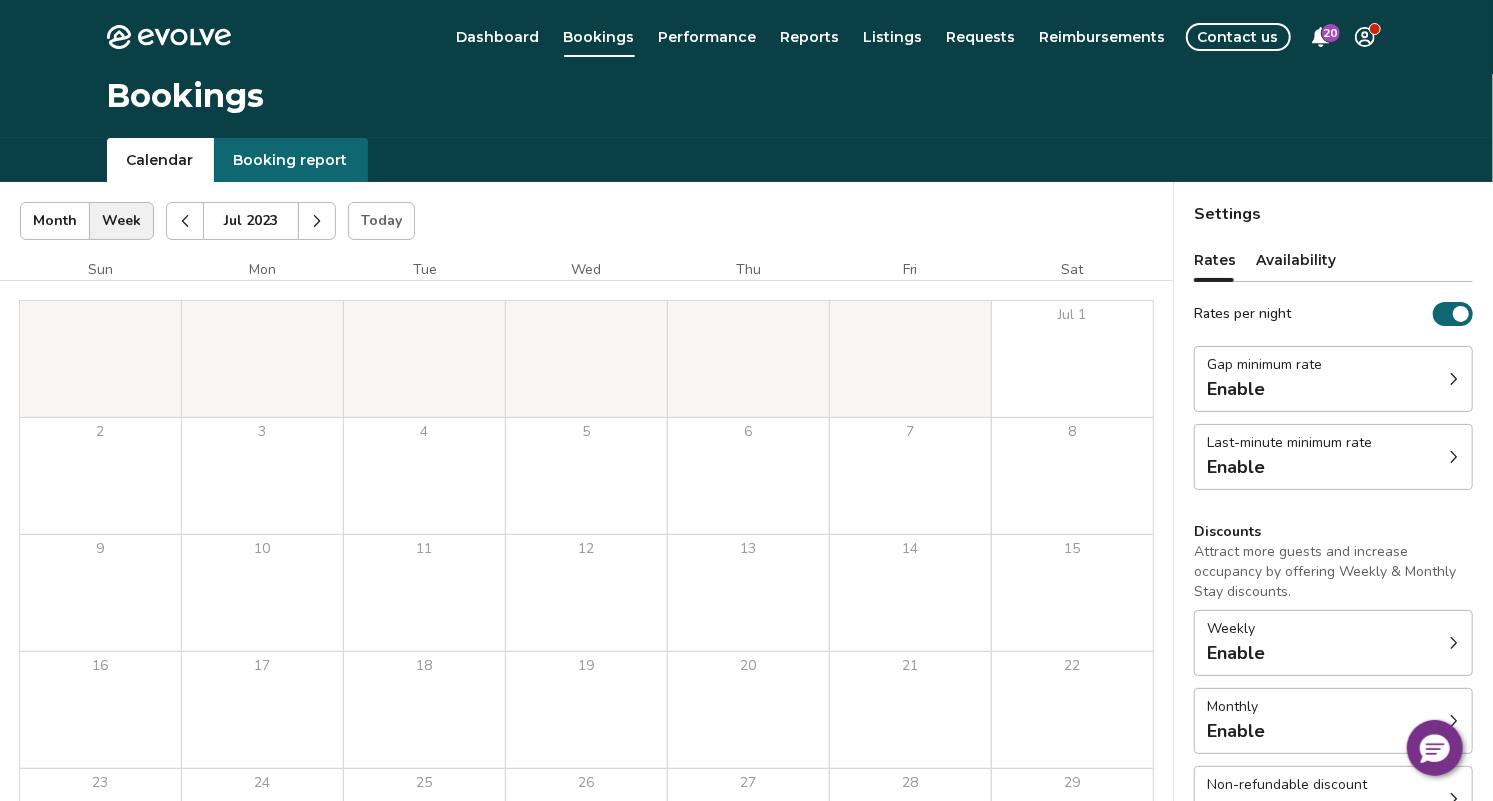 click 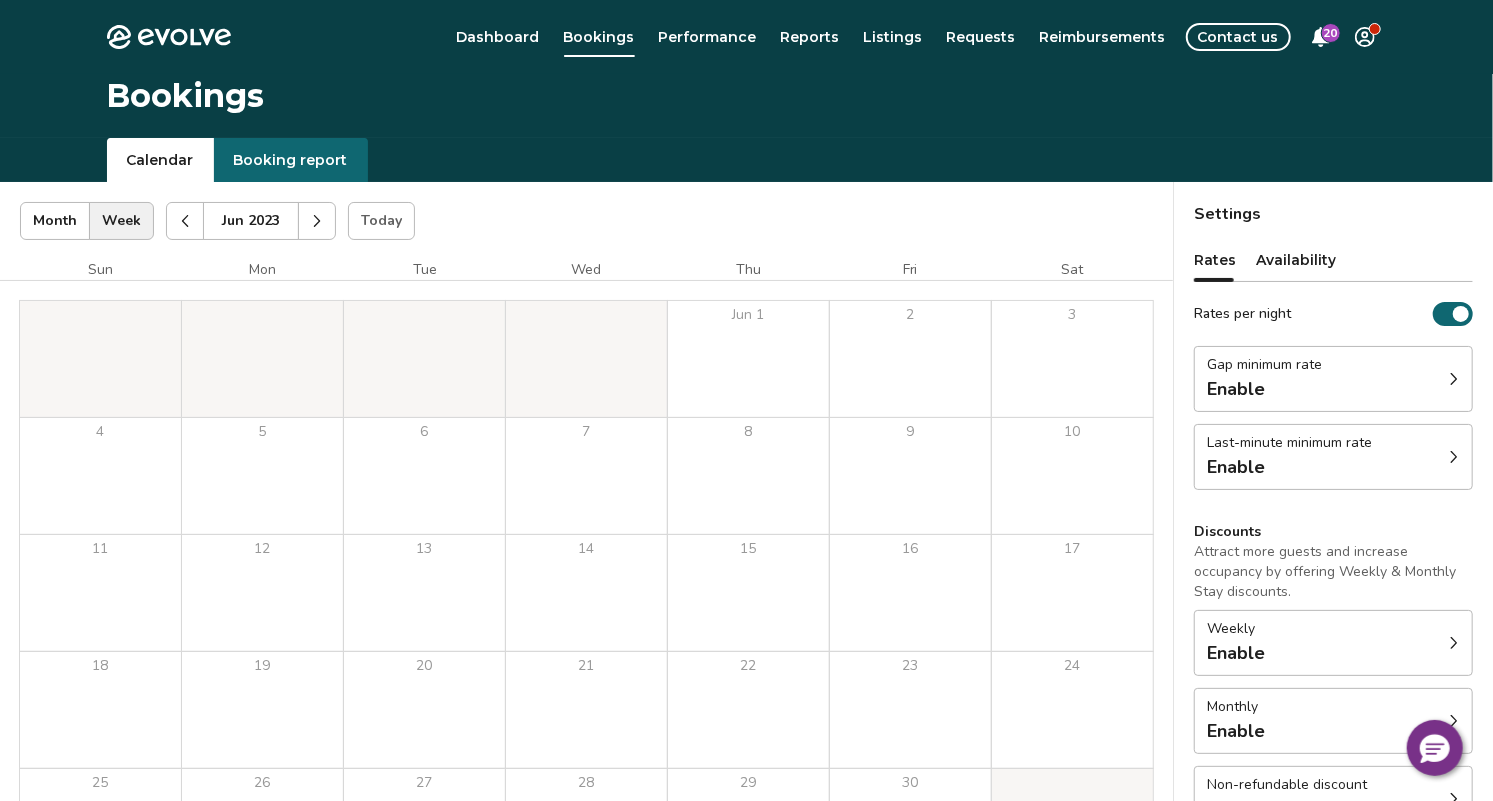click 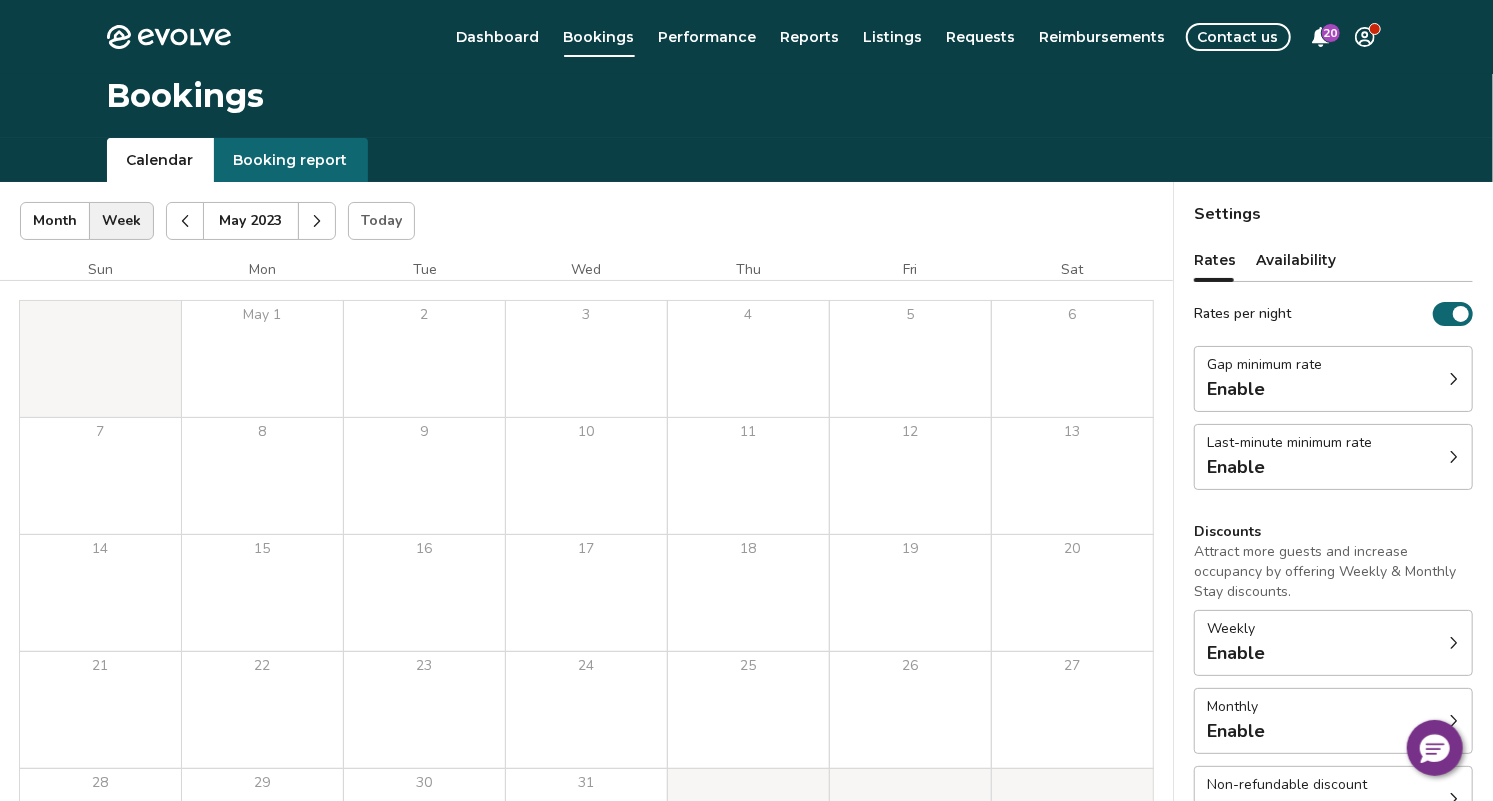click 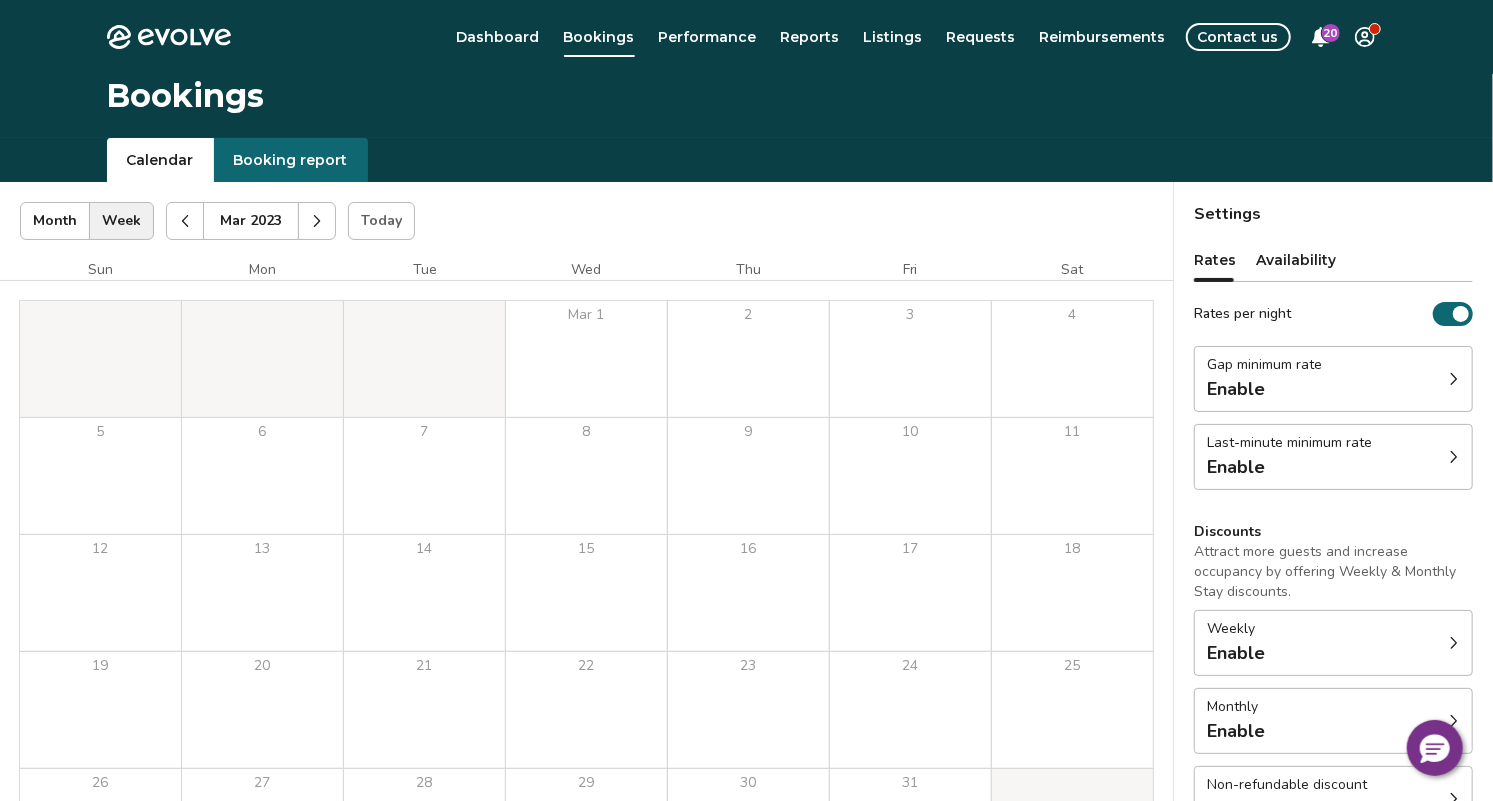 click 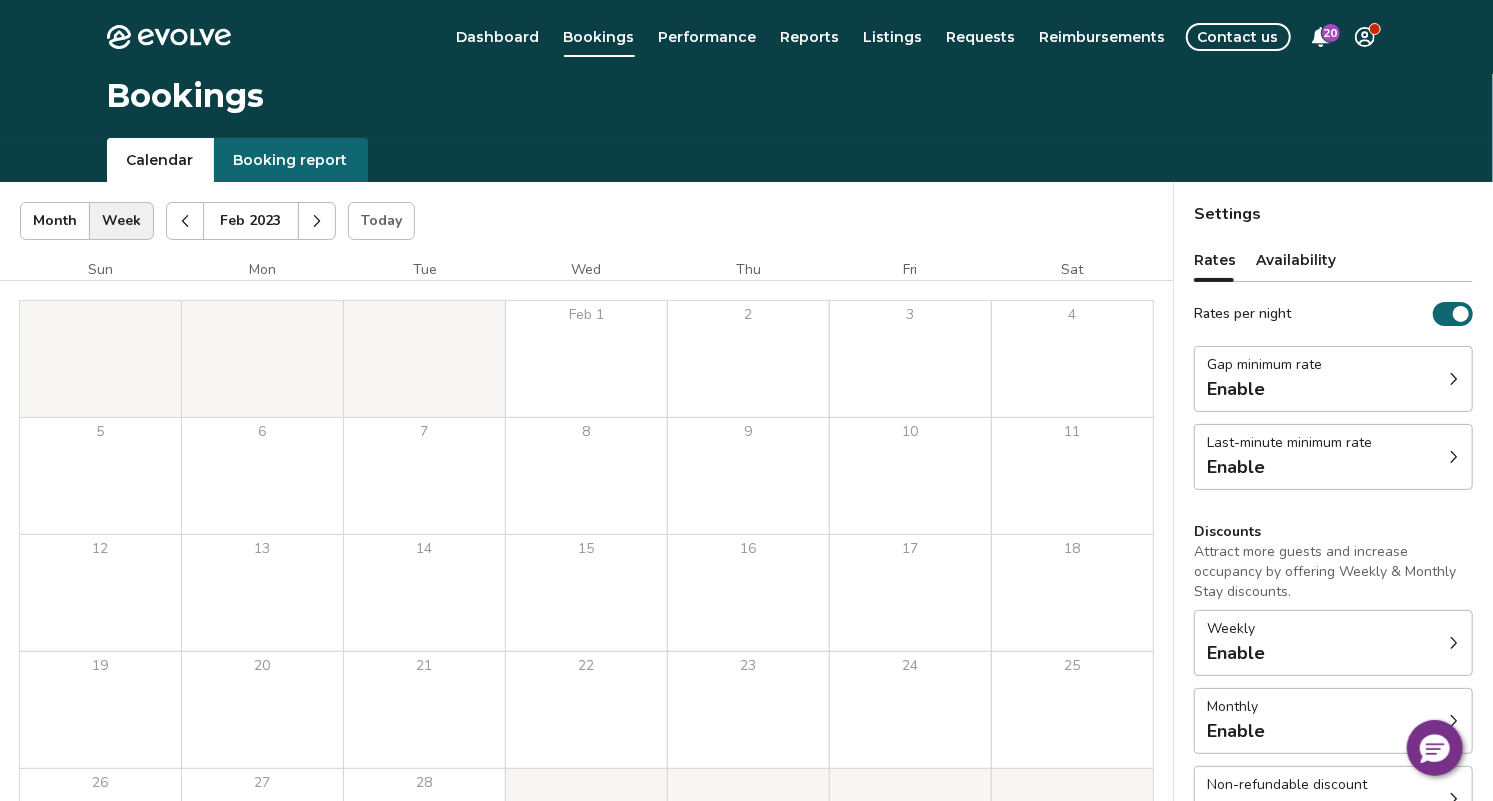 click 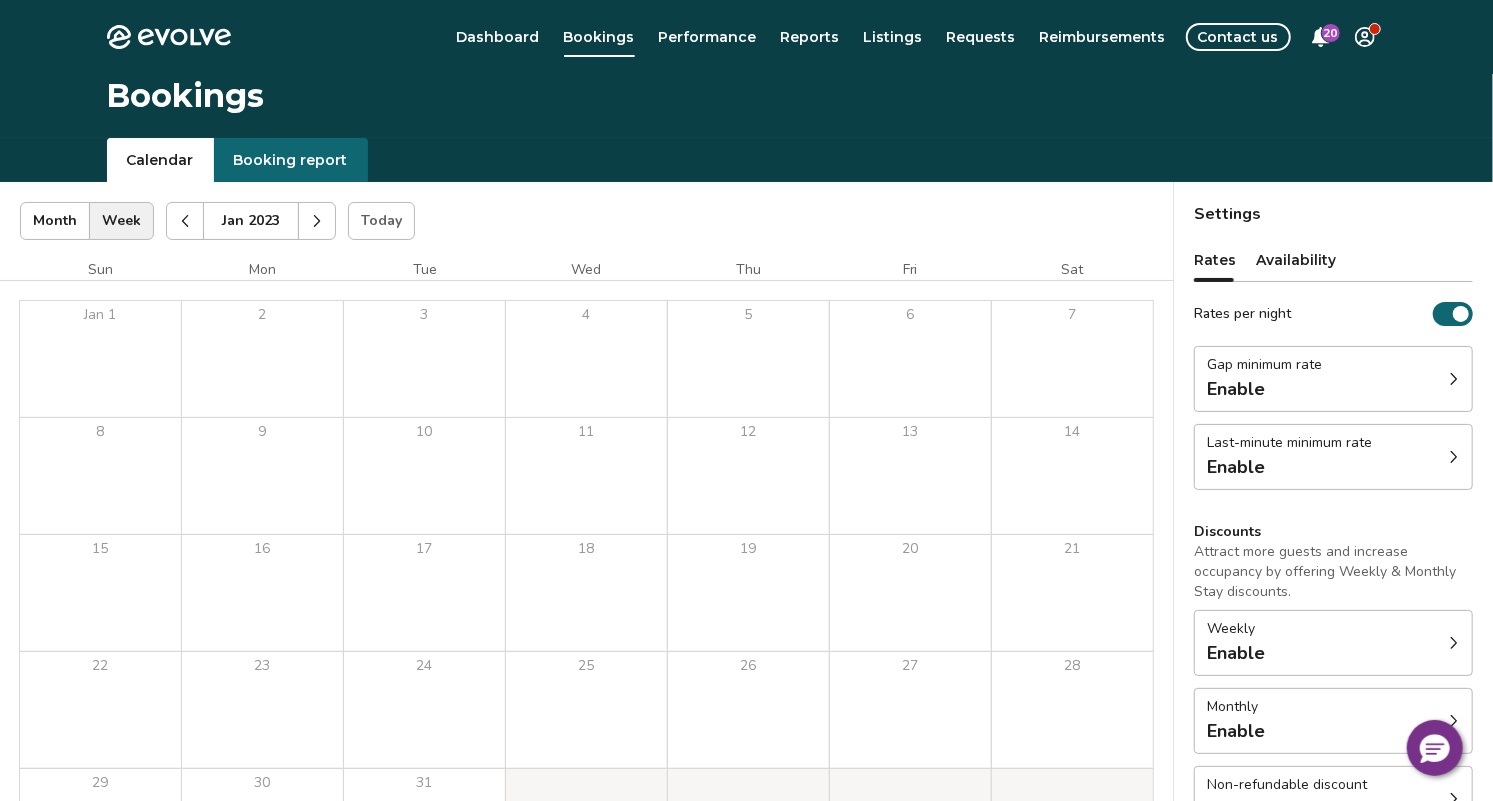 click 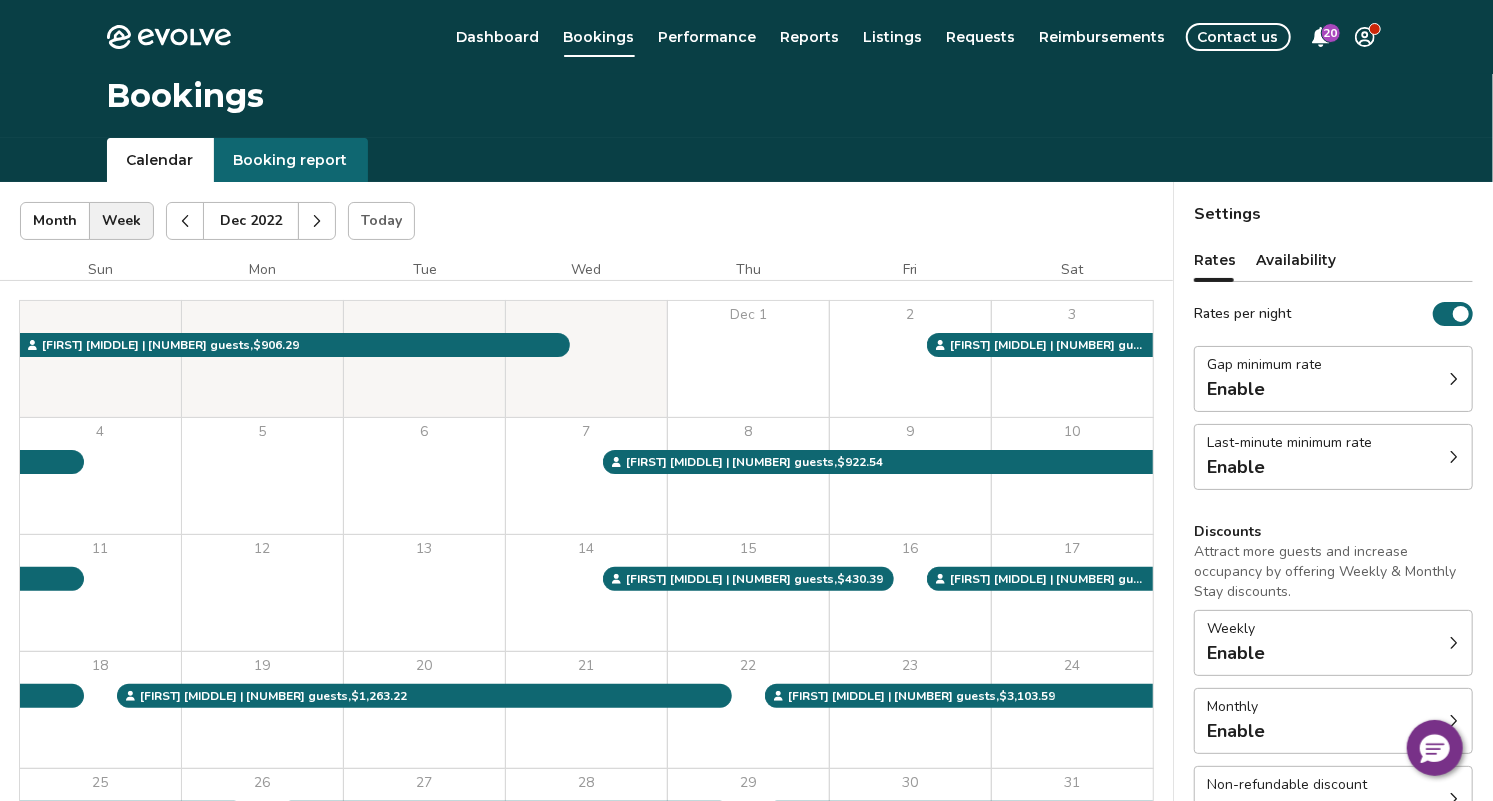 click 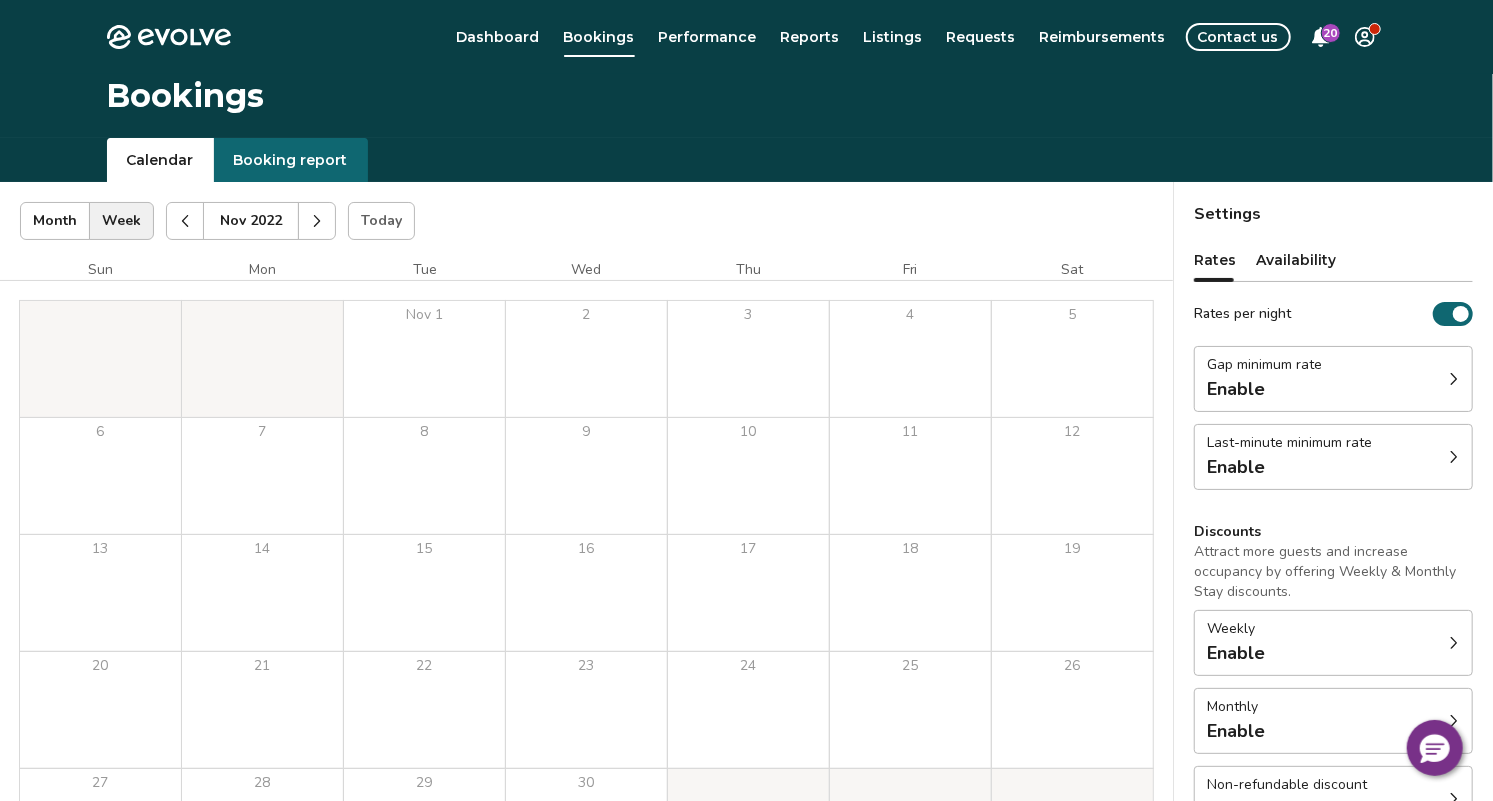click 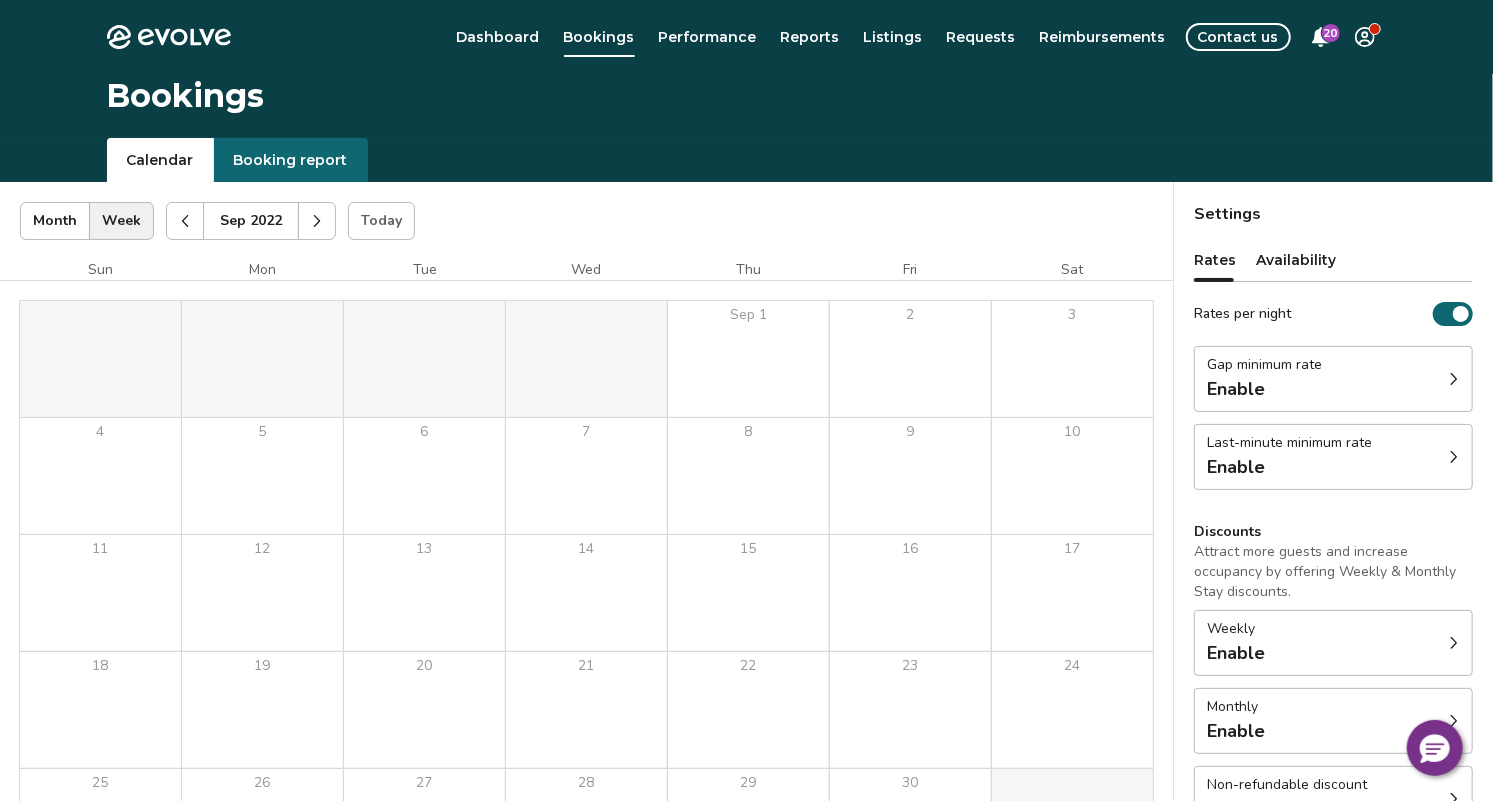 click 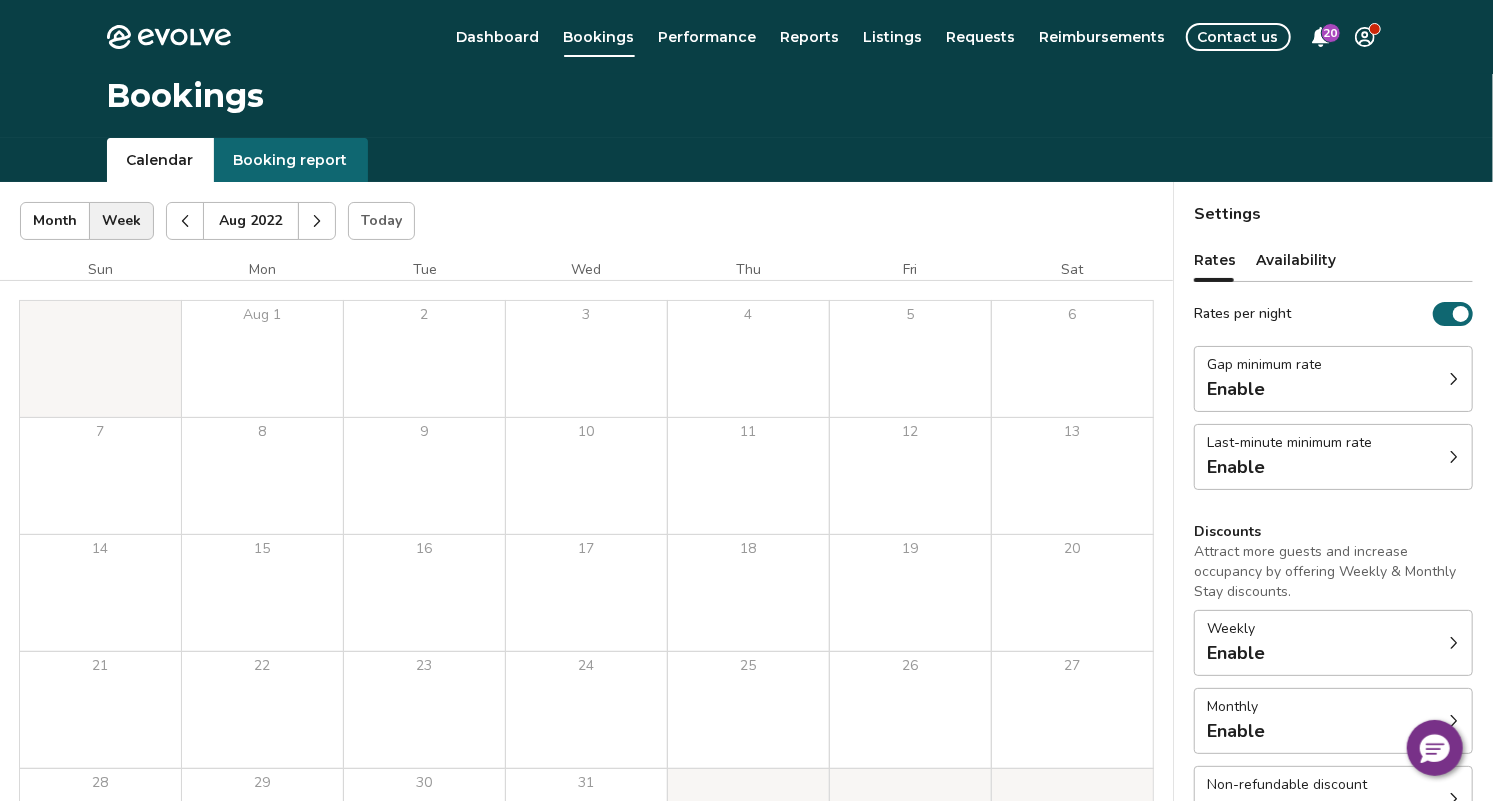 click 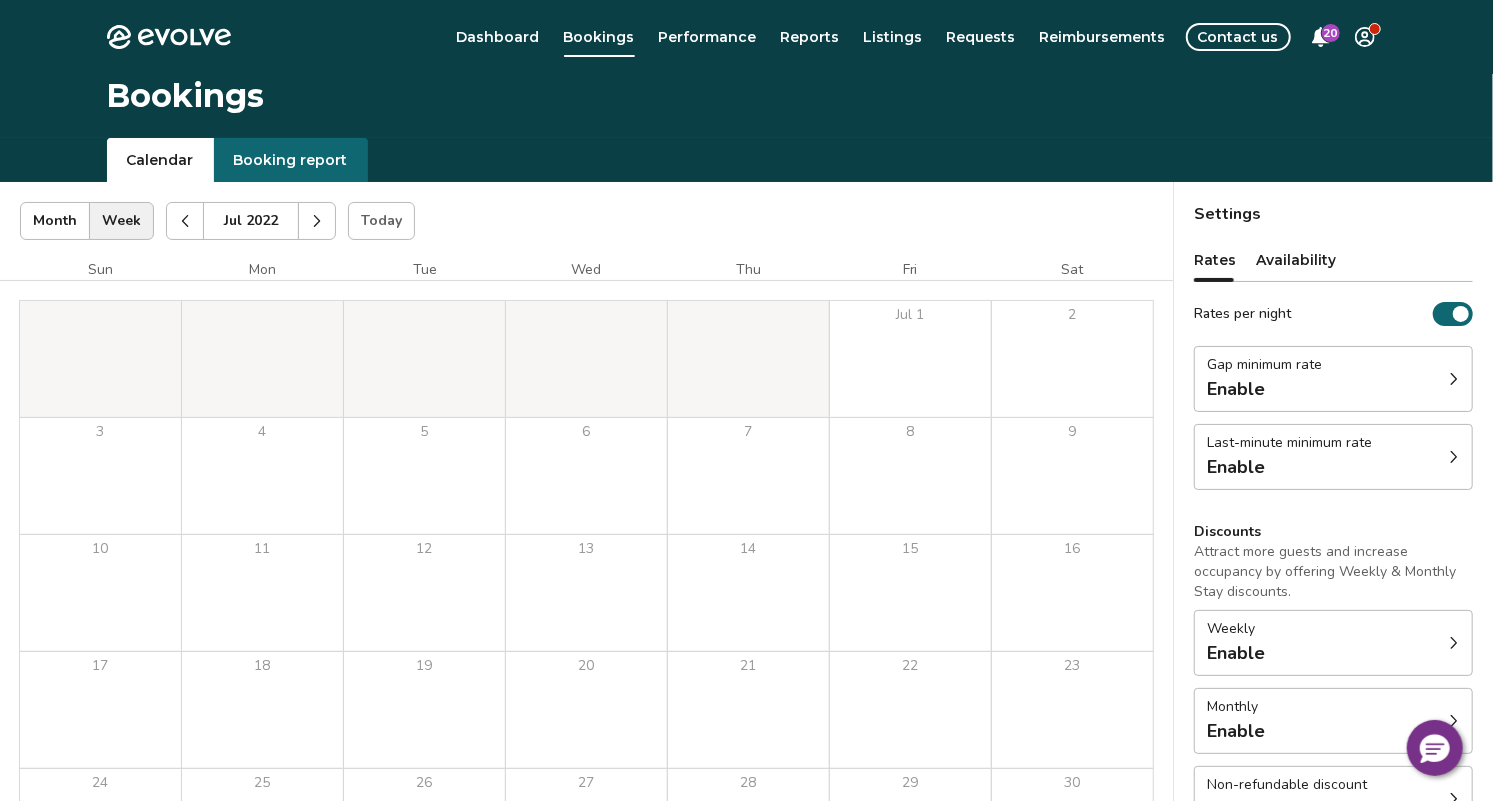 click 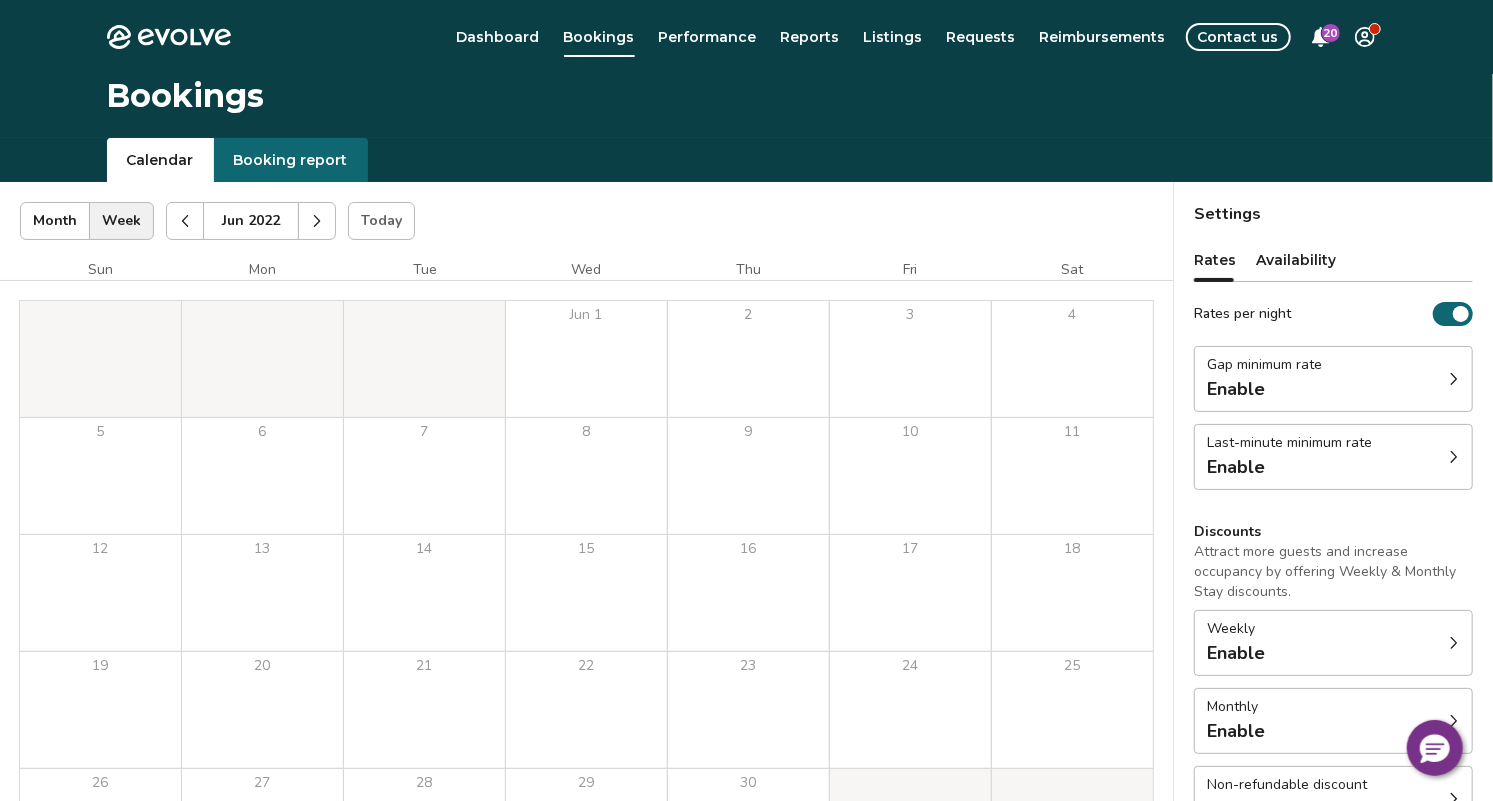 click 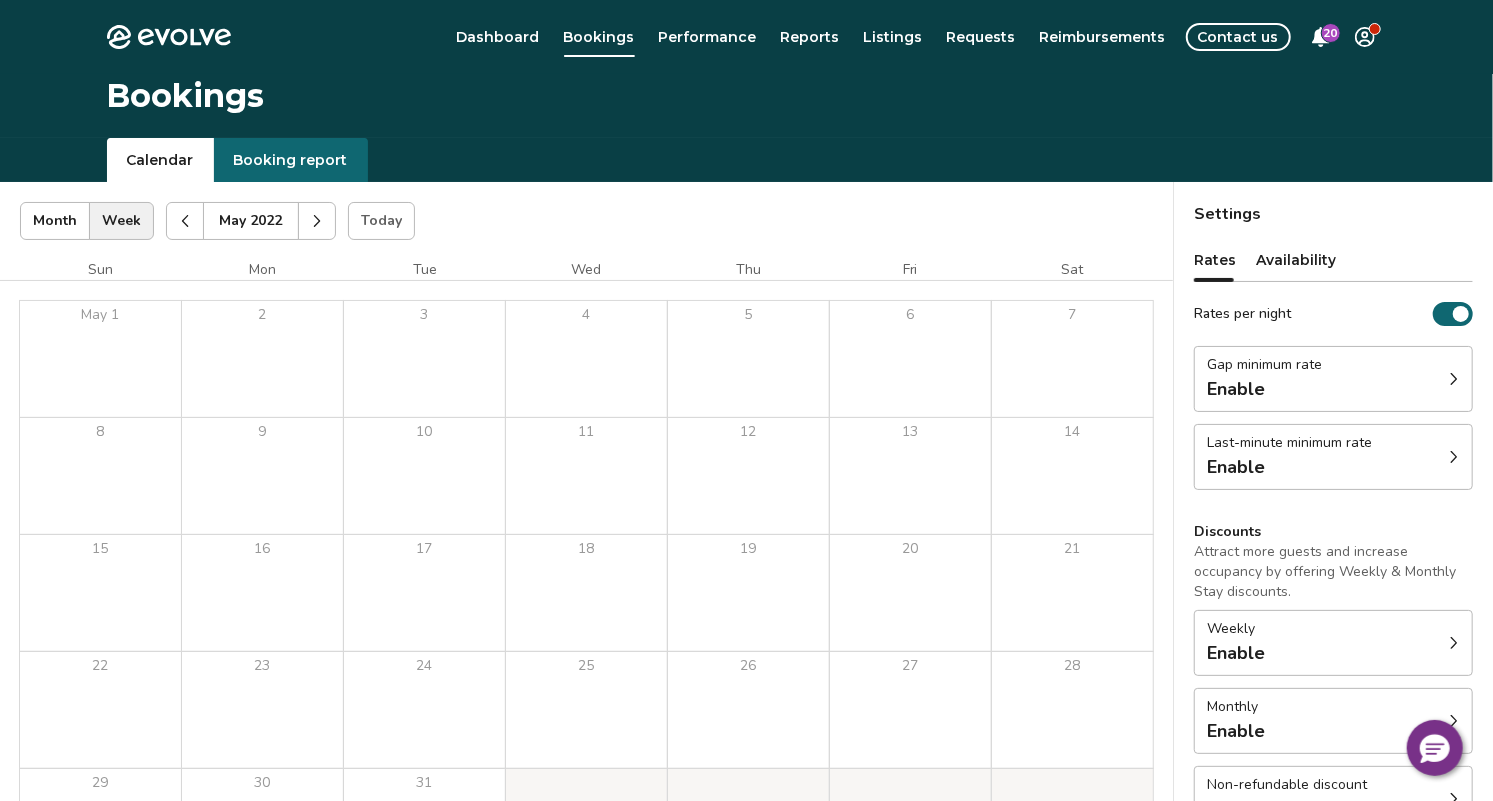 click 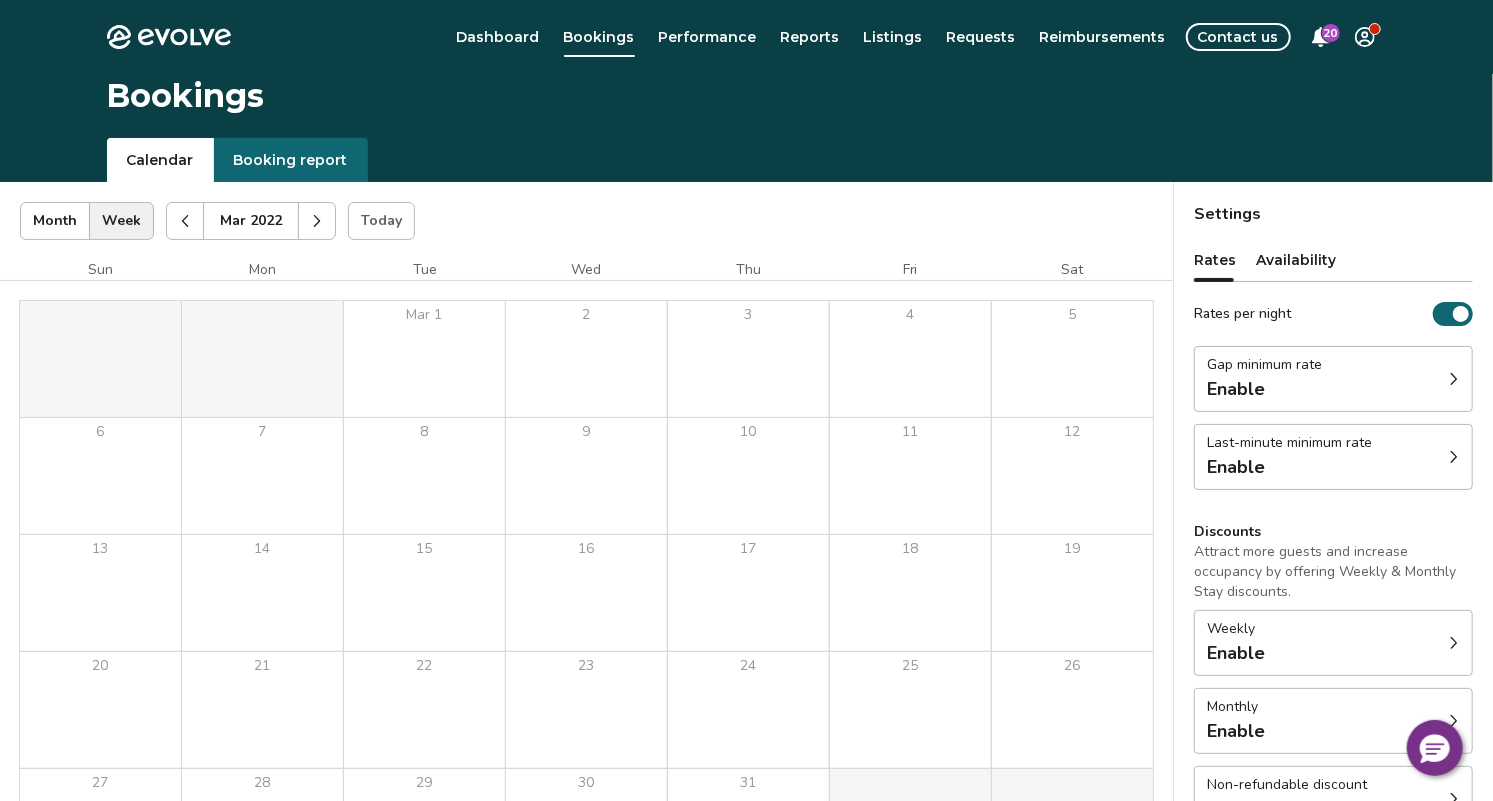 click 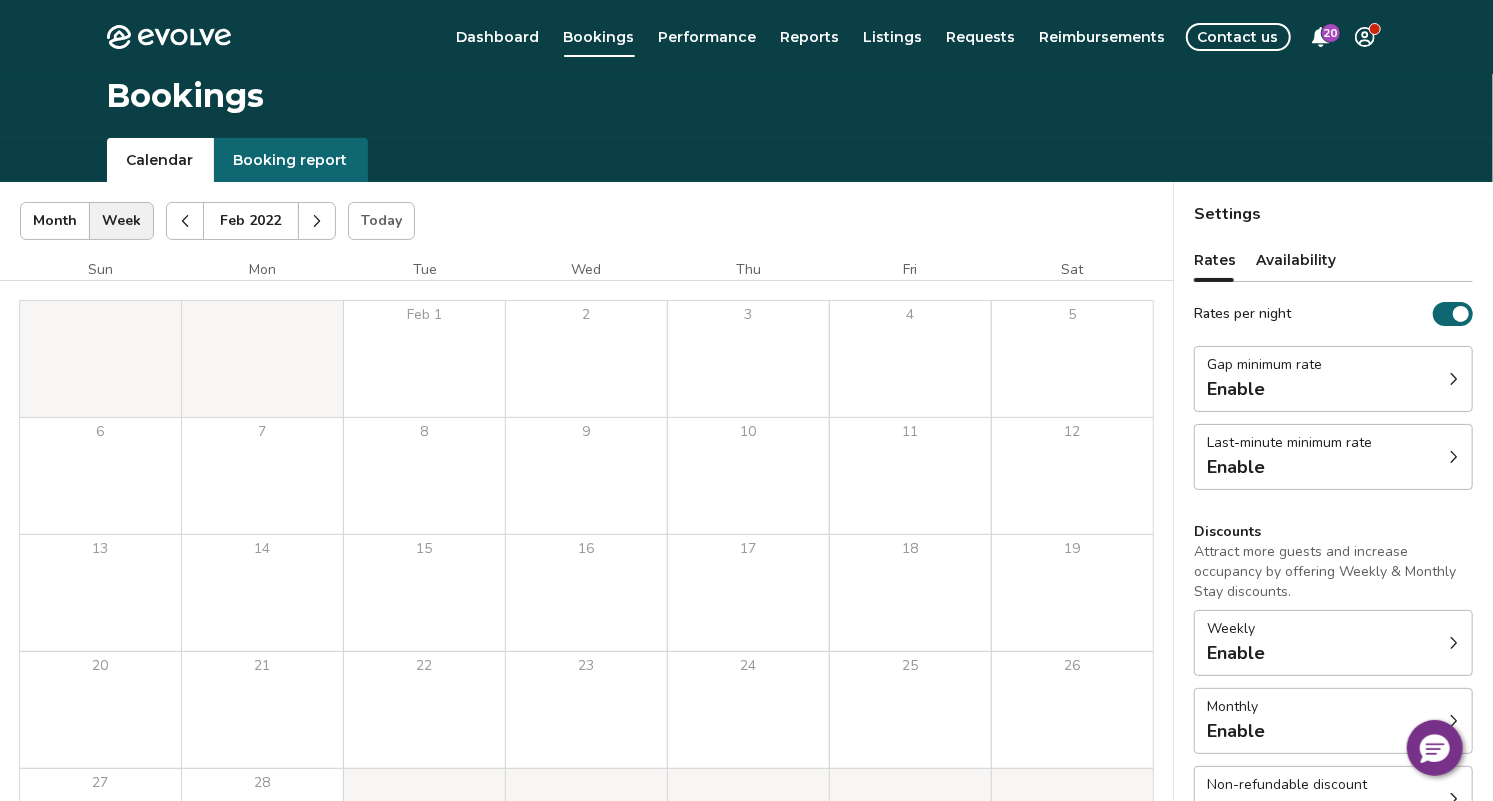 click 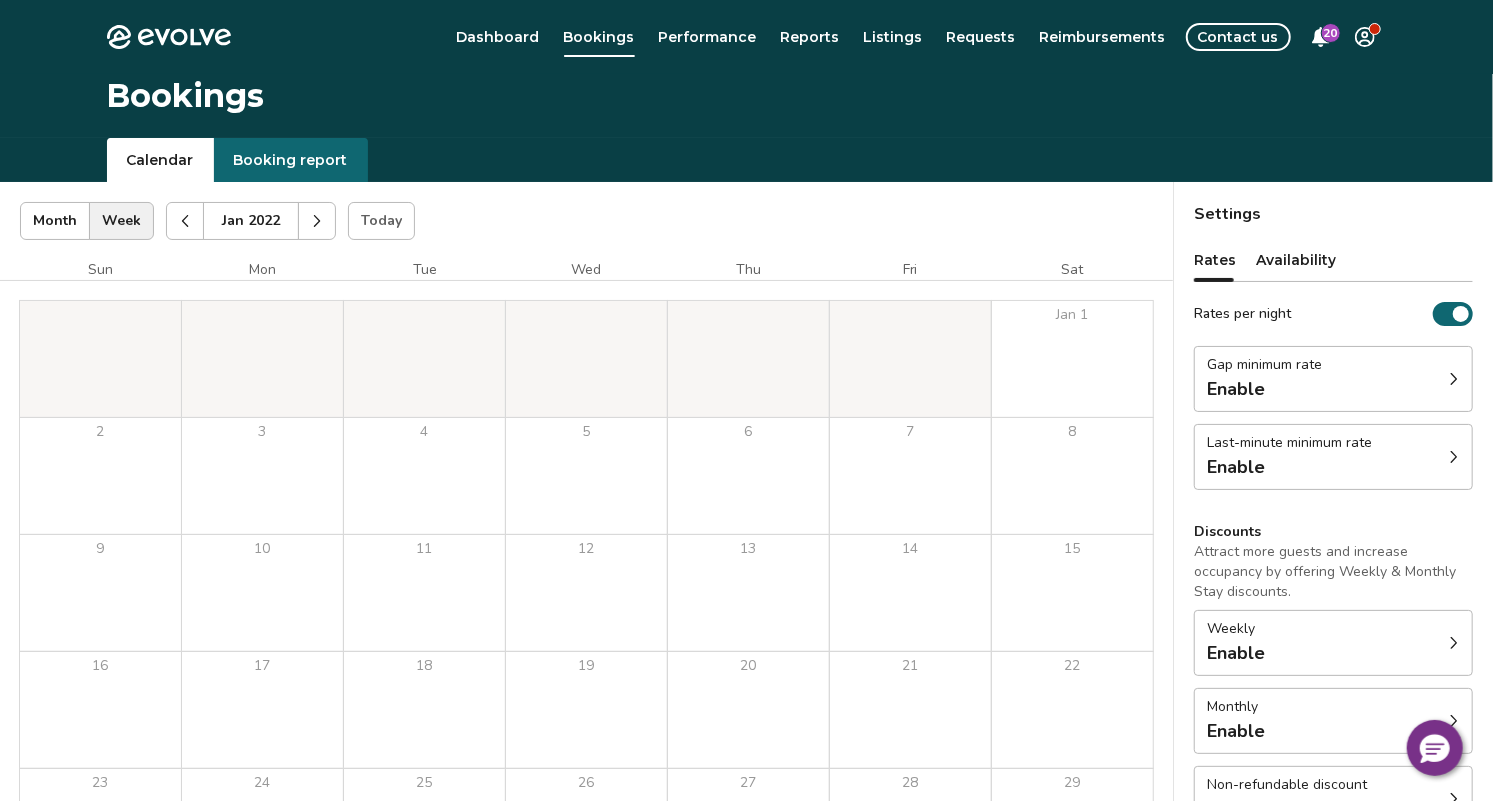 click 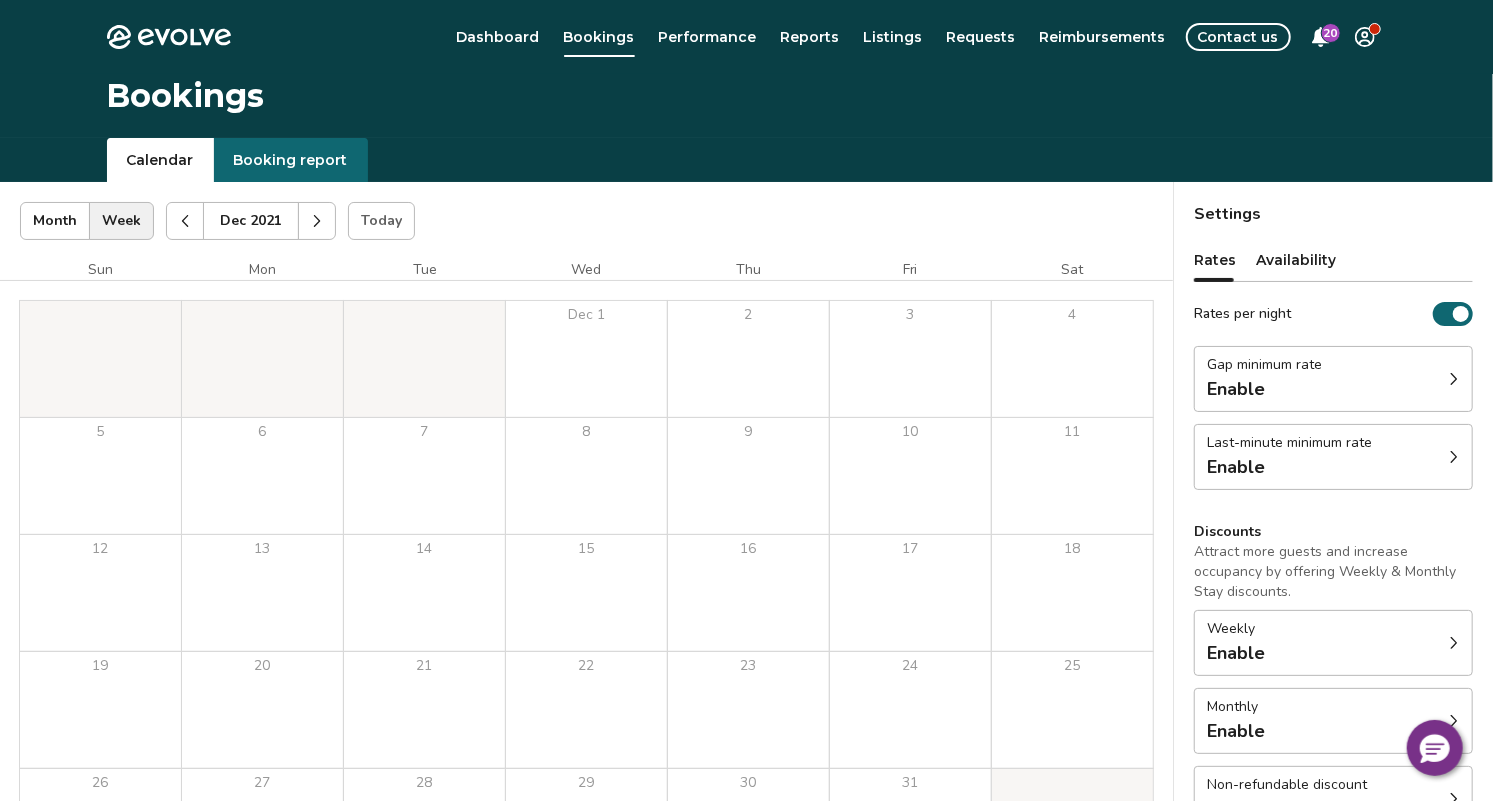 click 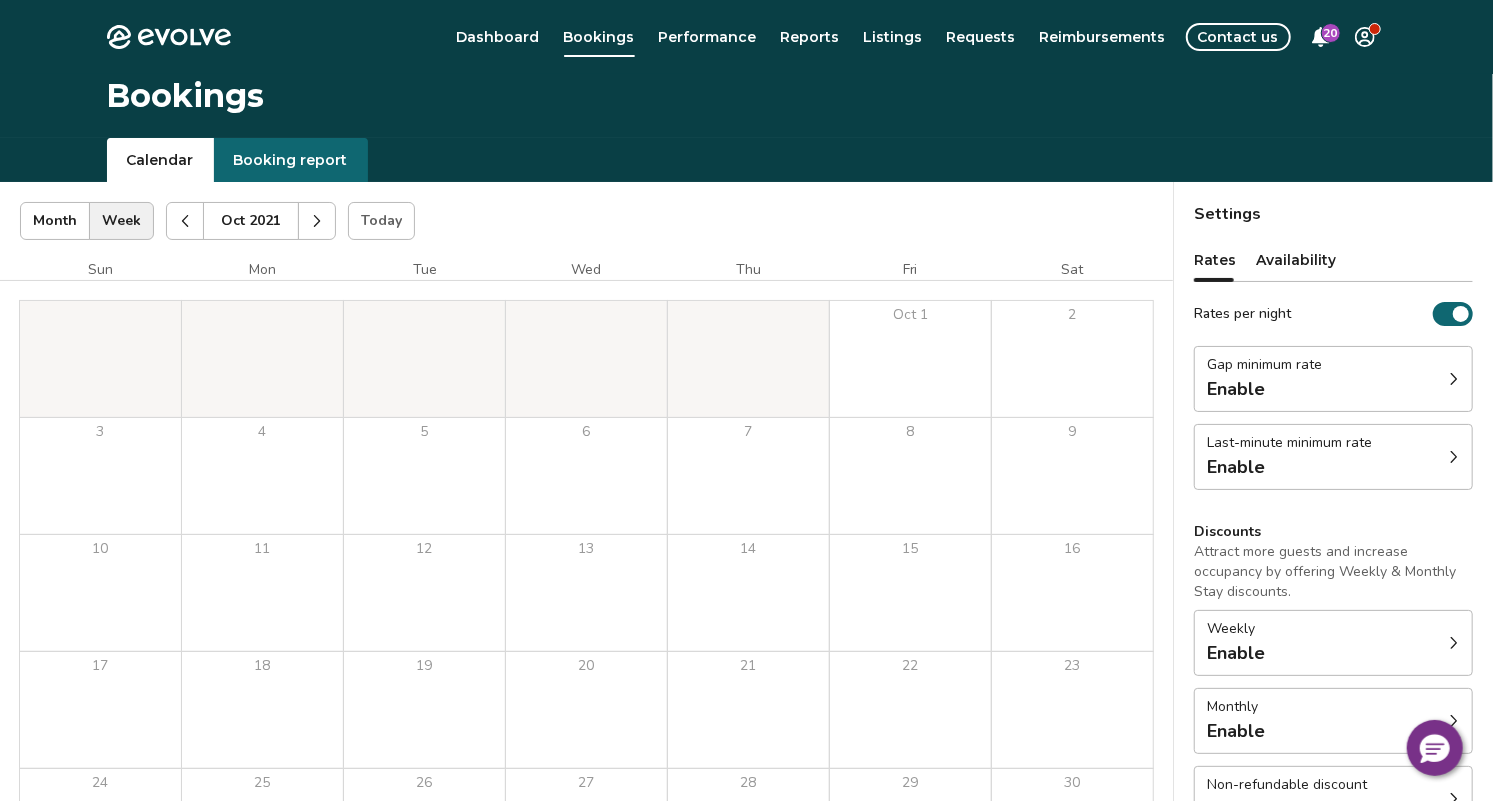 click 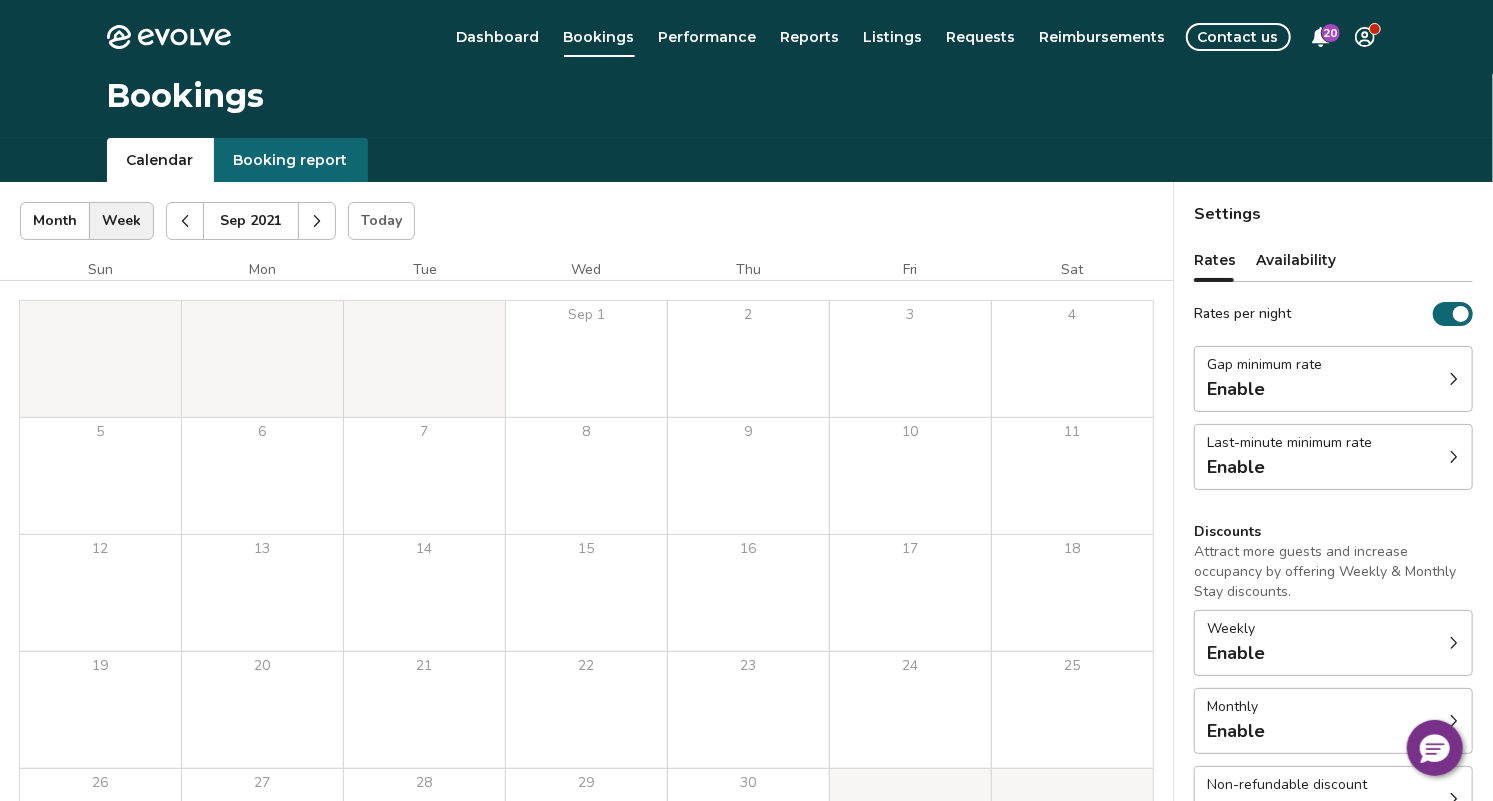 click 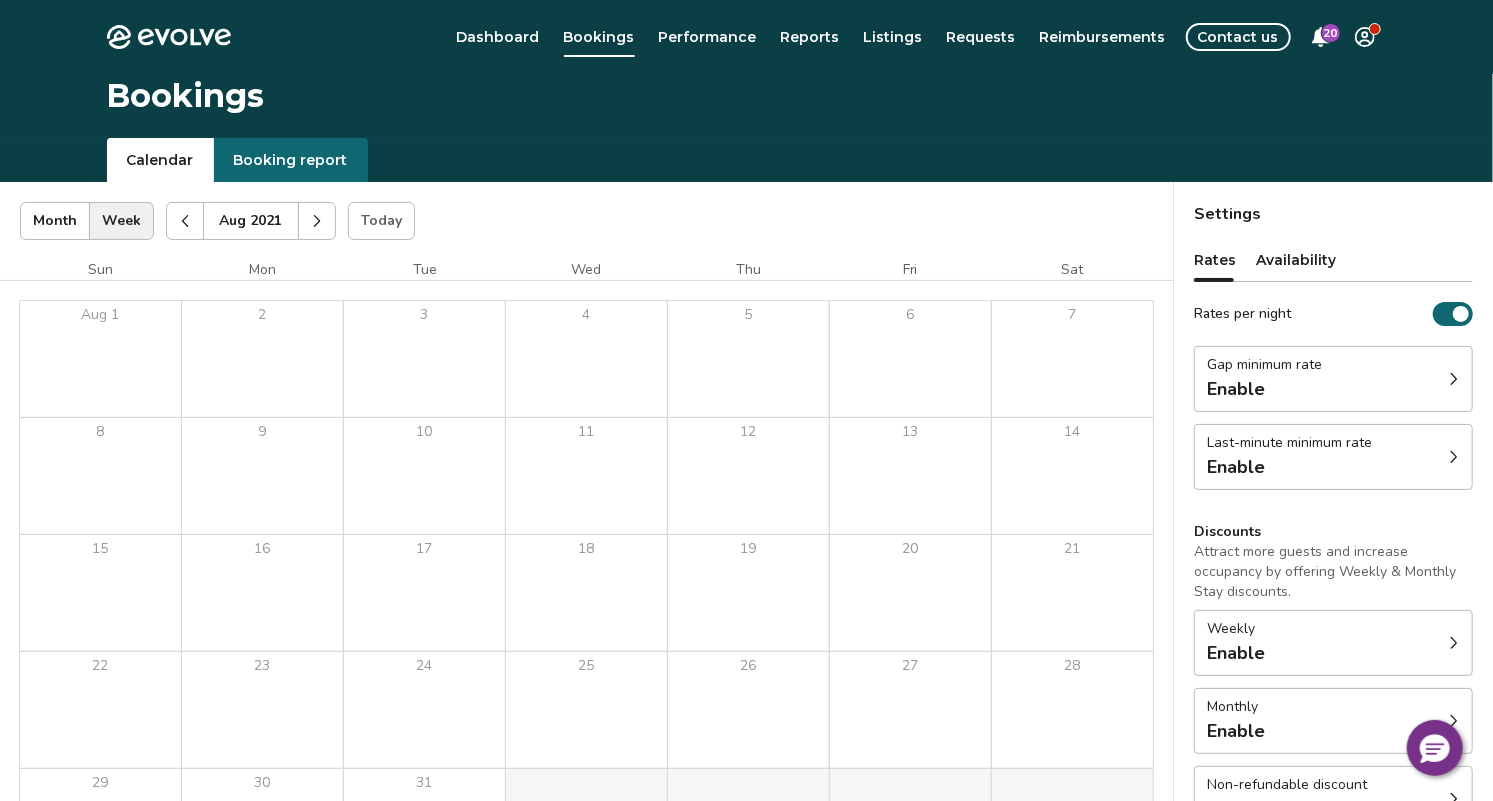 click 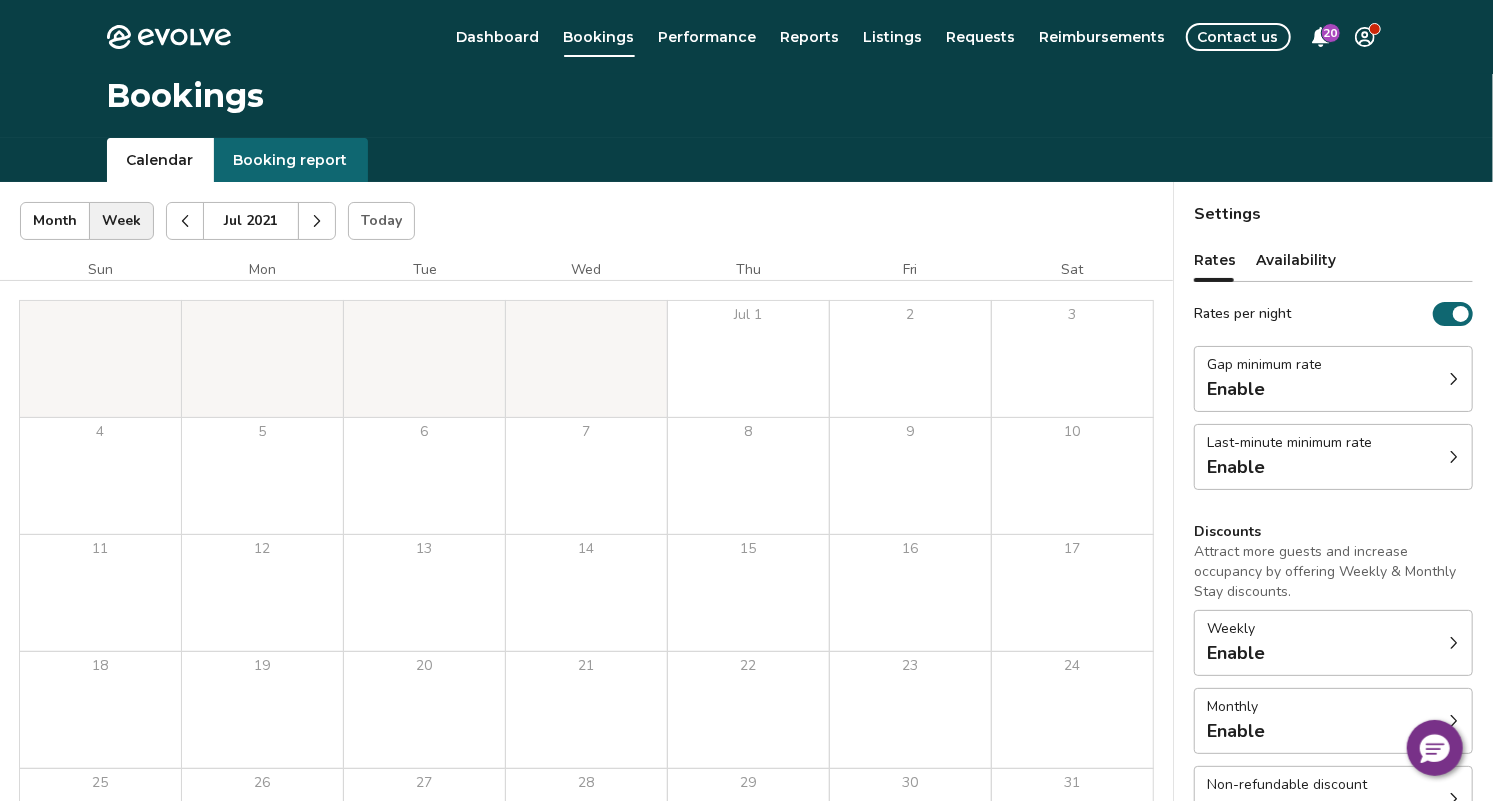 click 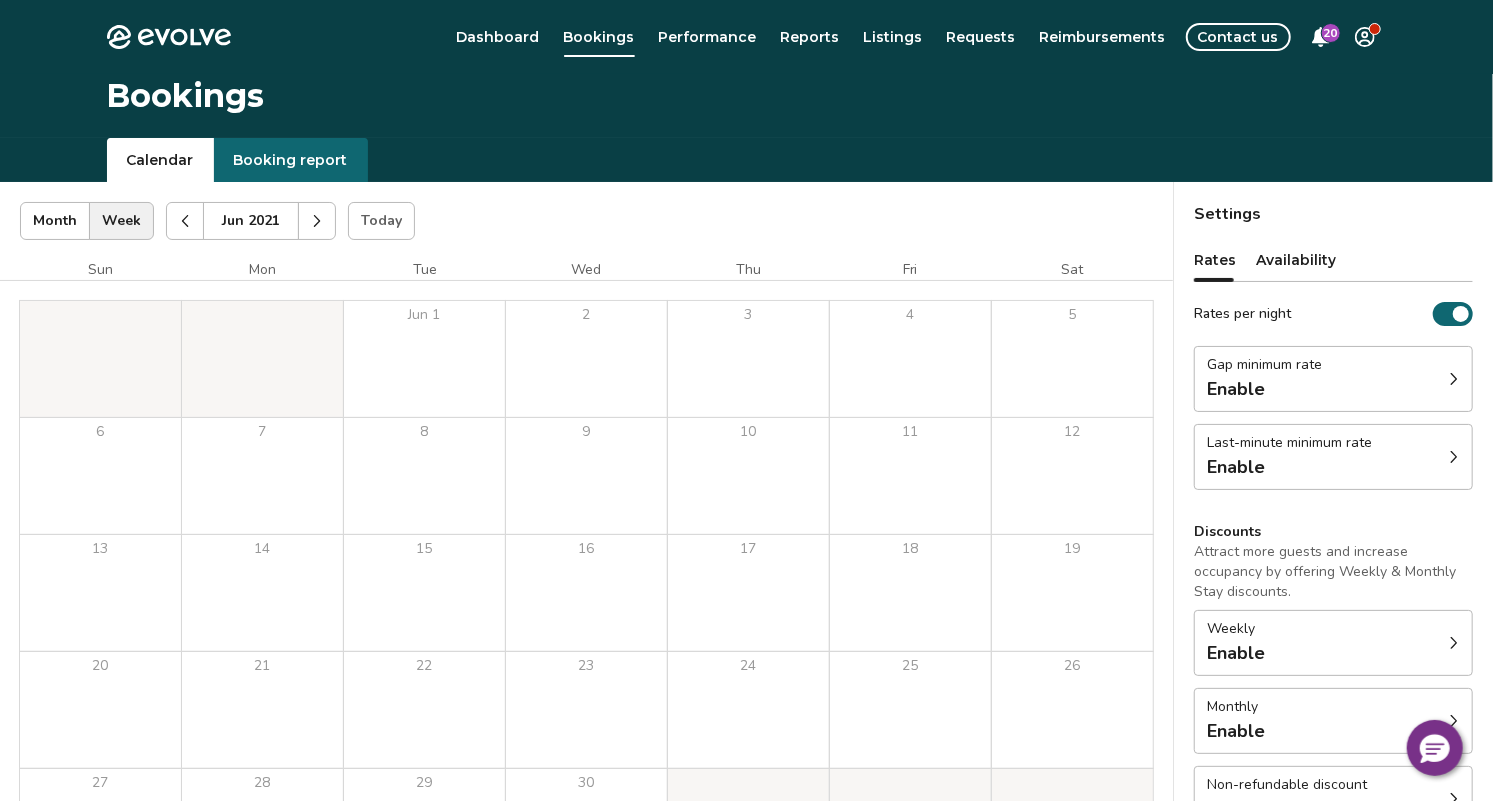 click 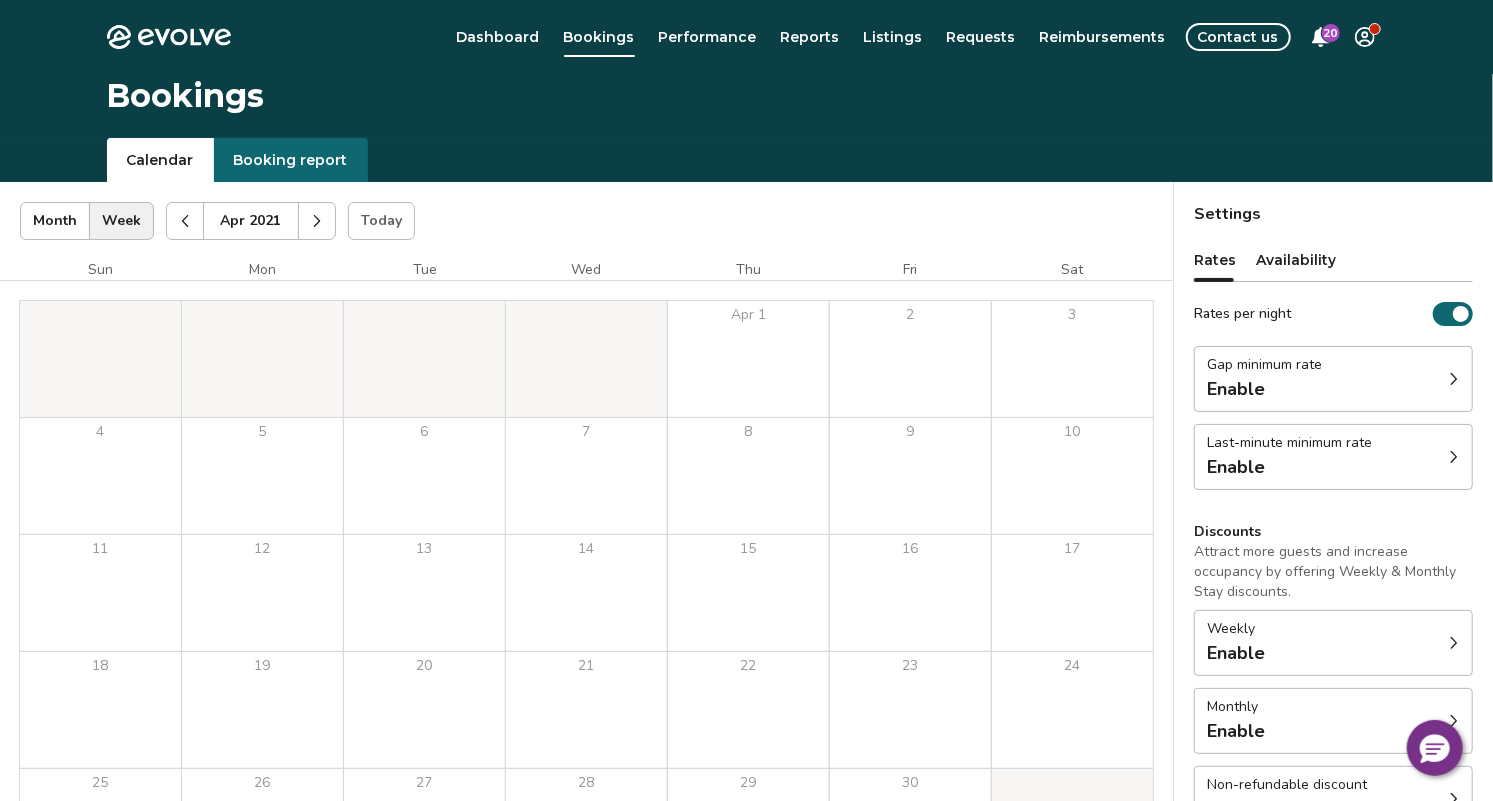 click 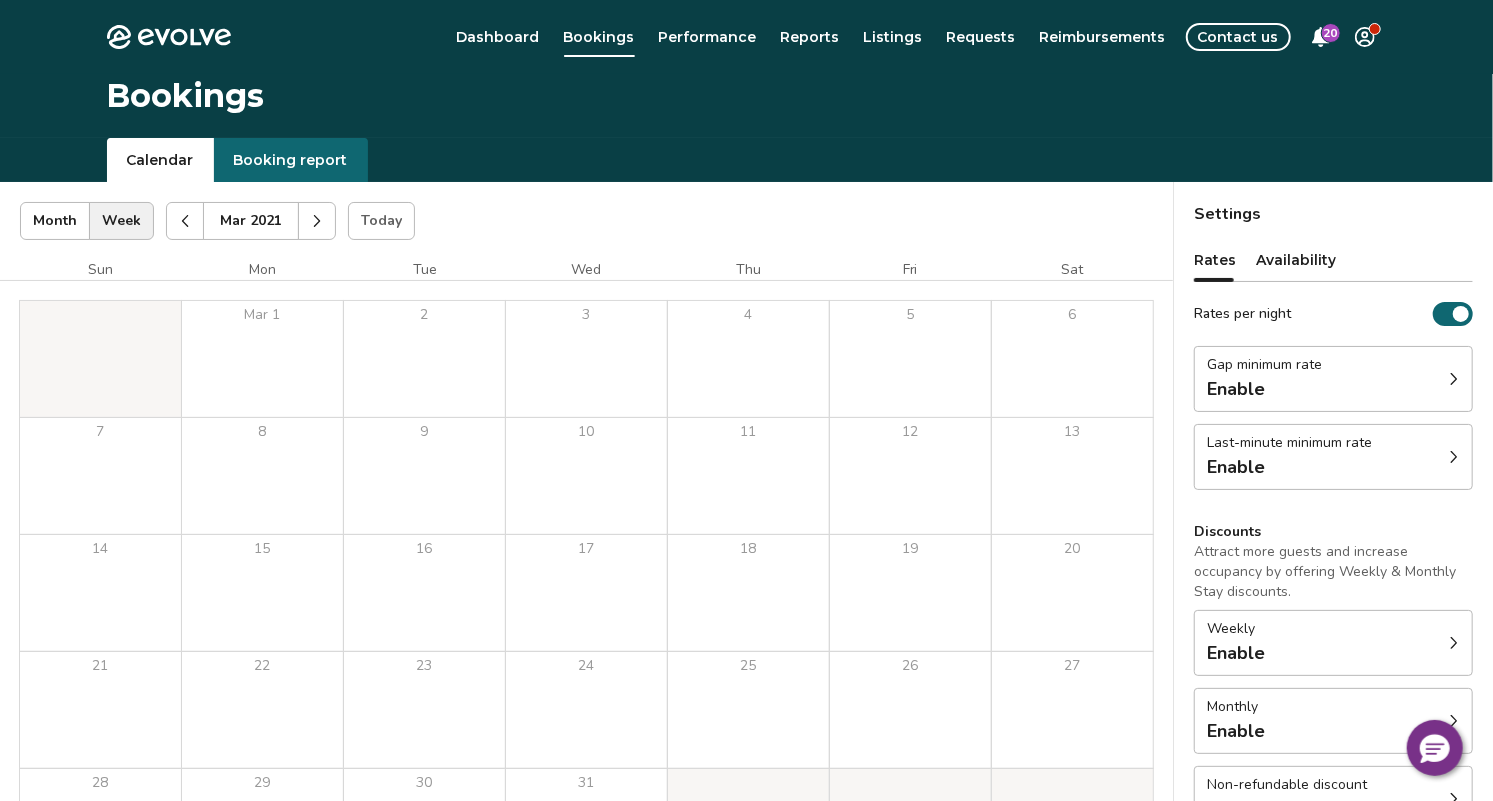 click 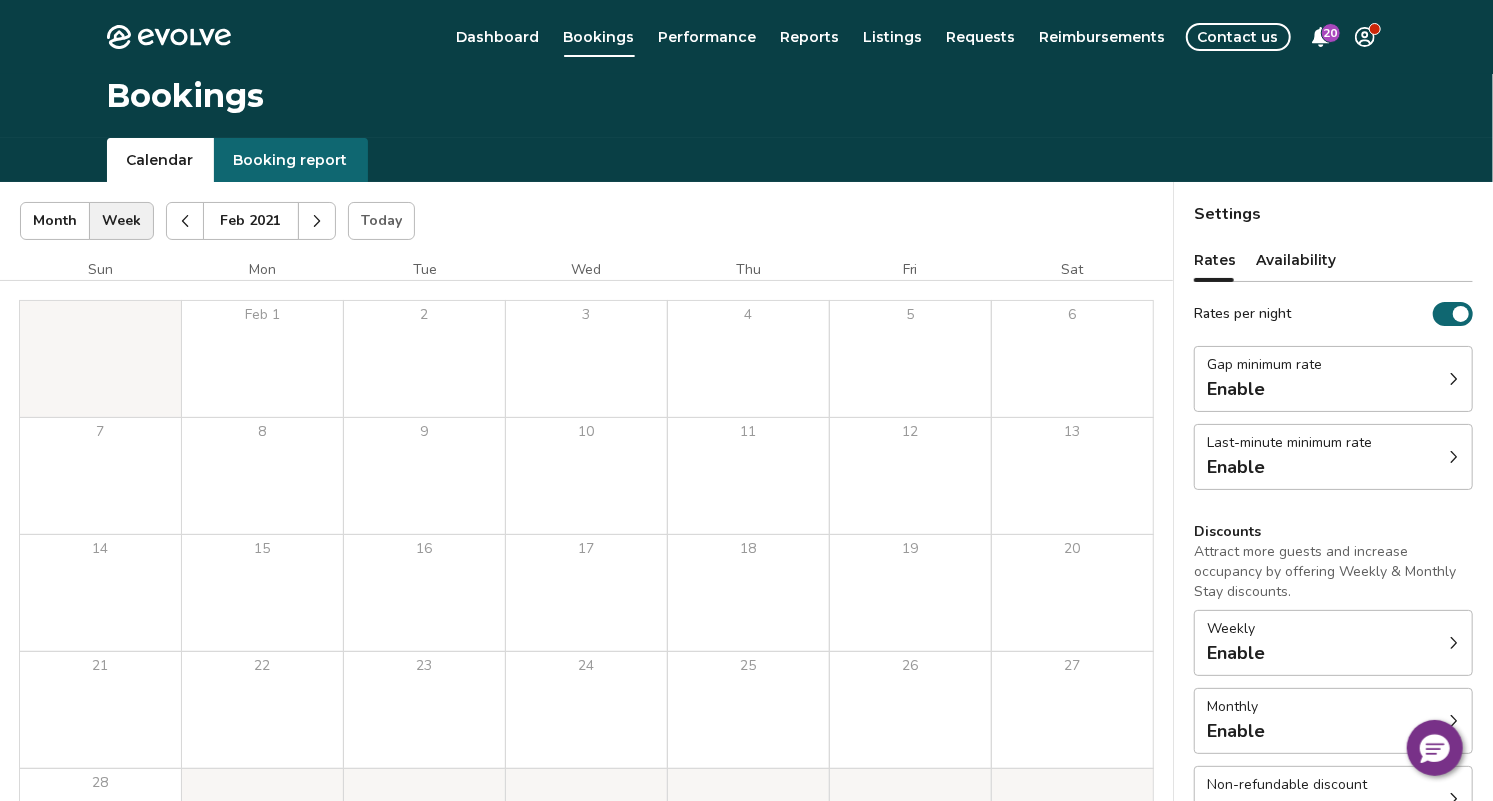 click 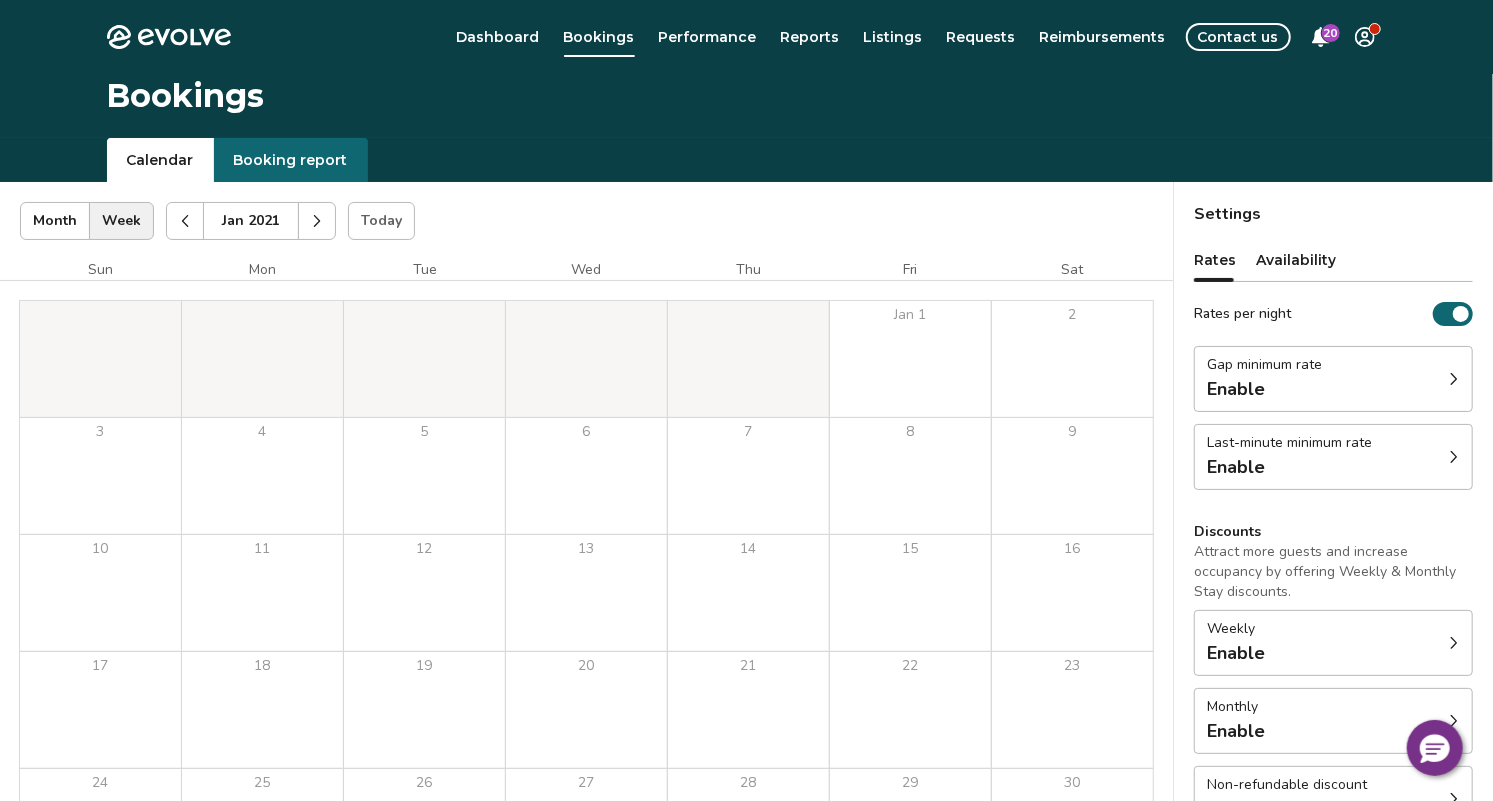 click 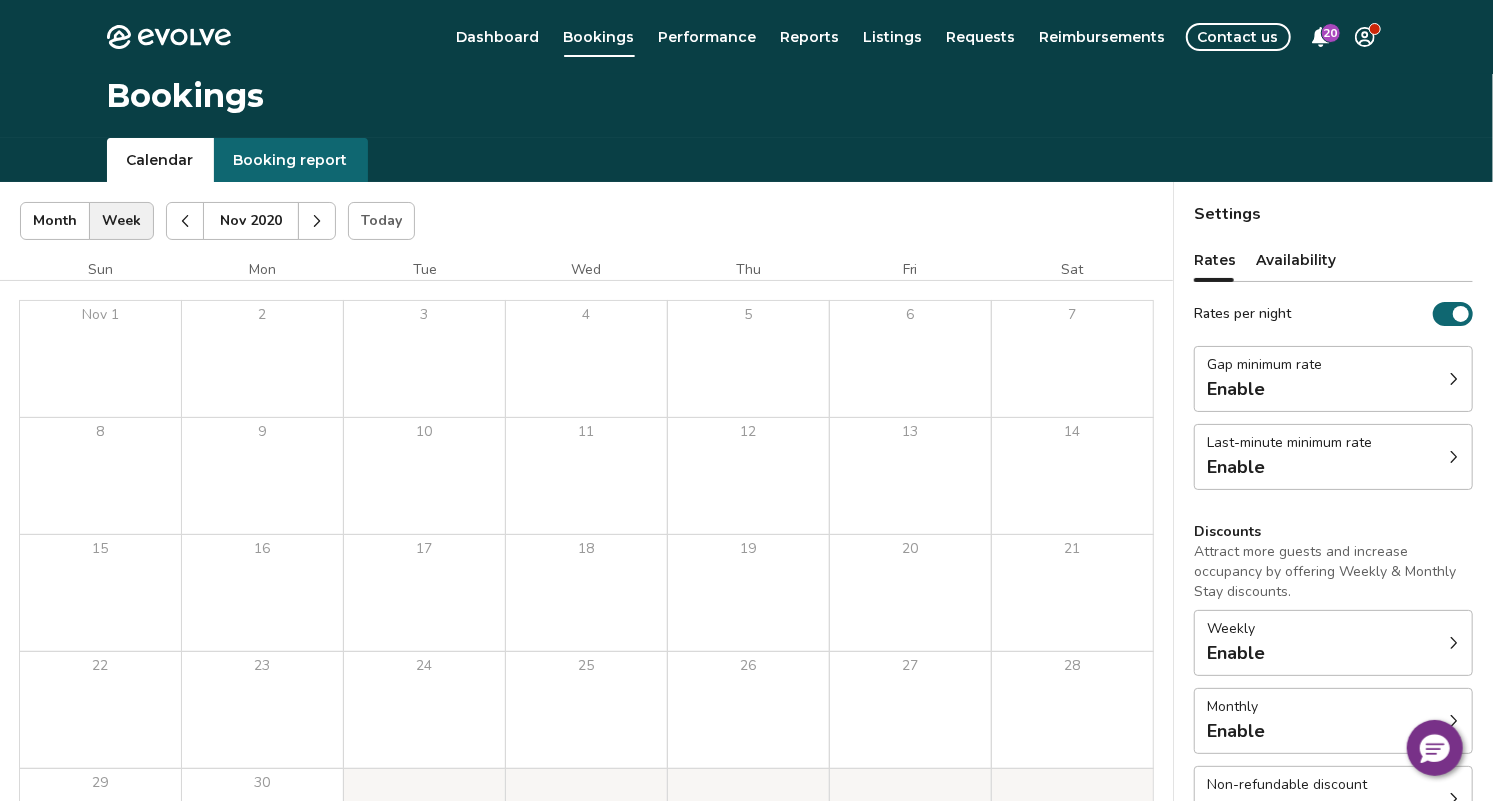 click 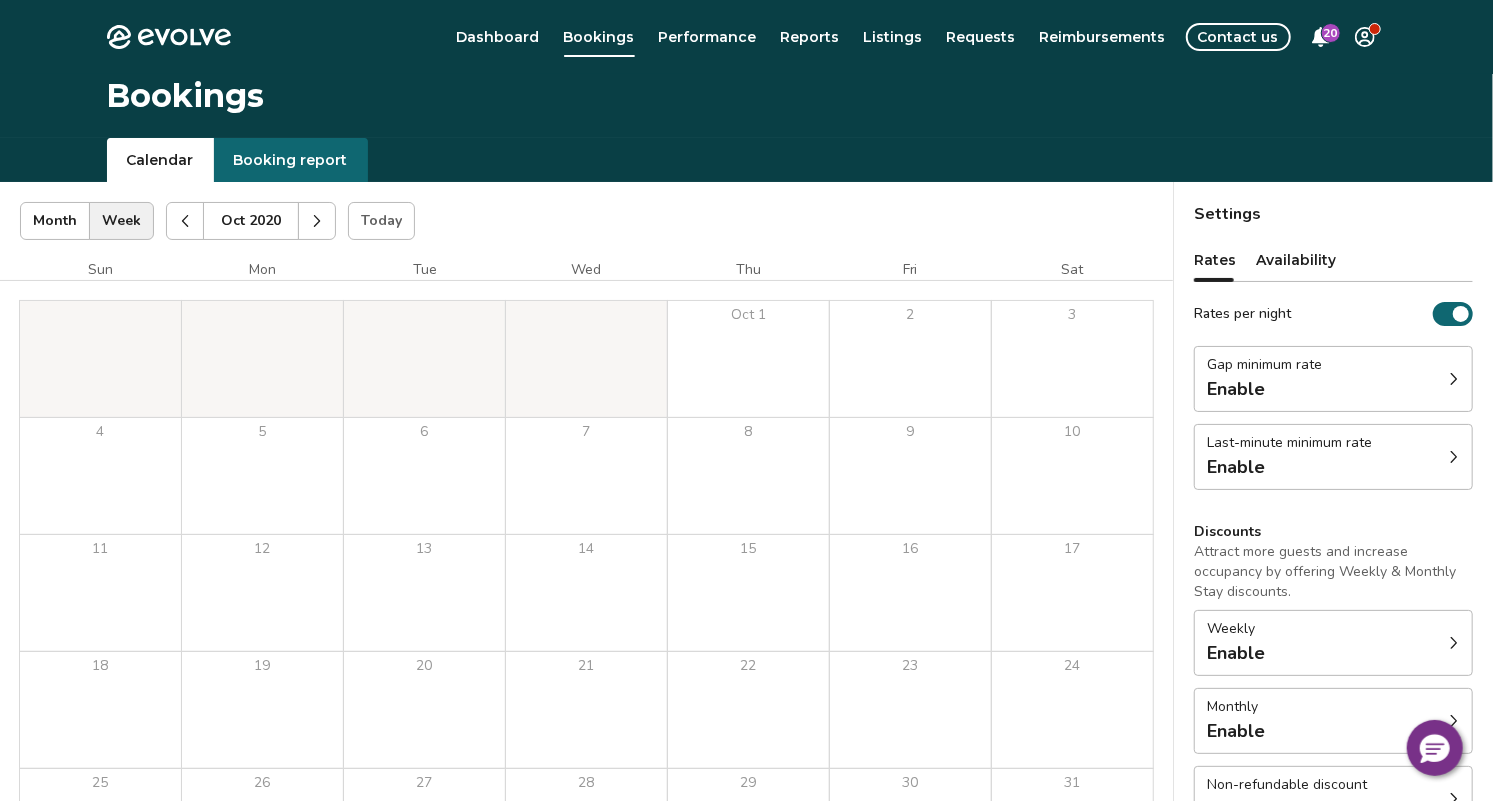 click 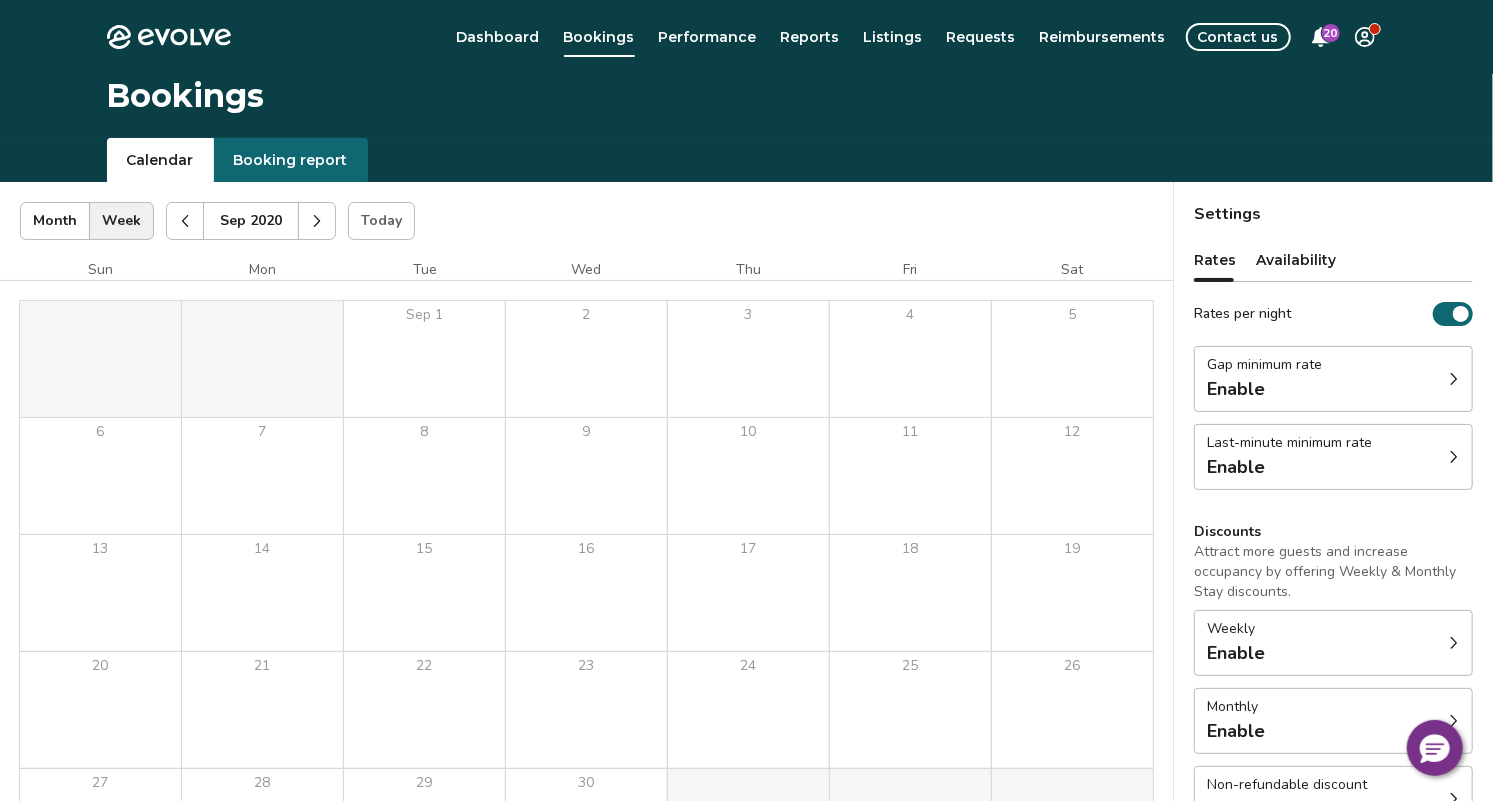 click 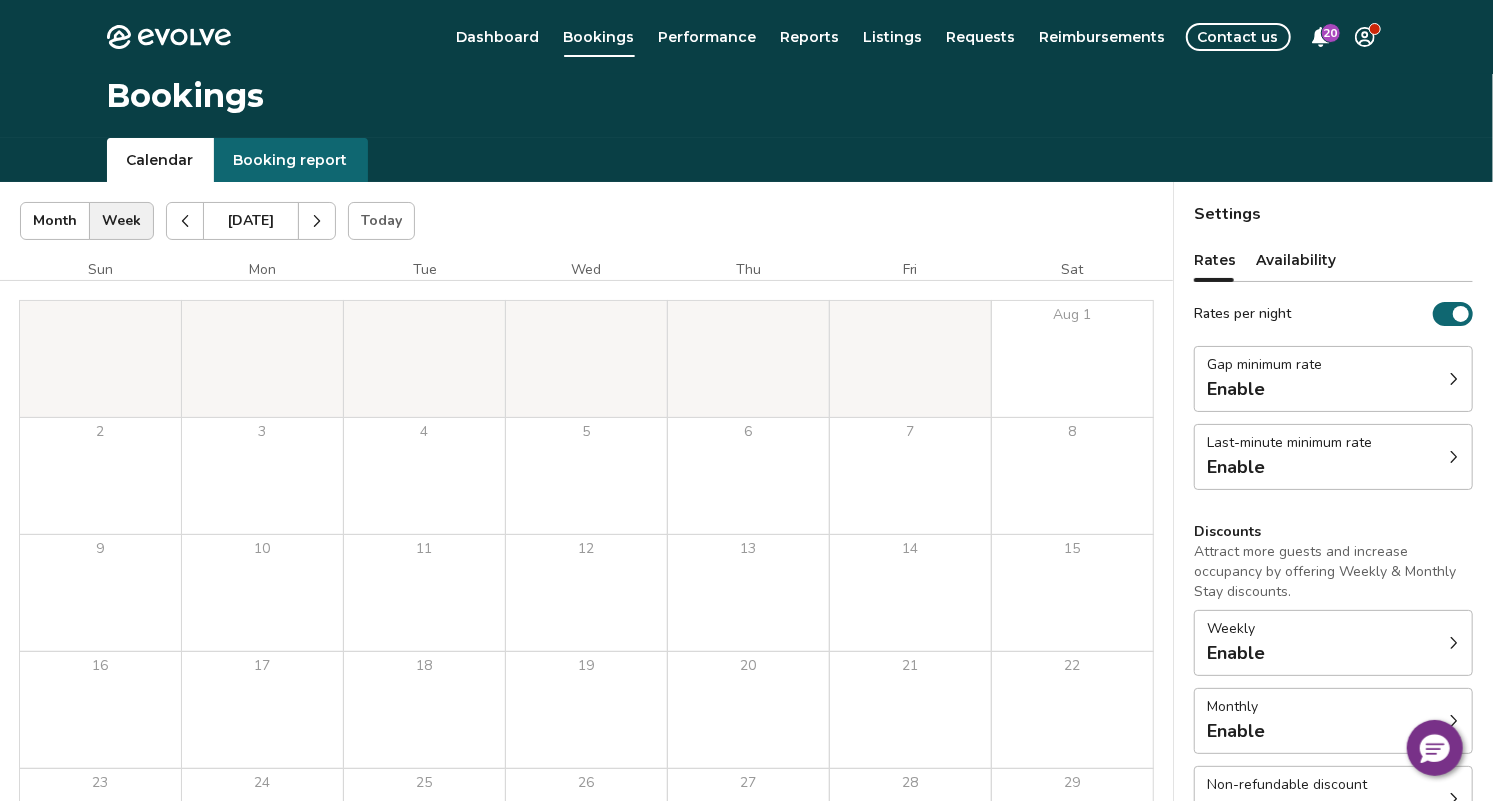 click 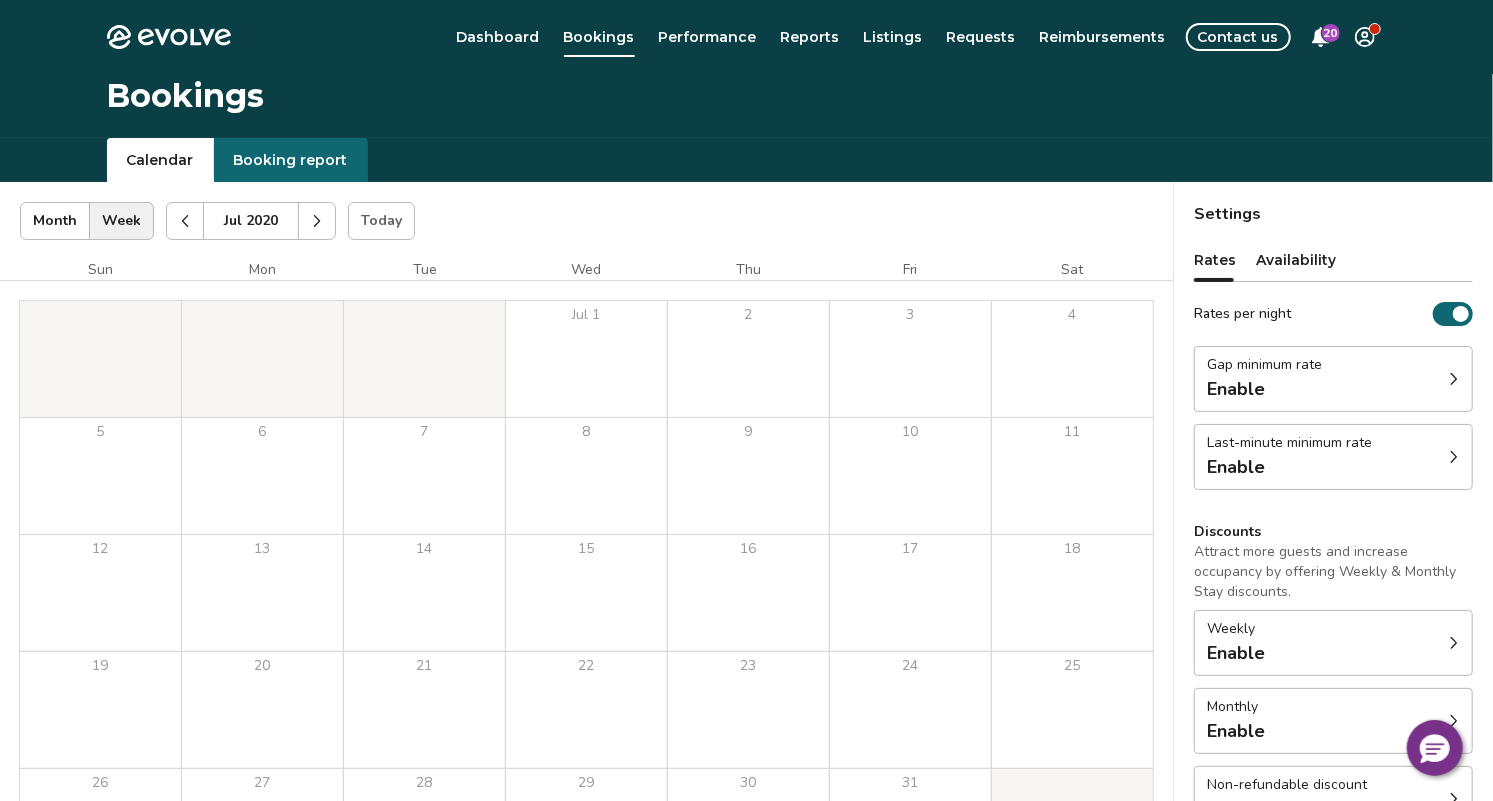 click 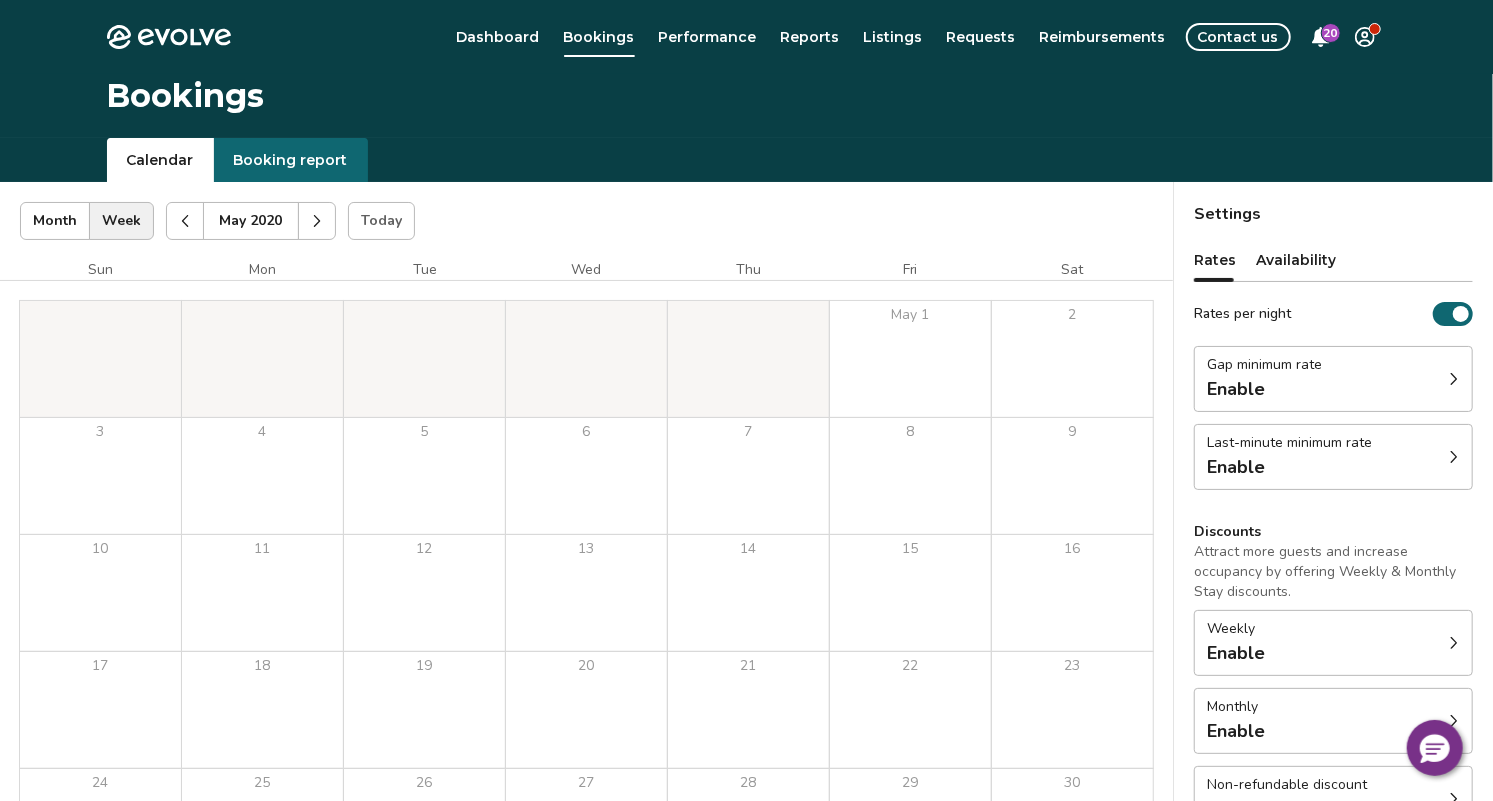 click 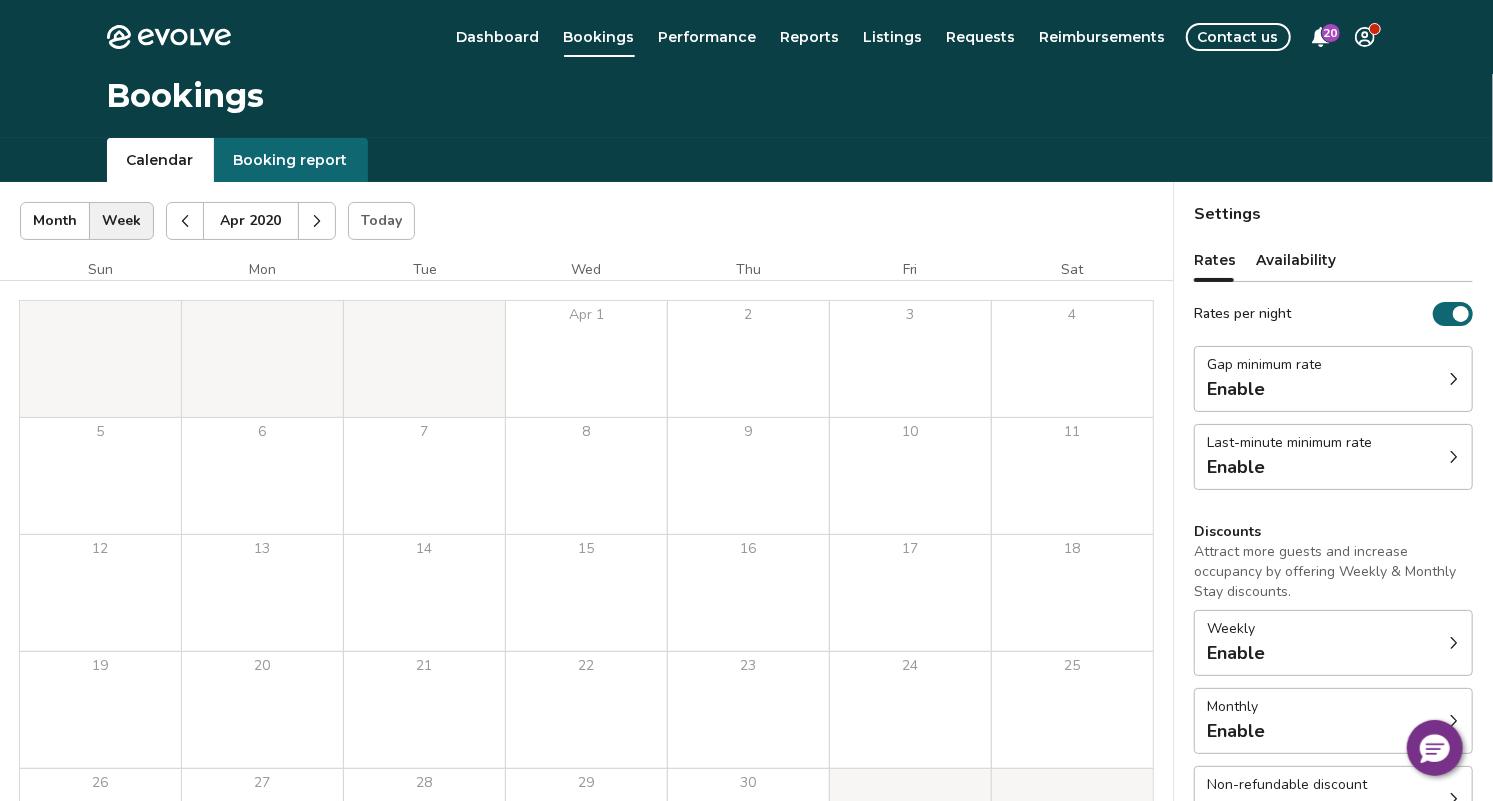click 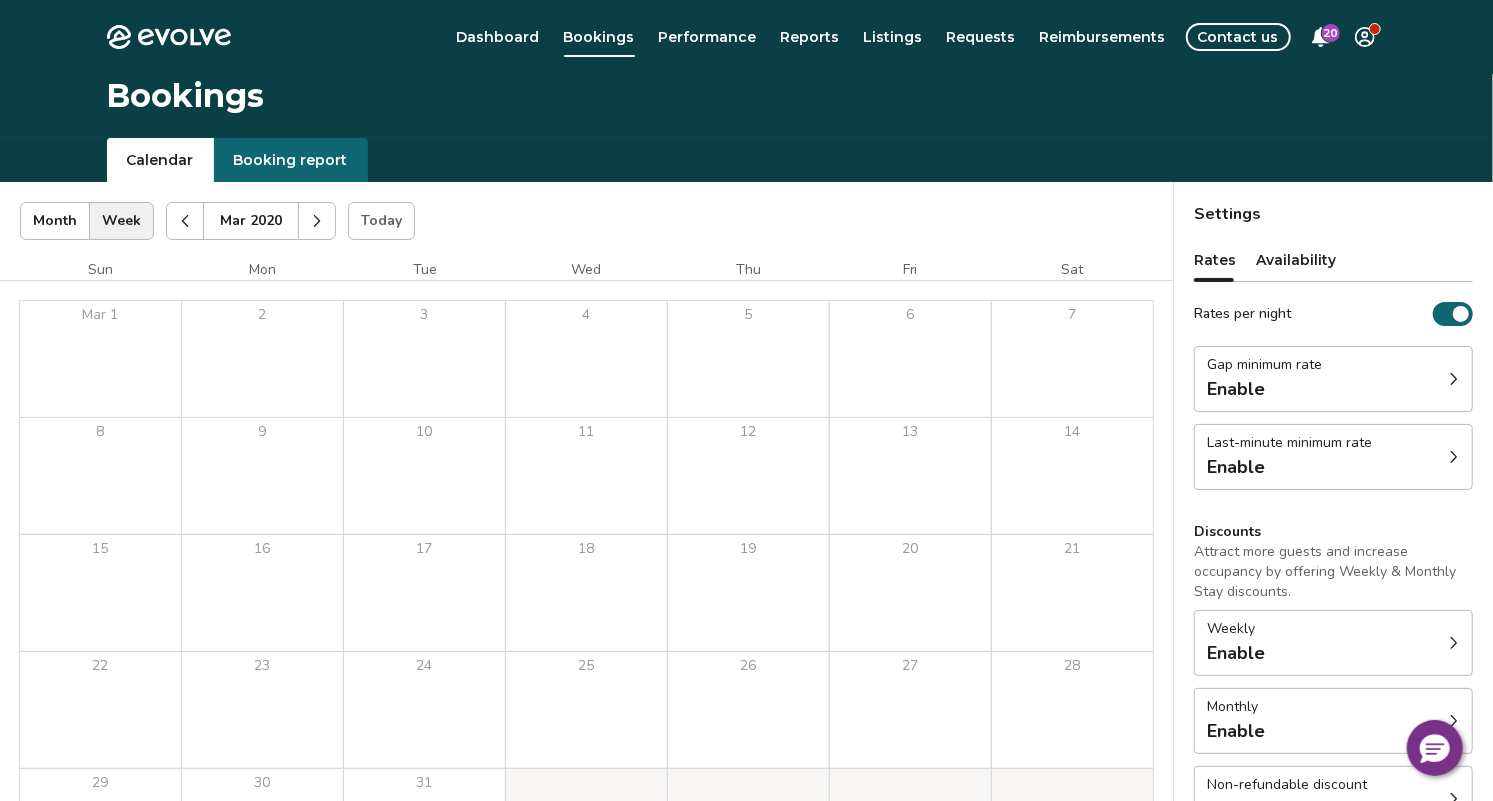 click 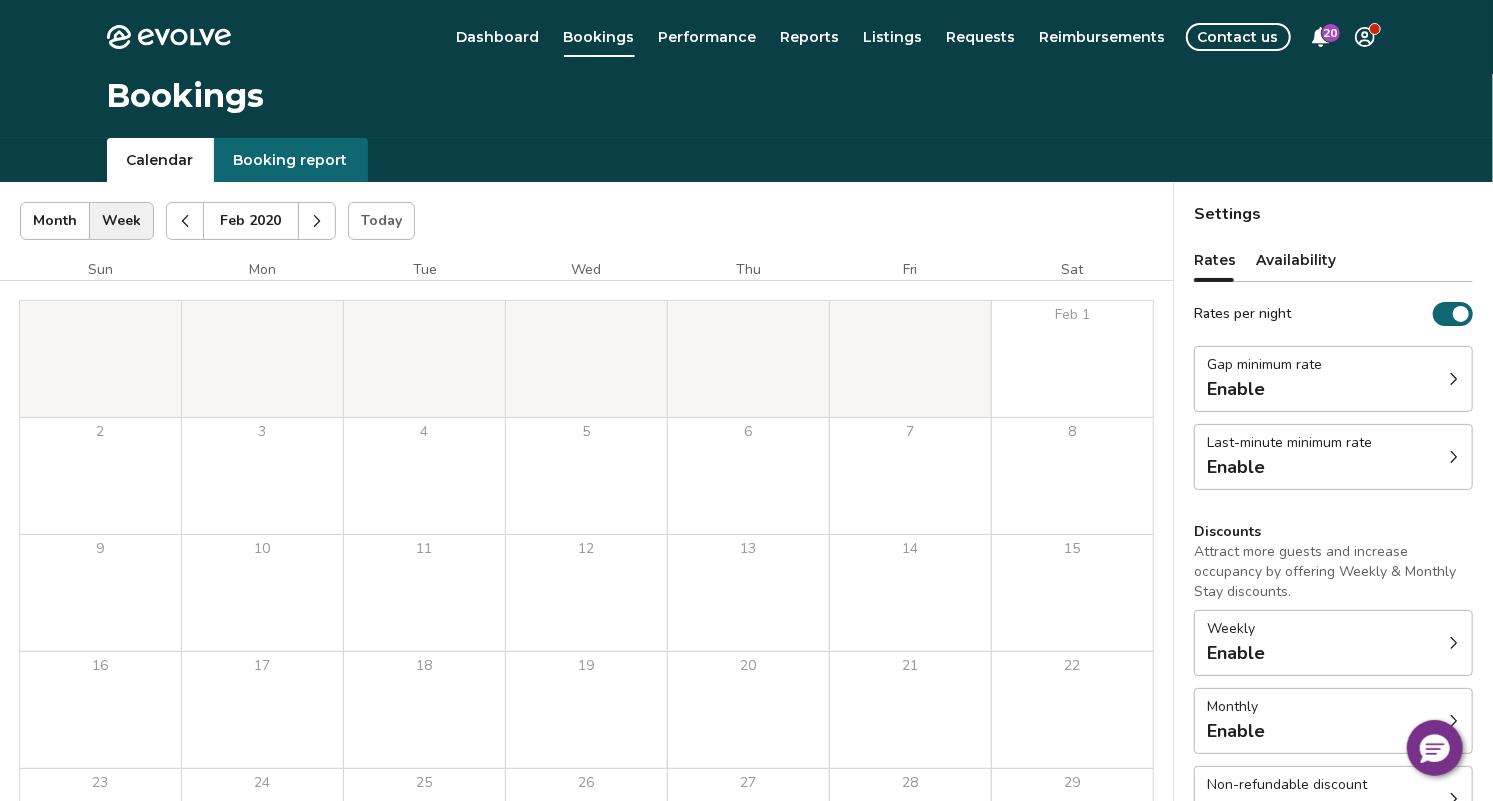 click 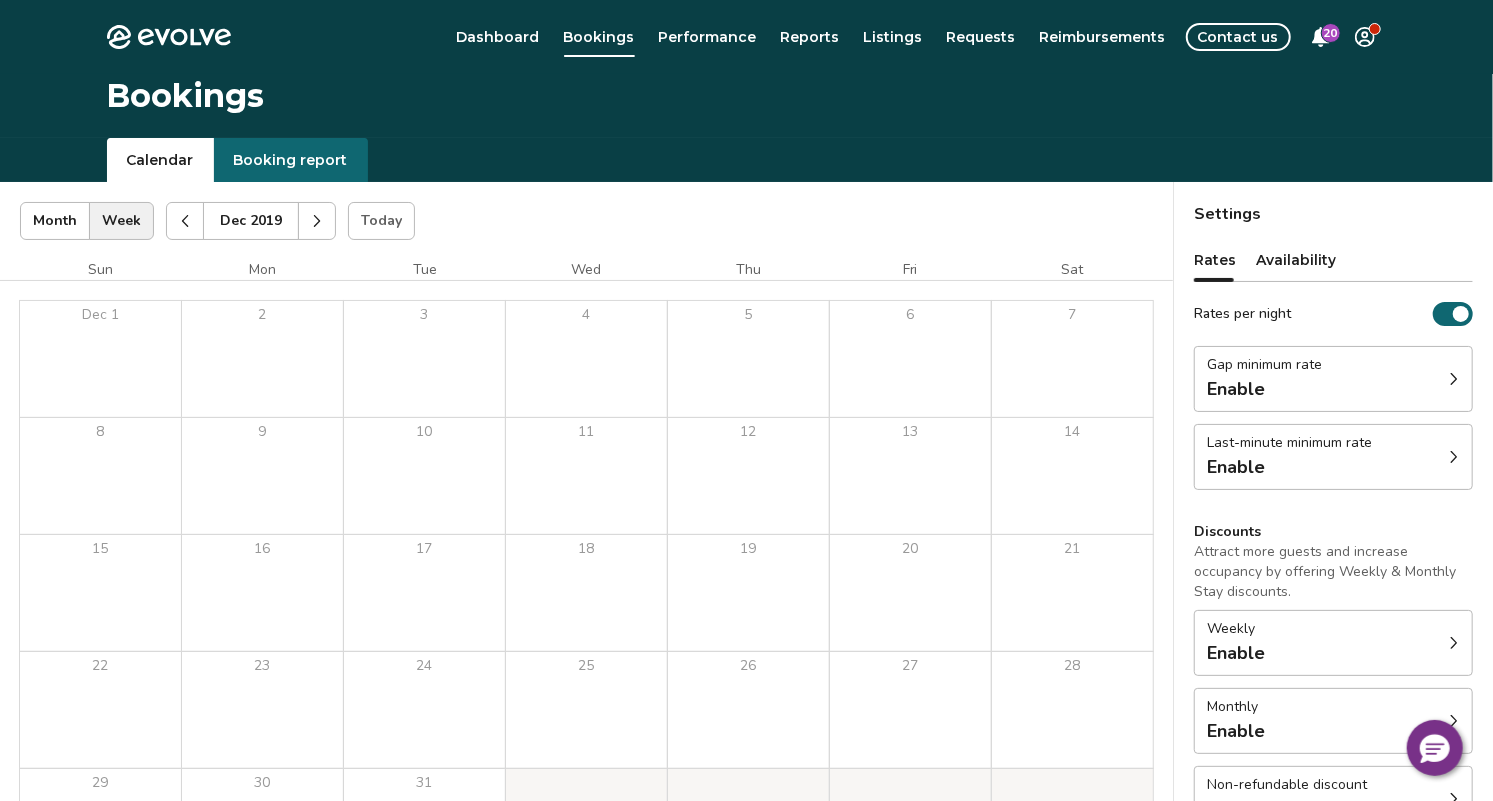 click 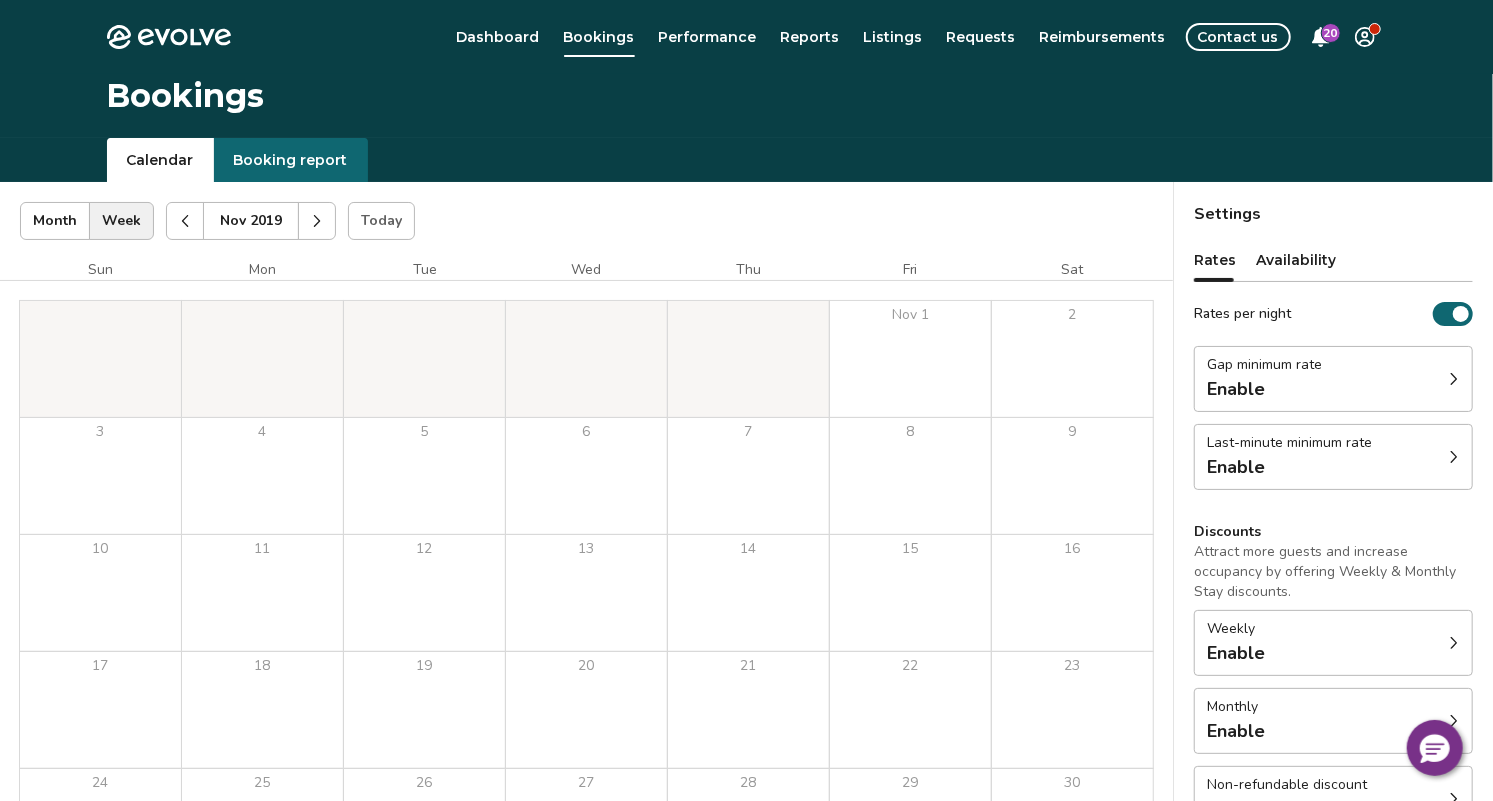 click 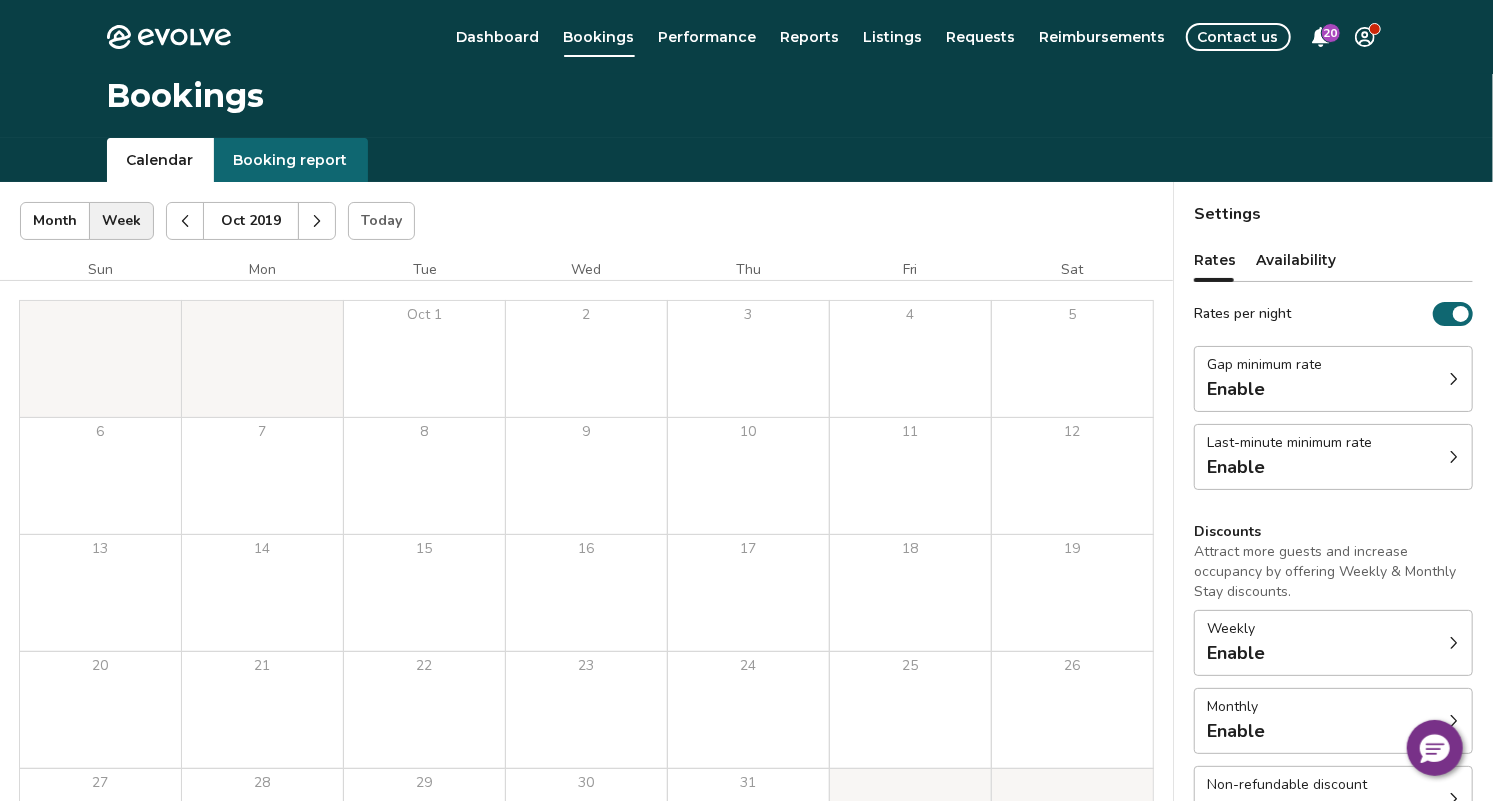 click 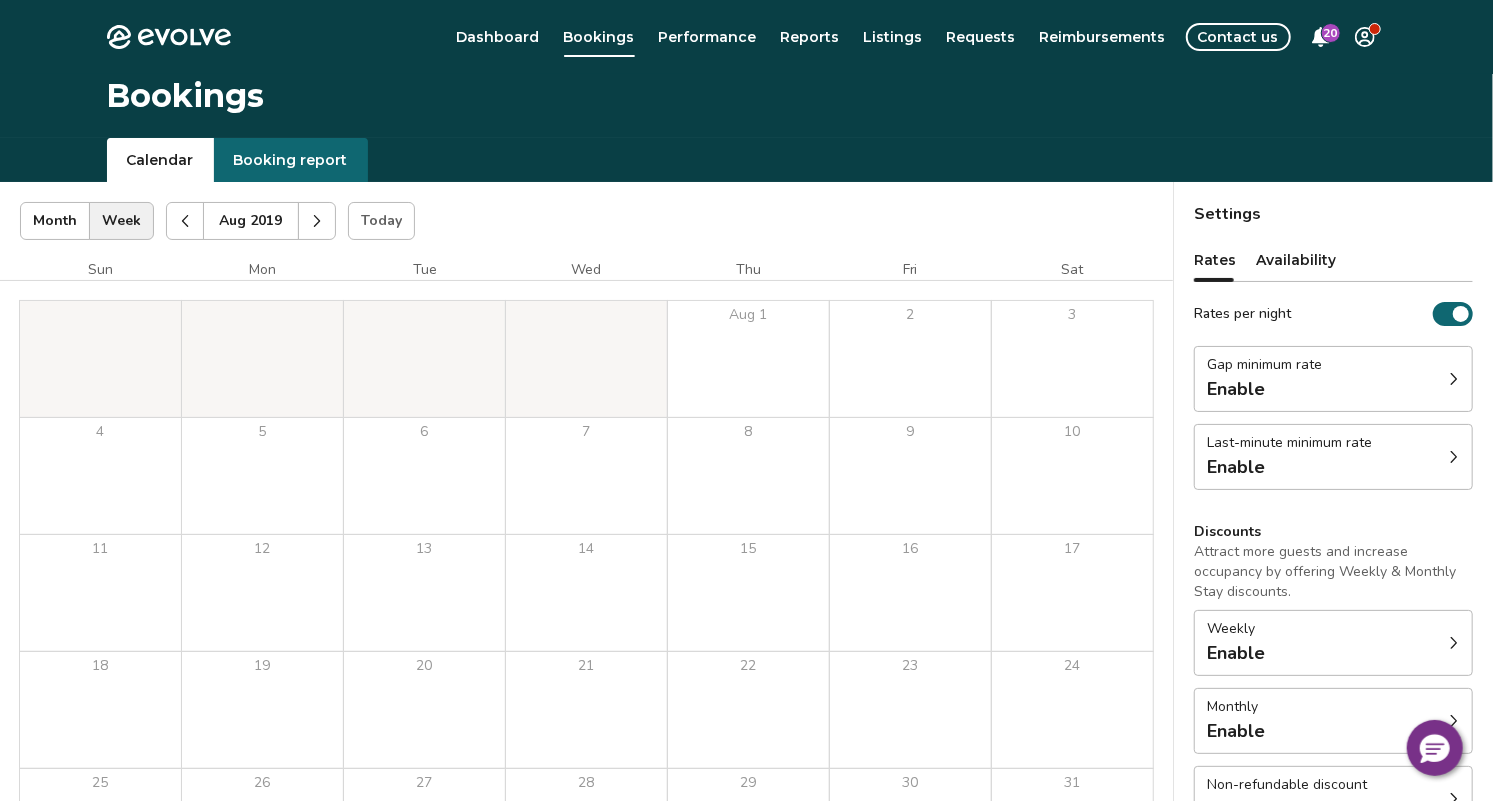 click 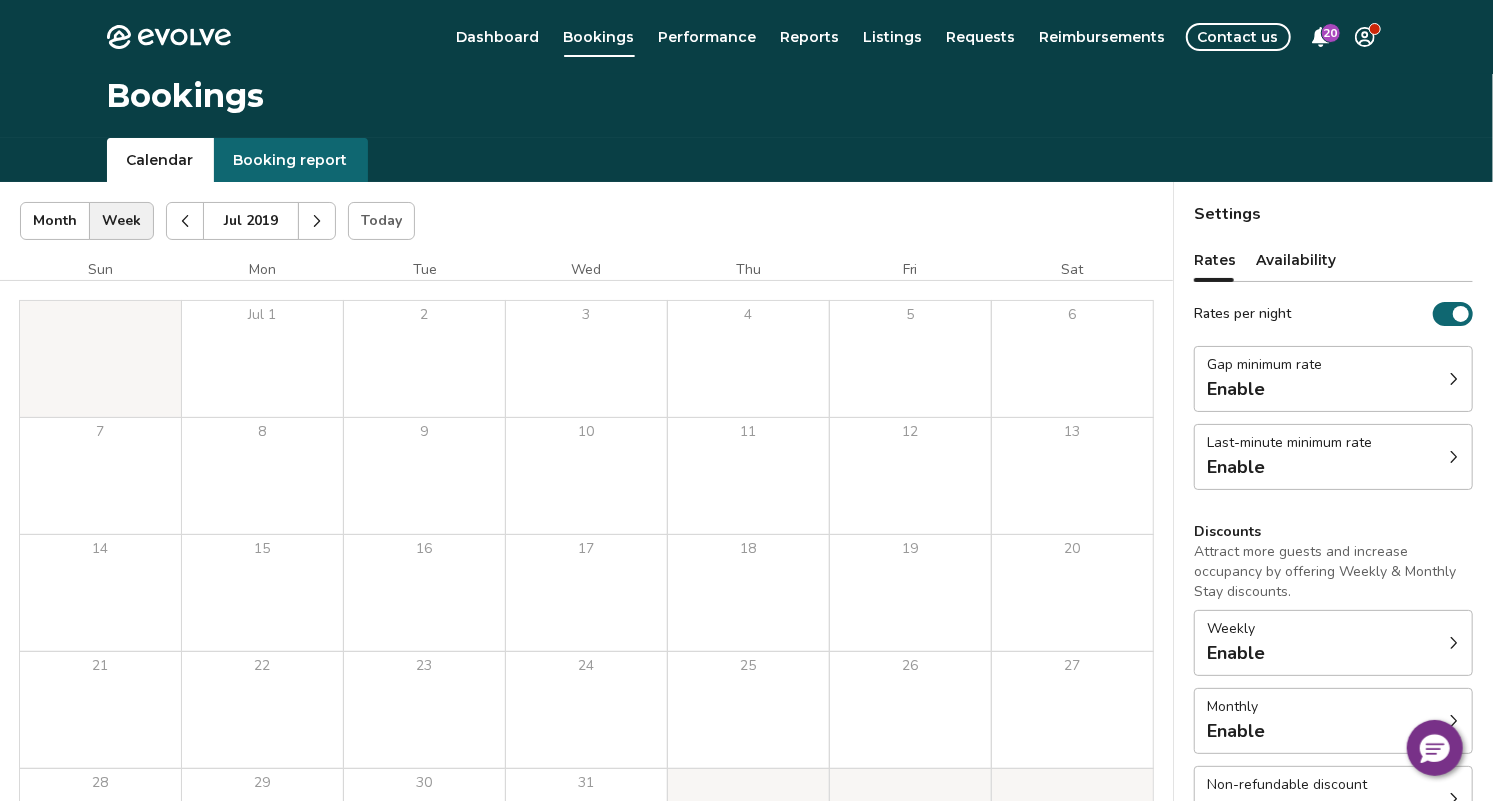 click 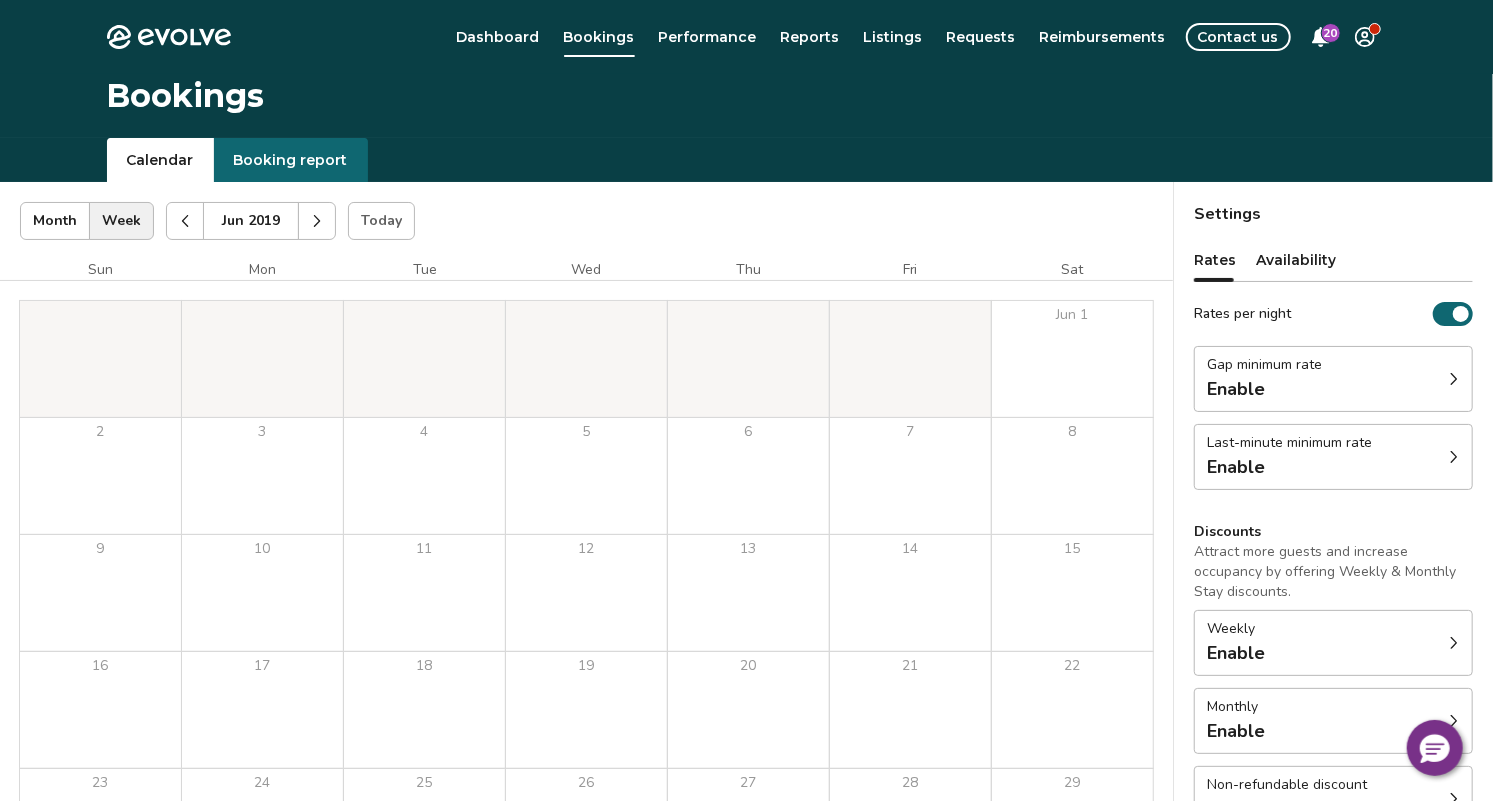 click 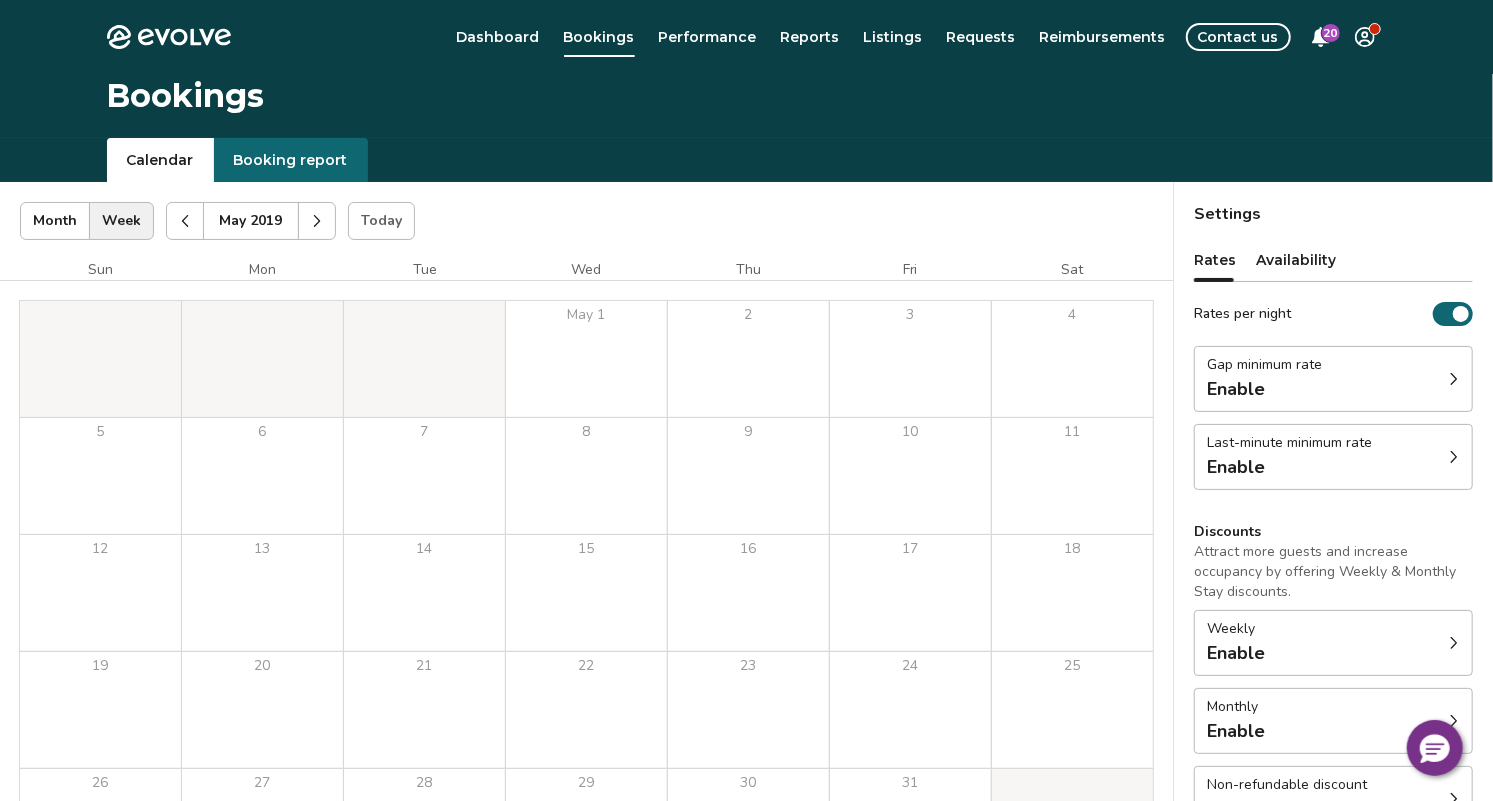 click 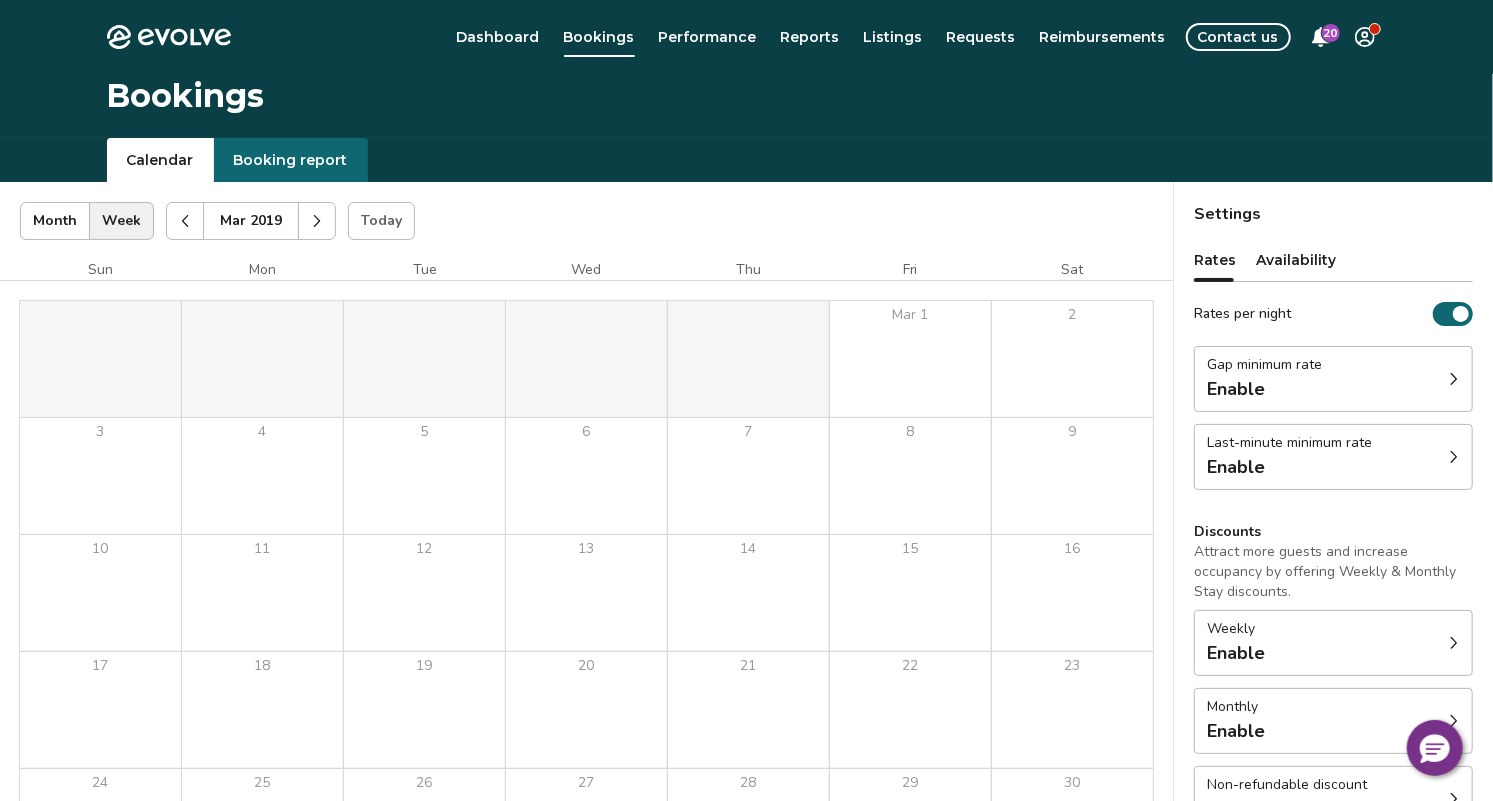 click 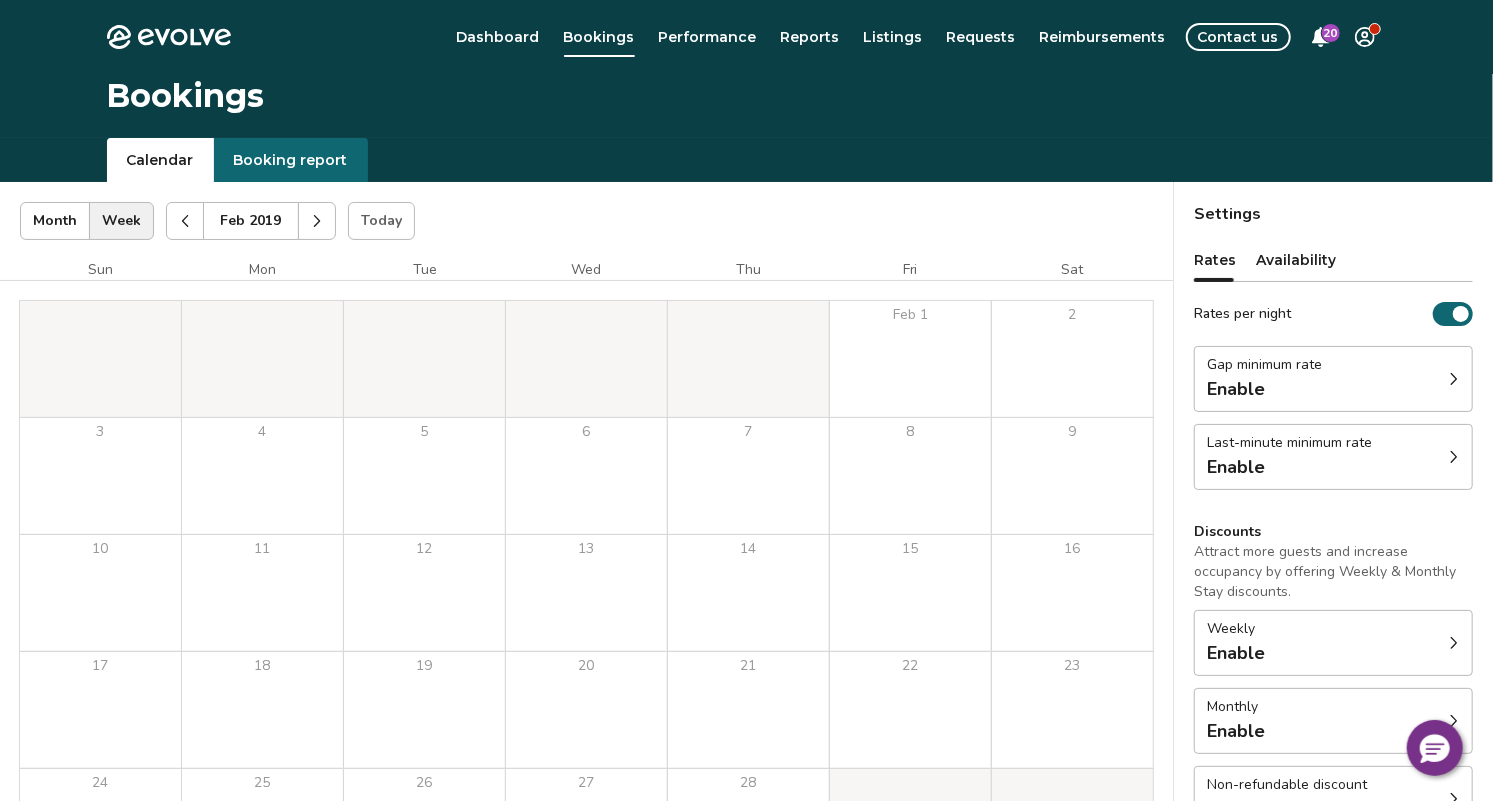 click 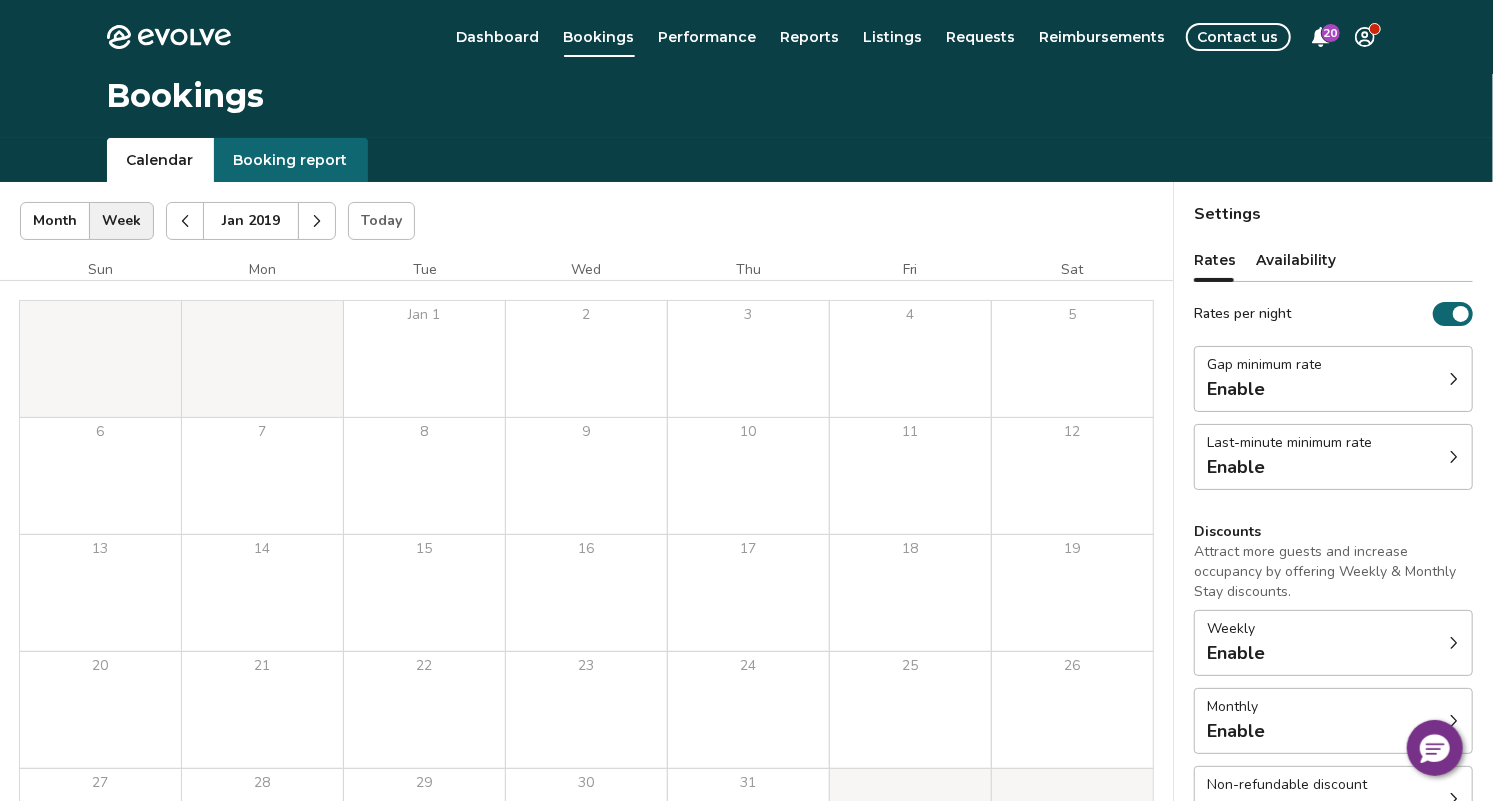 click 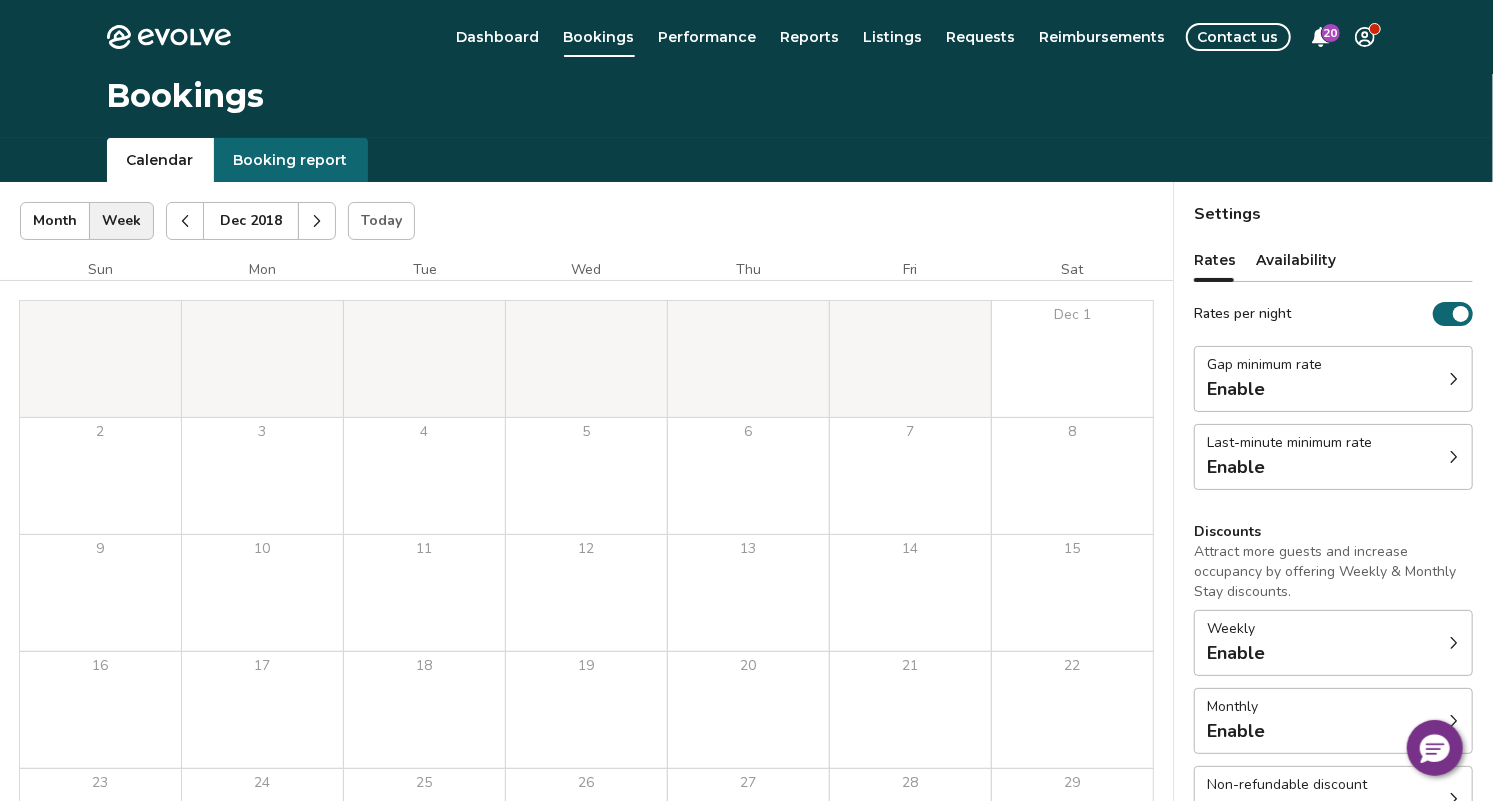 click 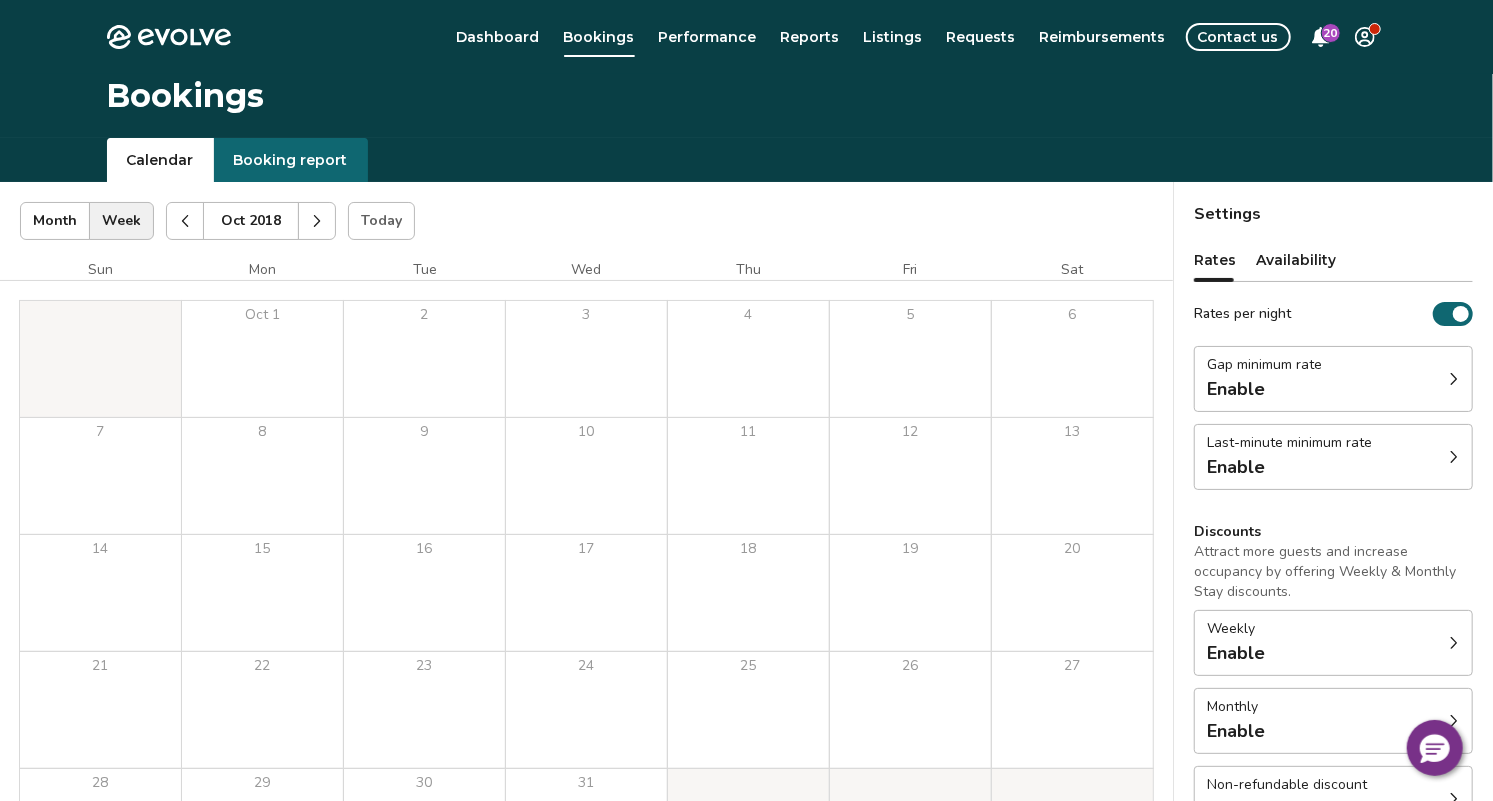 click 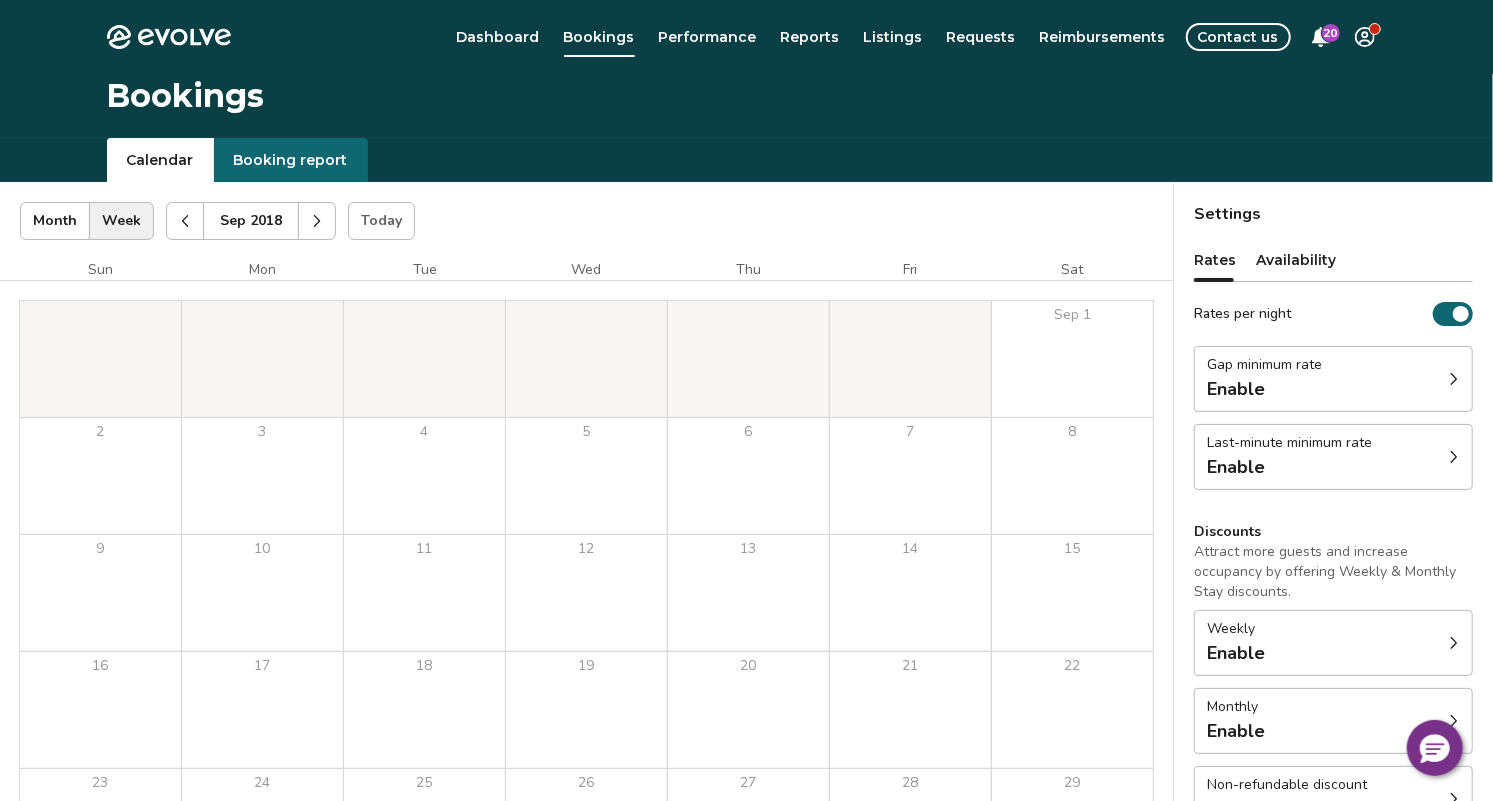 click 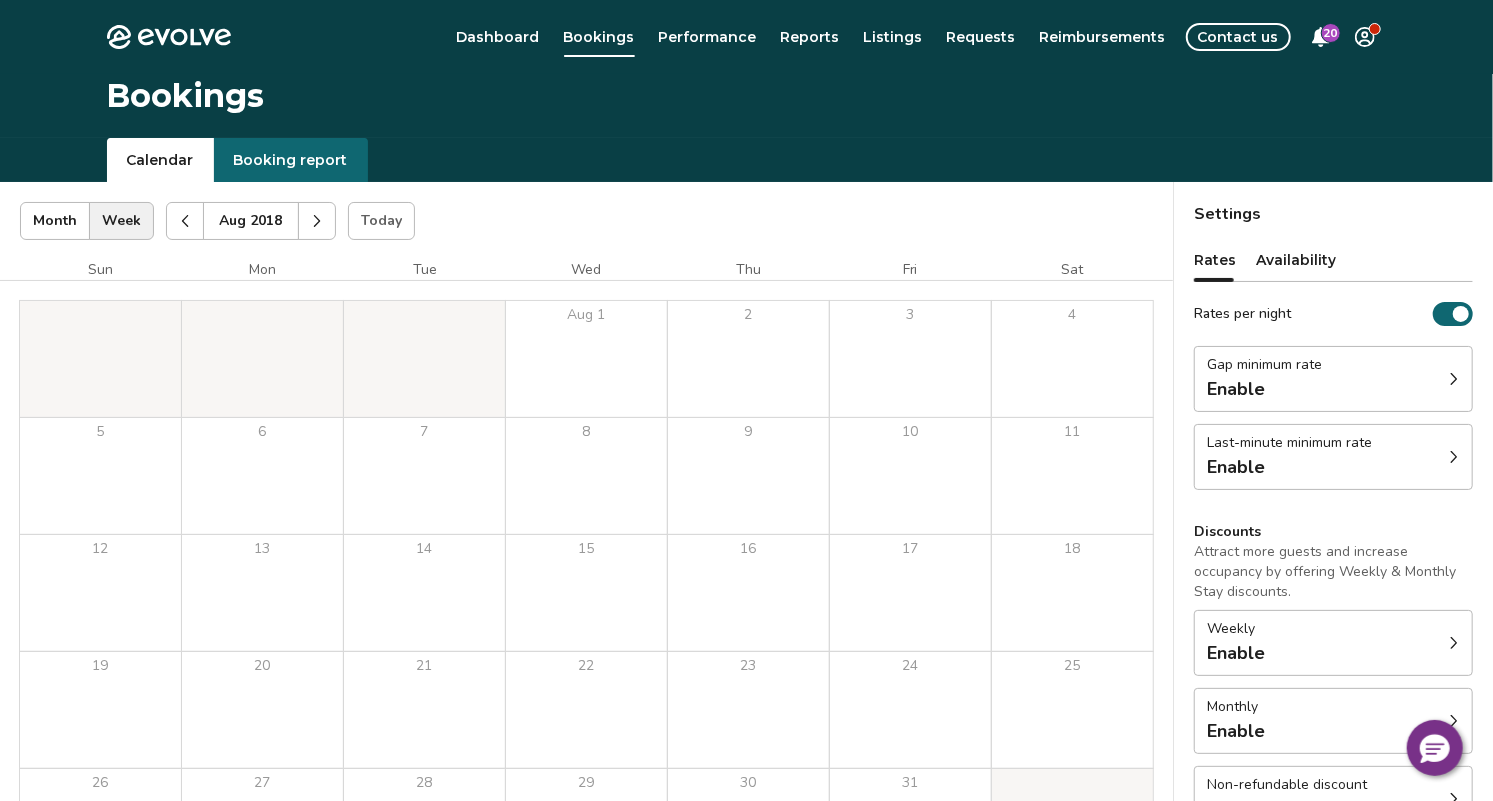 click 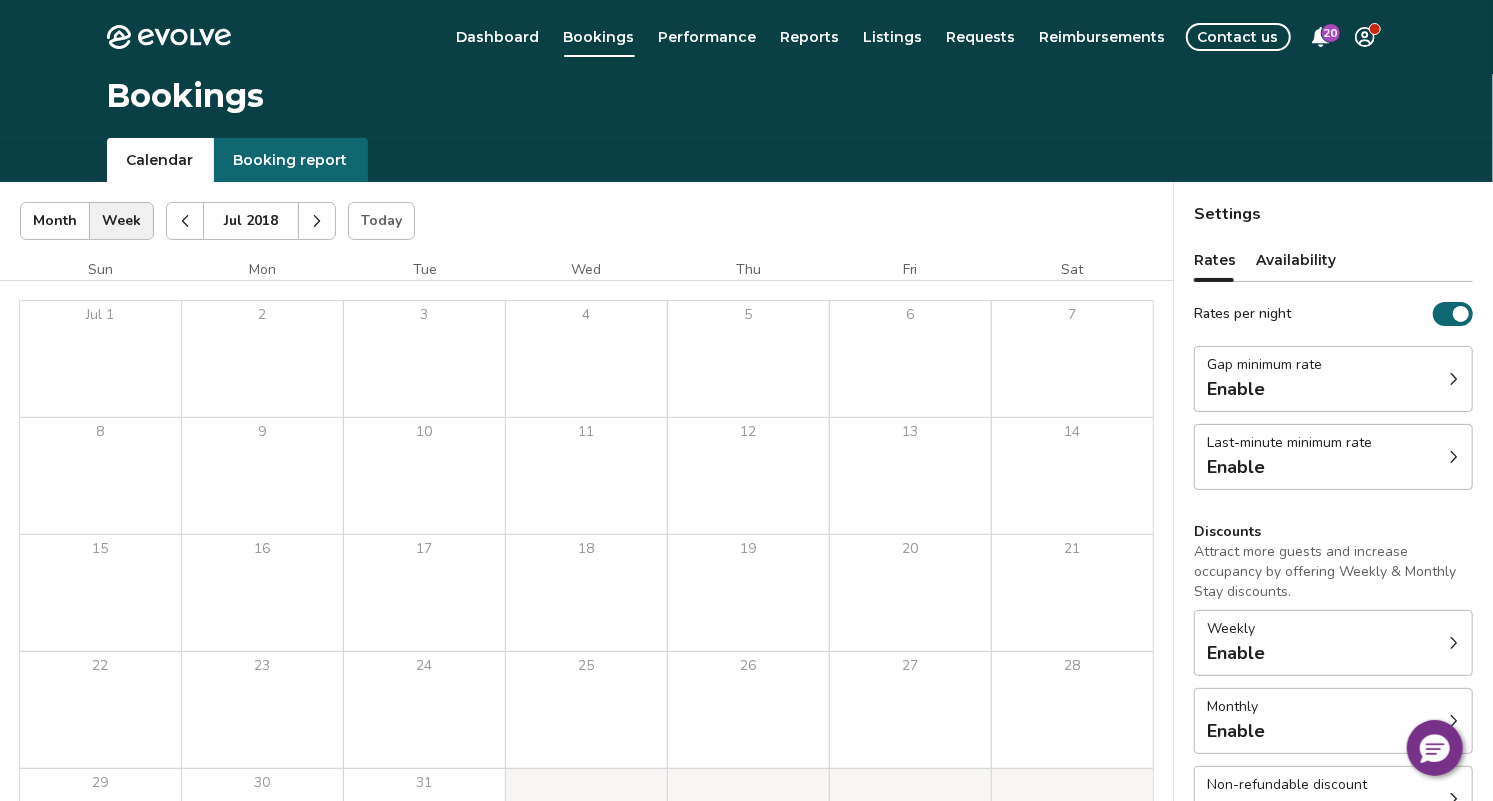 click 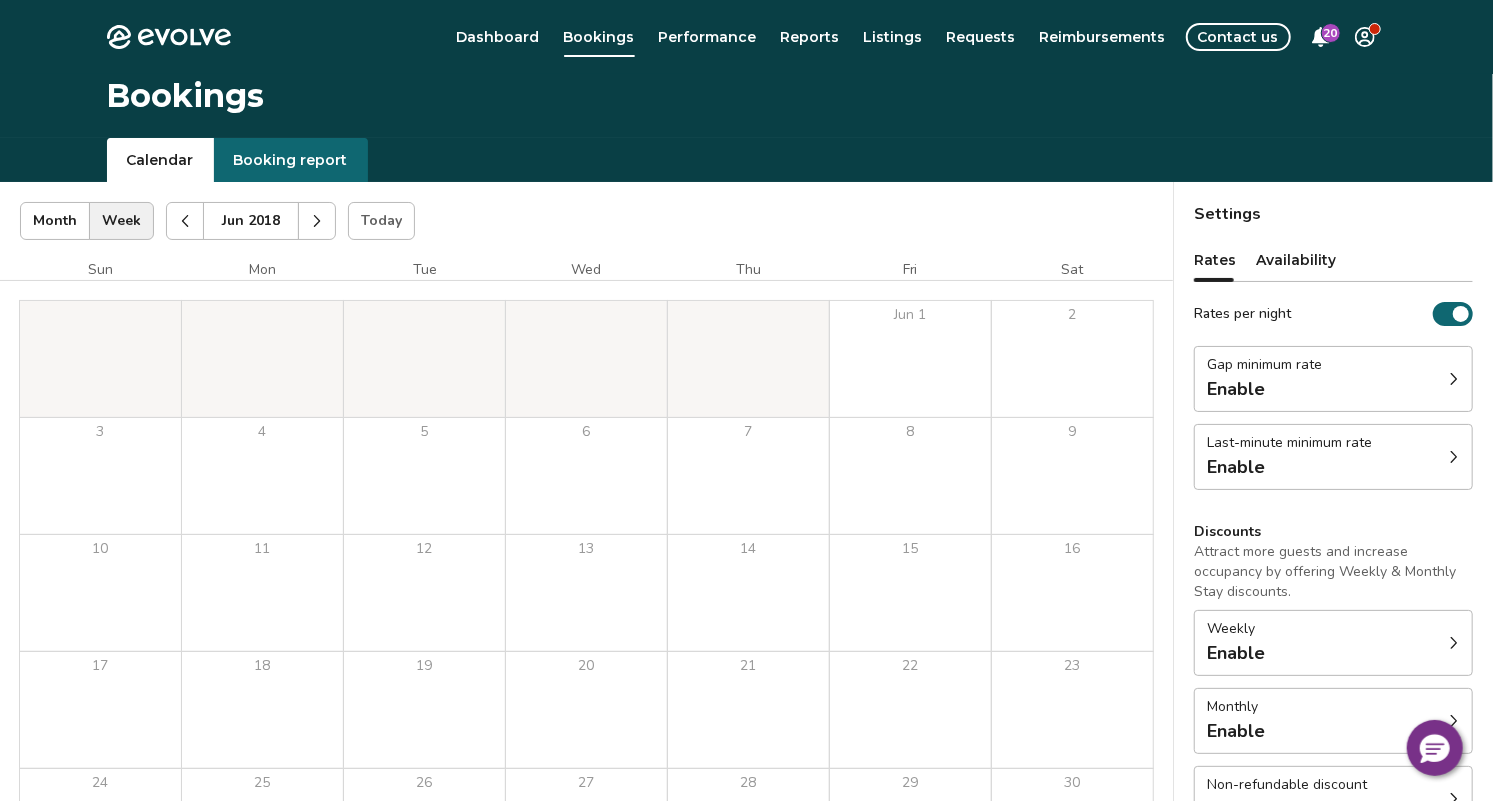 click 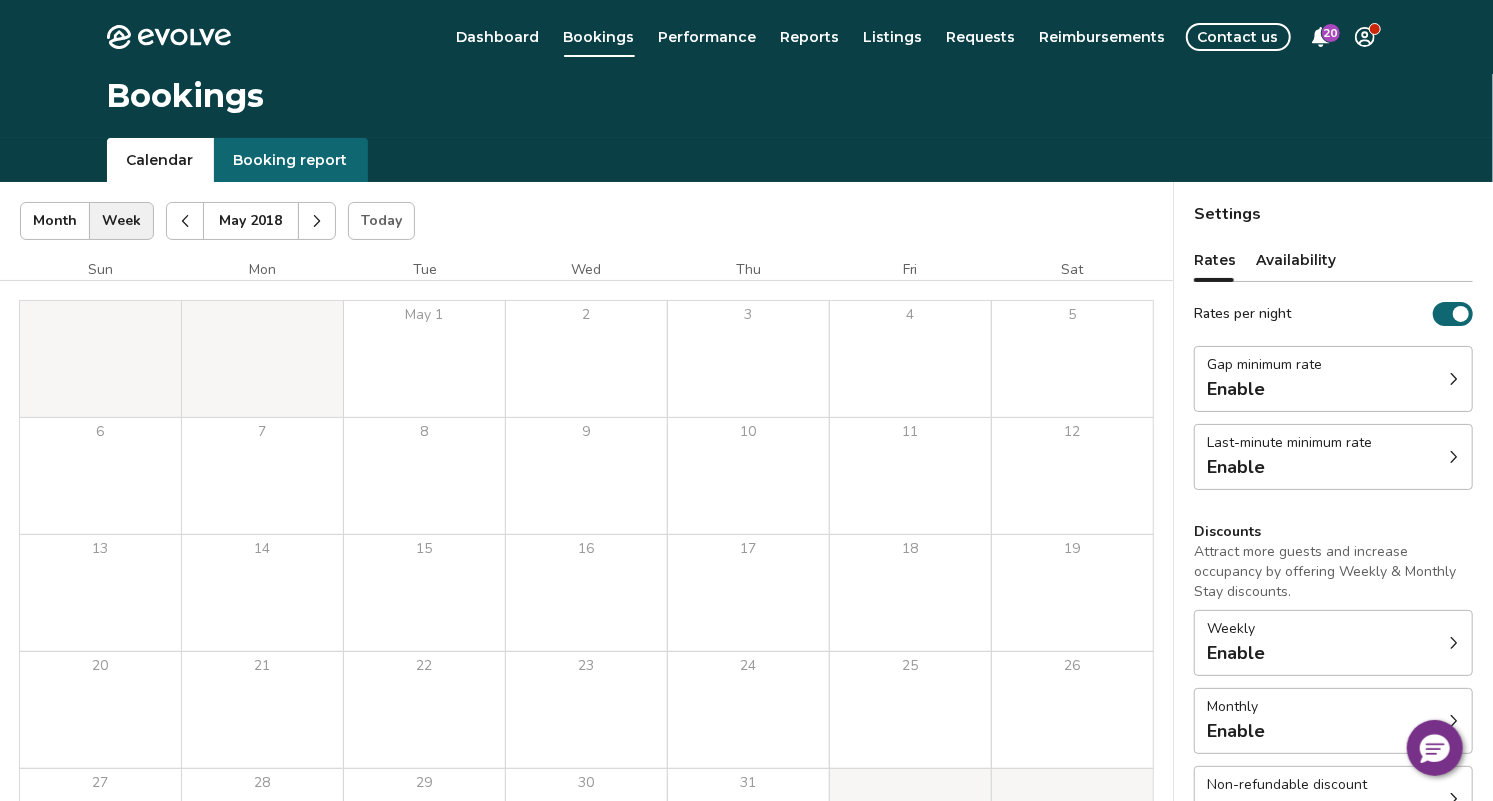 click 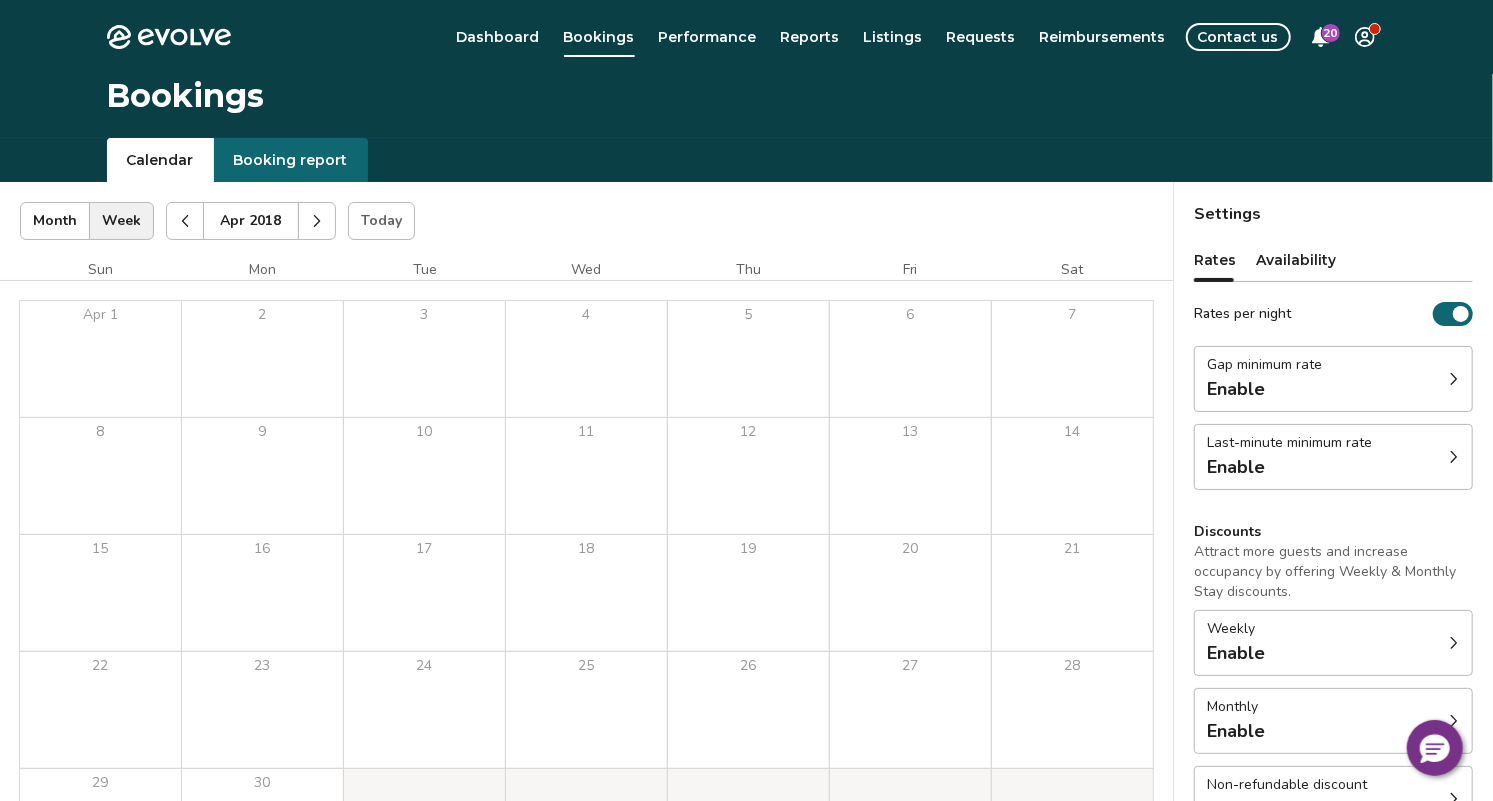 click 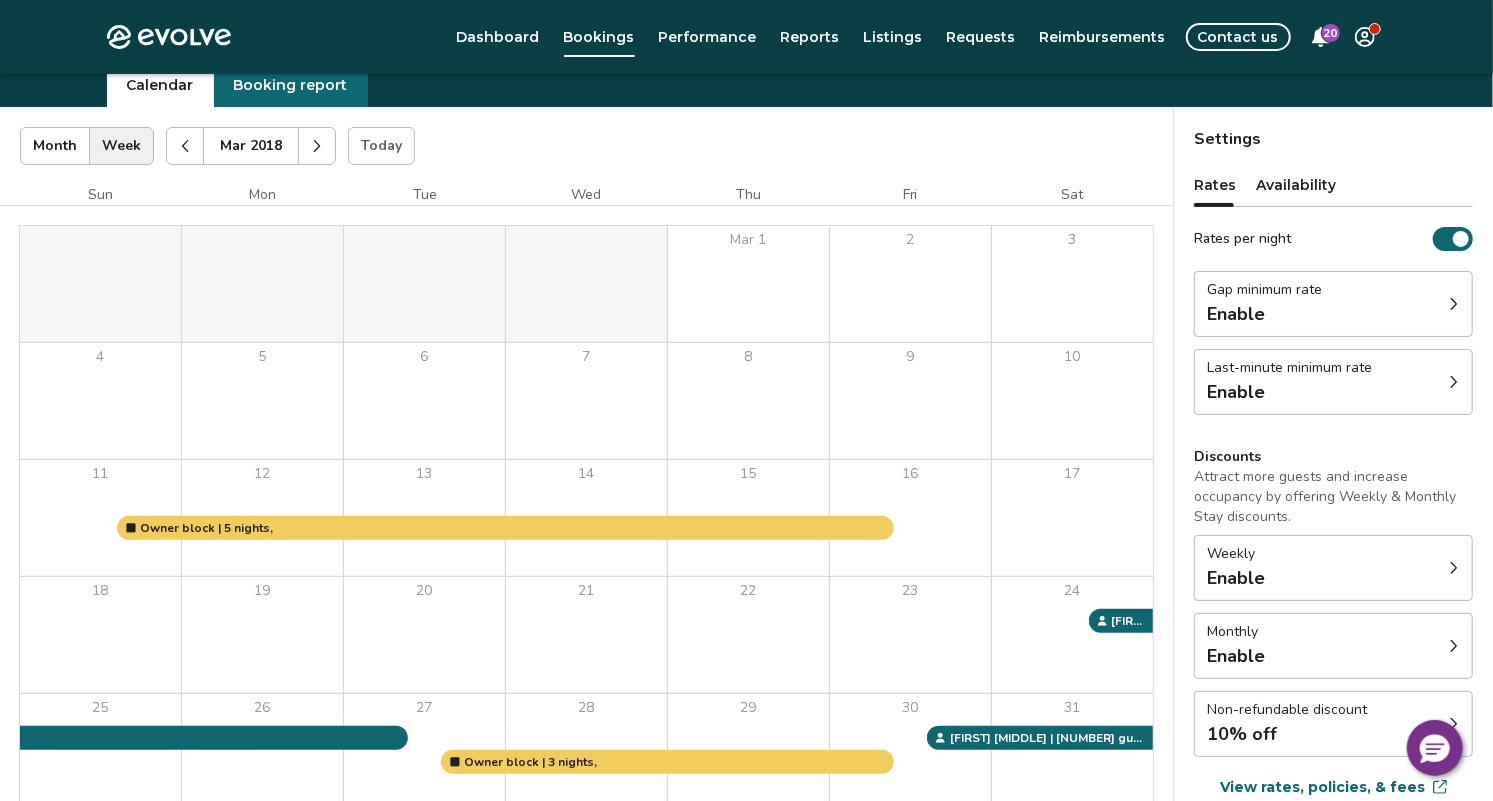 scroll, scrollTop: 73, scrollLeft: 0, axis: vertical 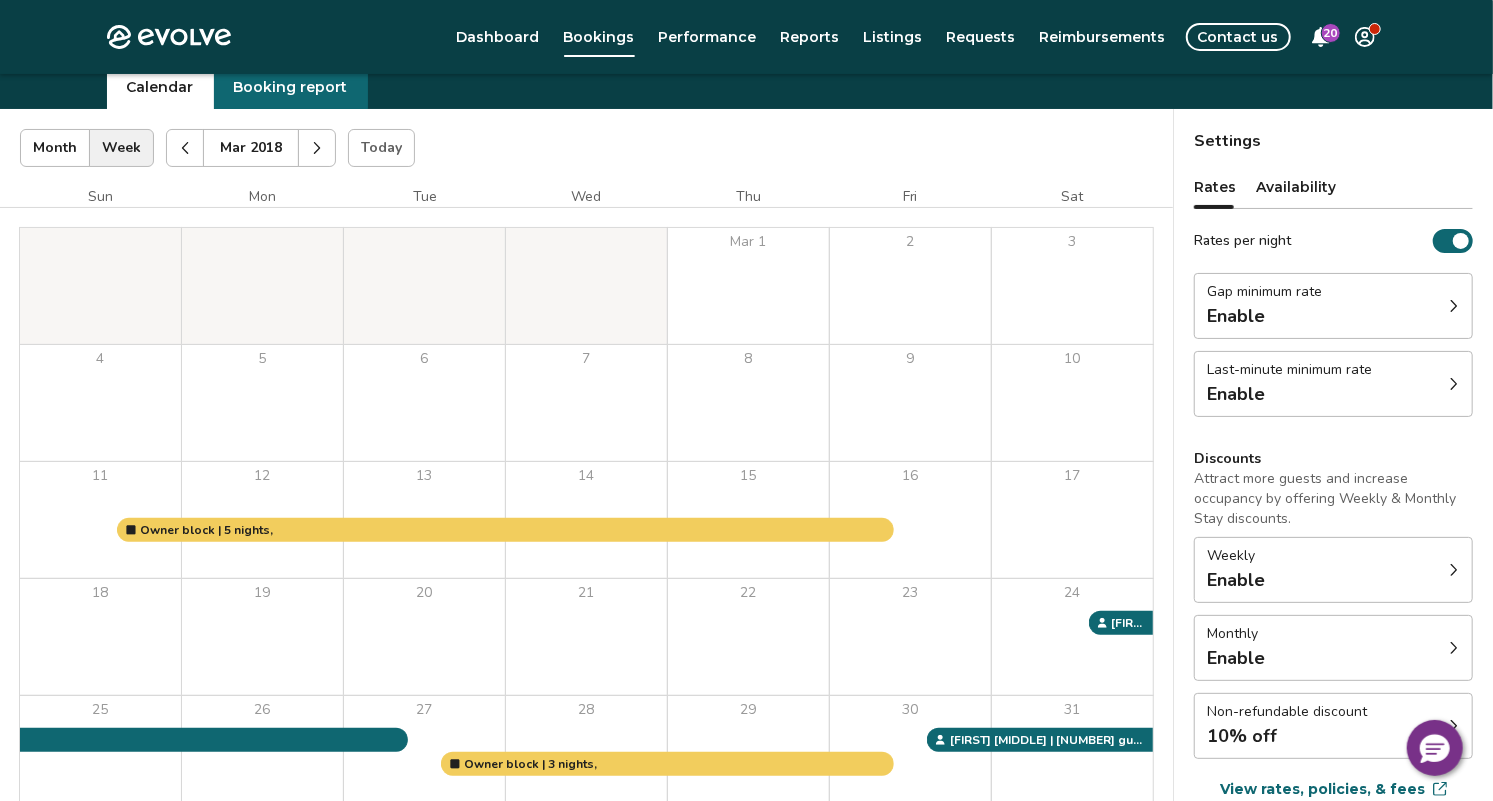 click 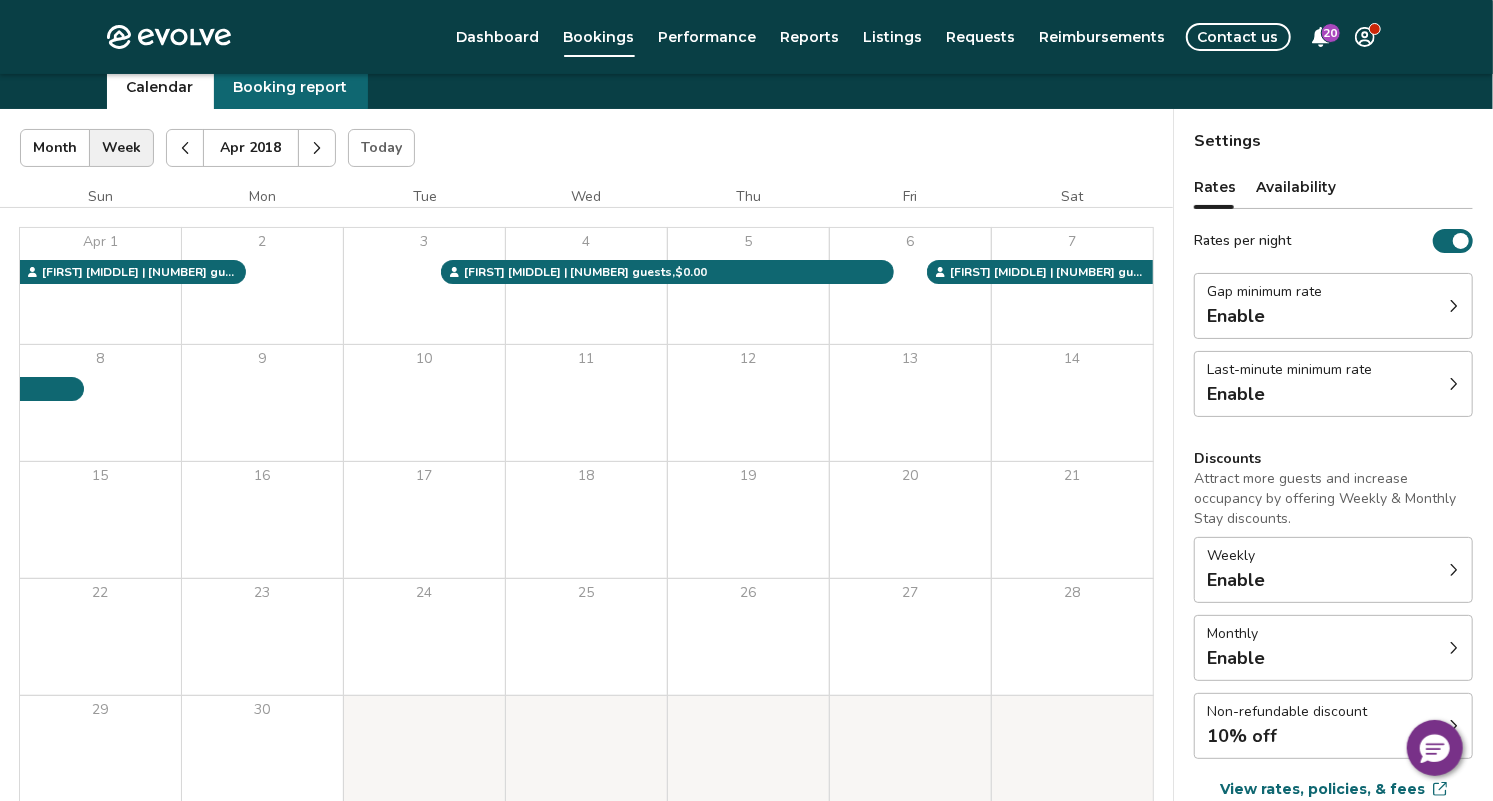click 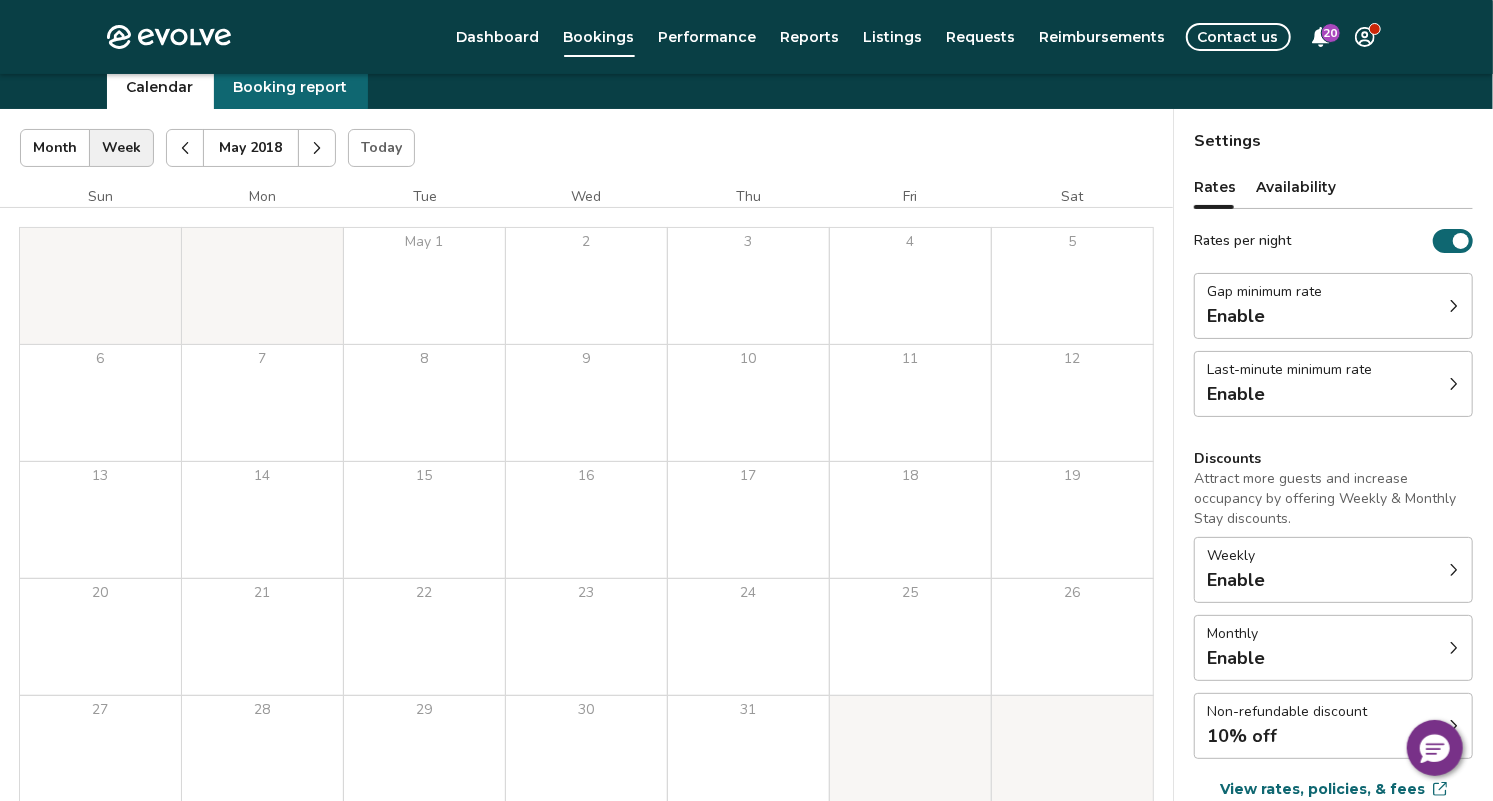 click 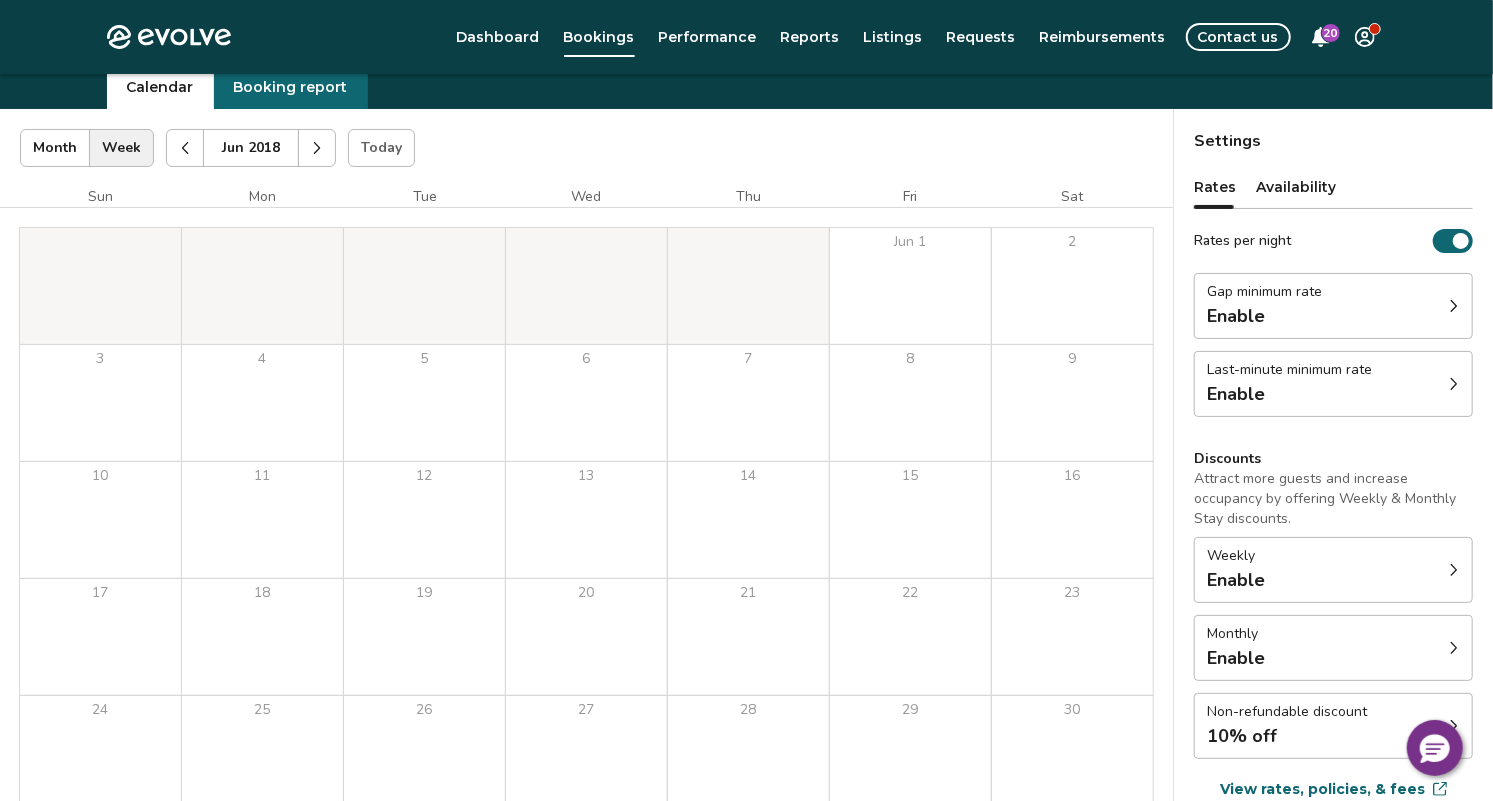 click 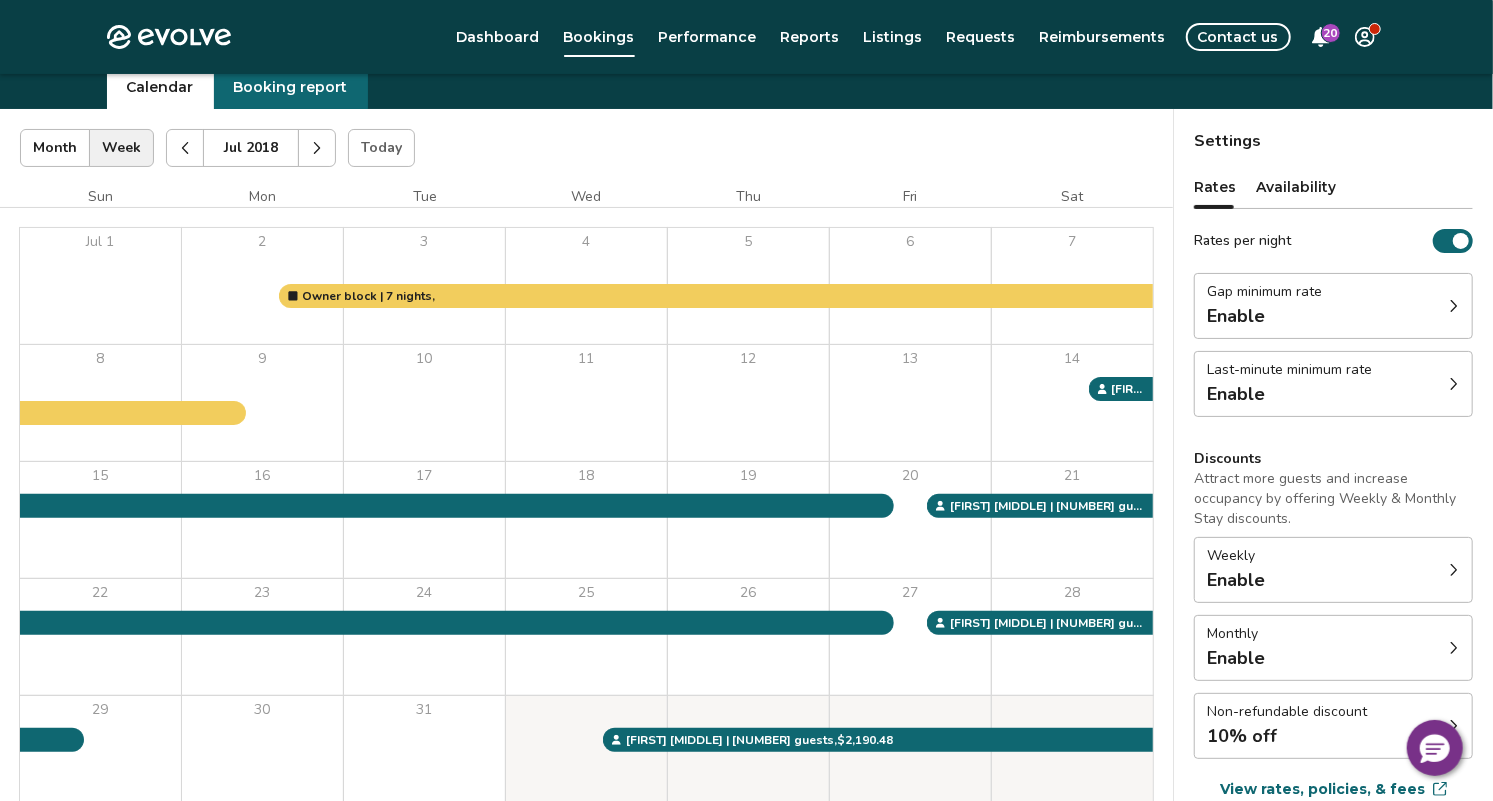 click 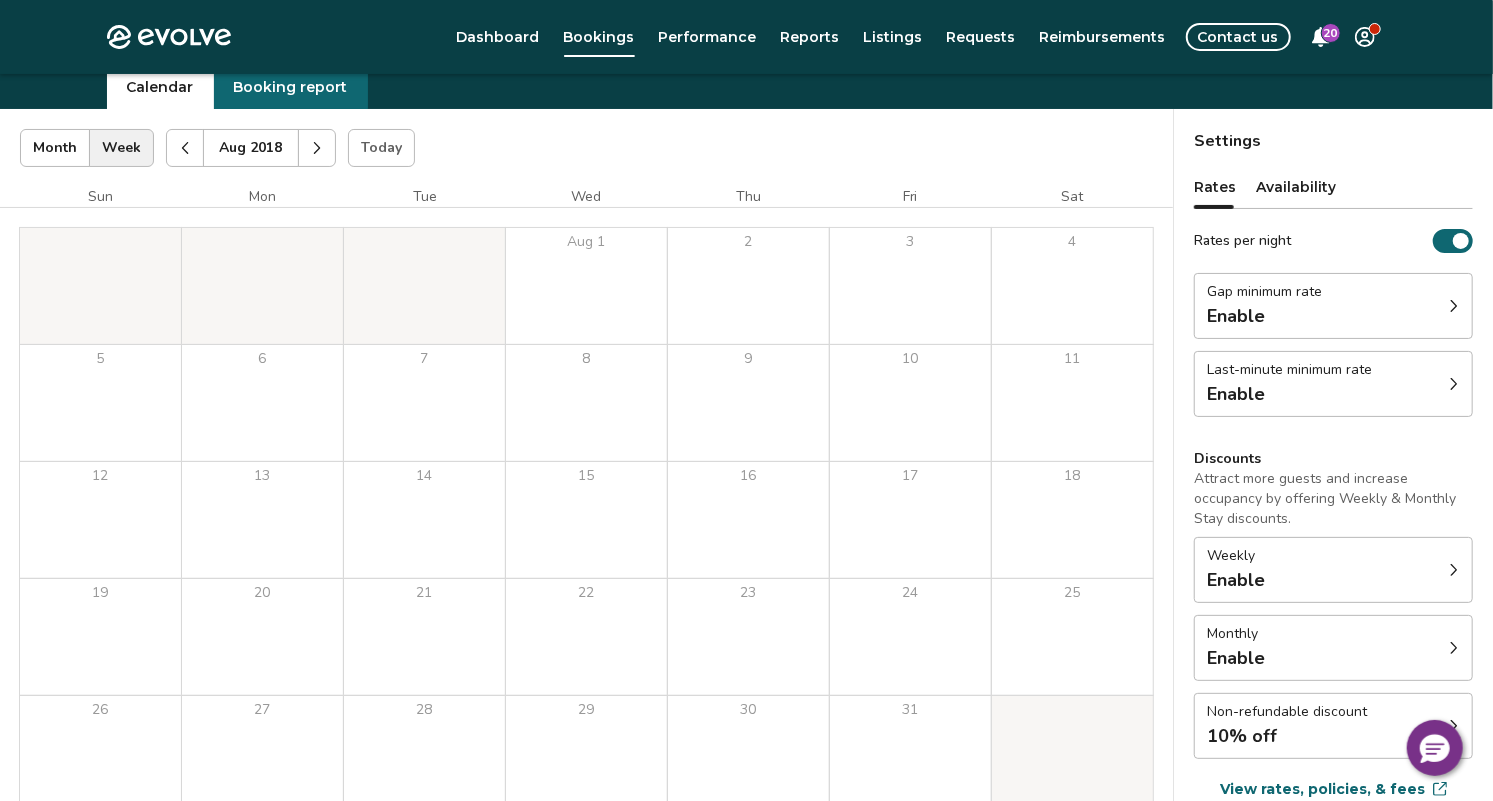 click 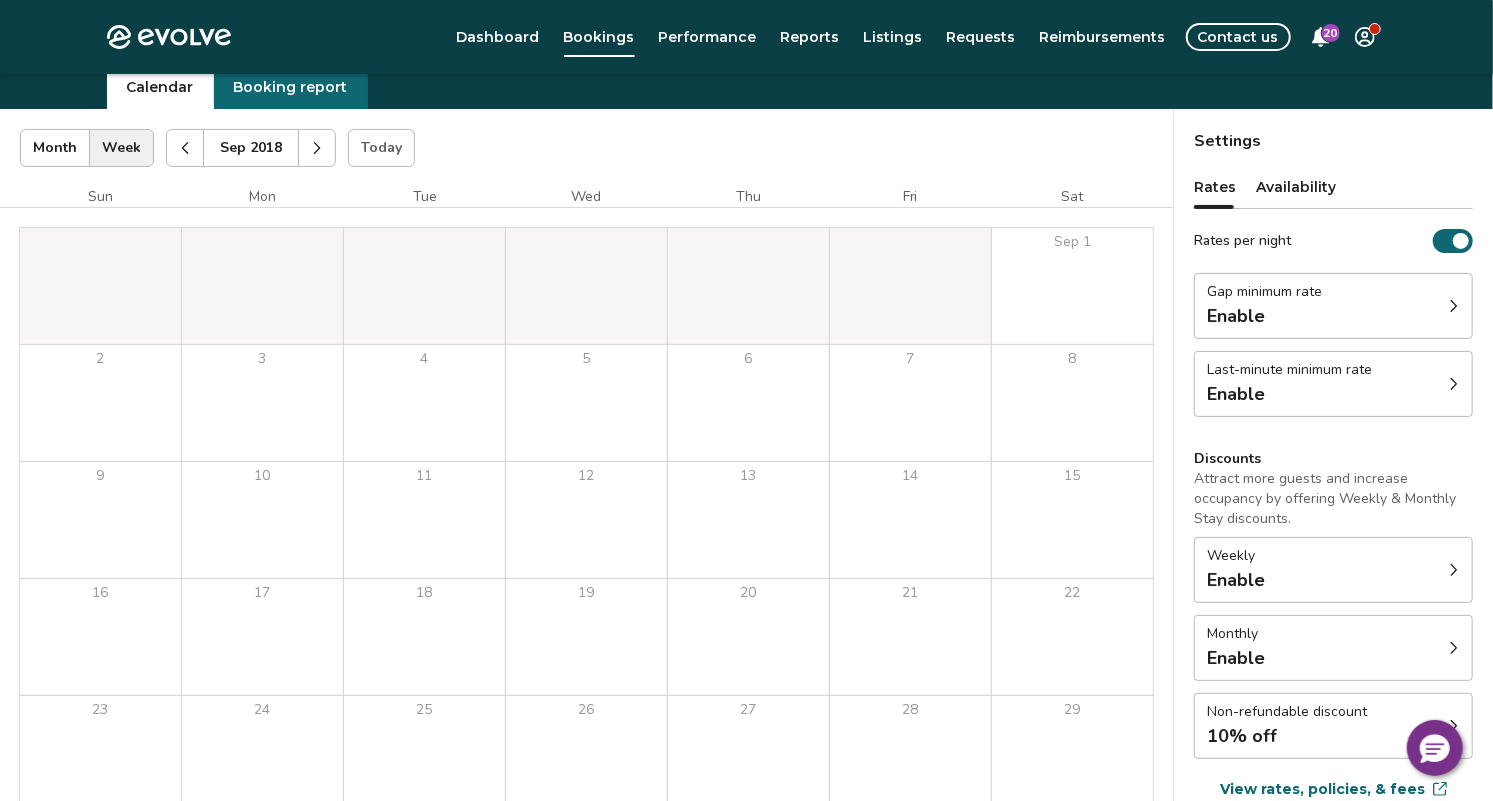 click 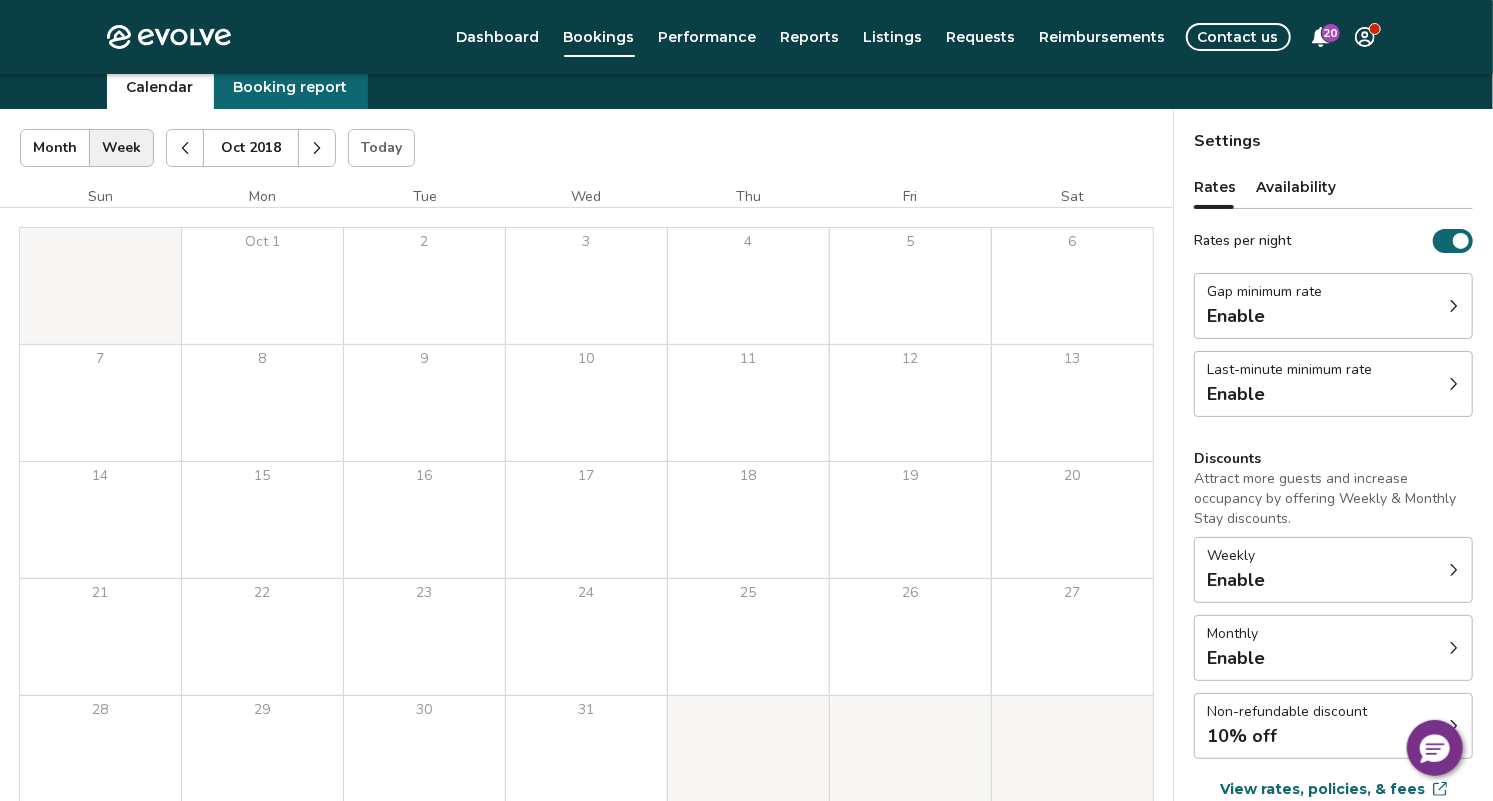click 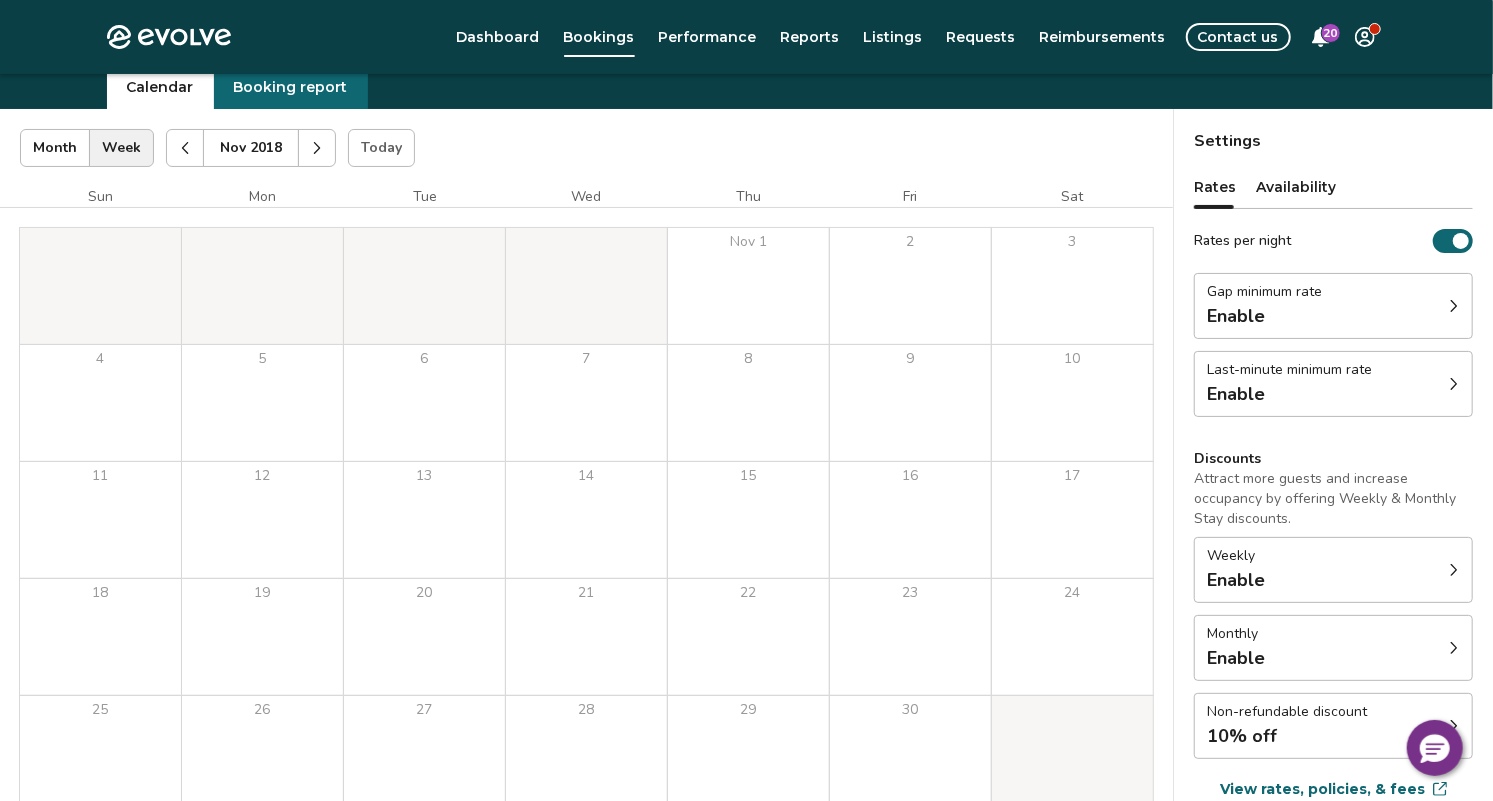 click 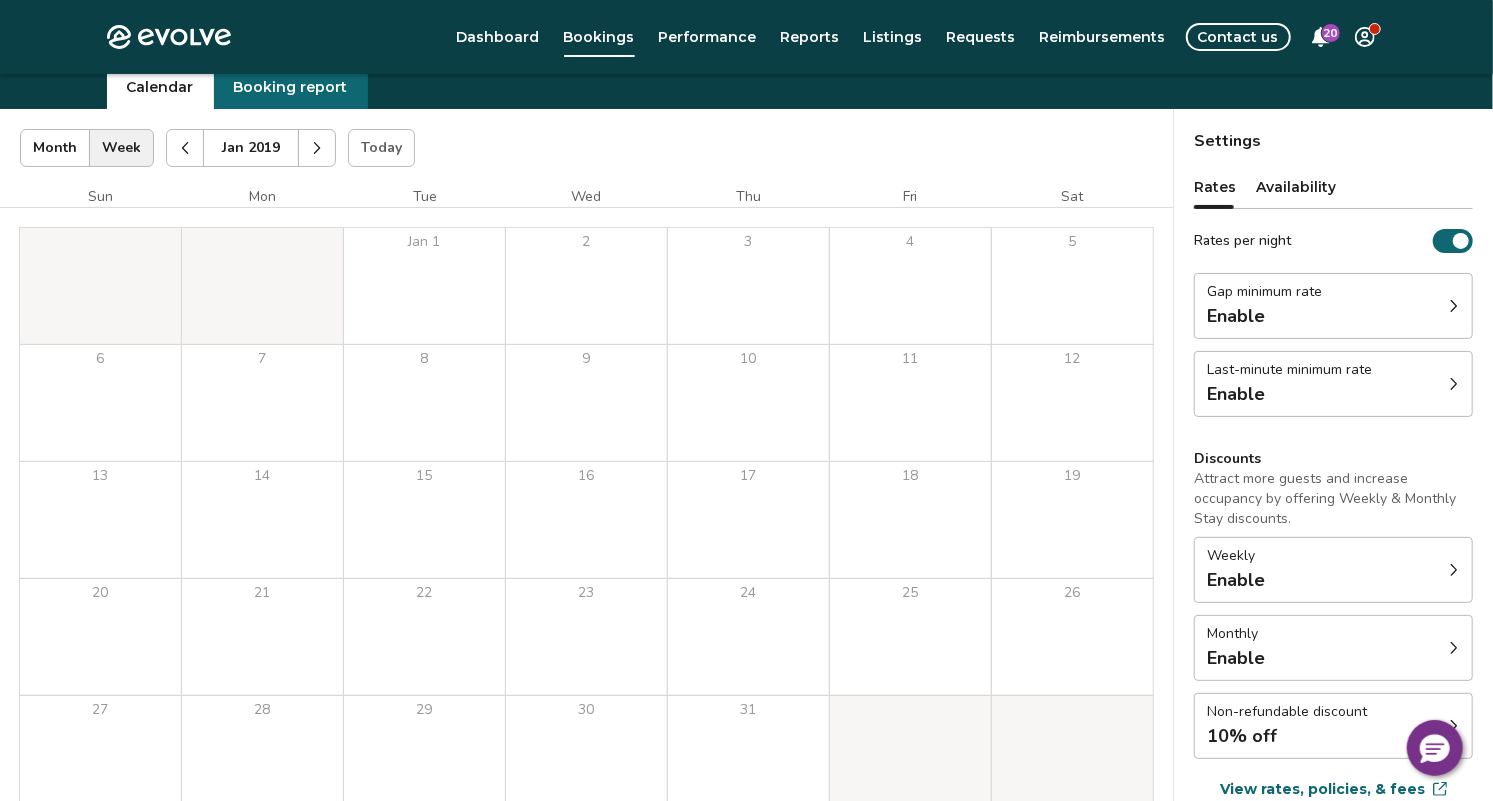click 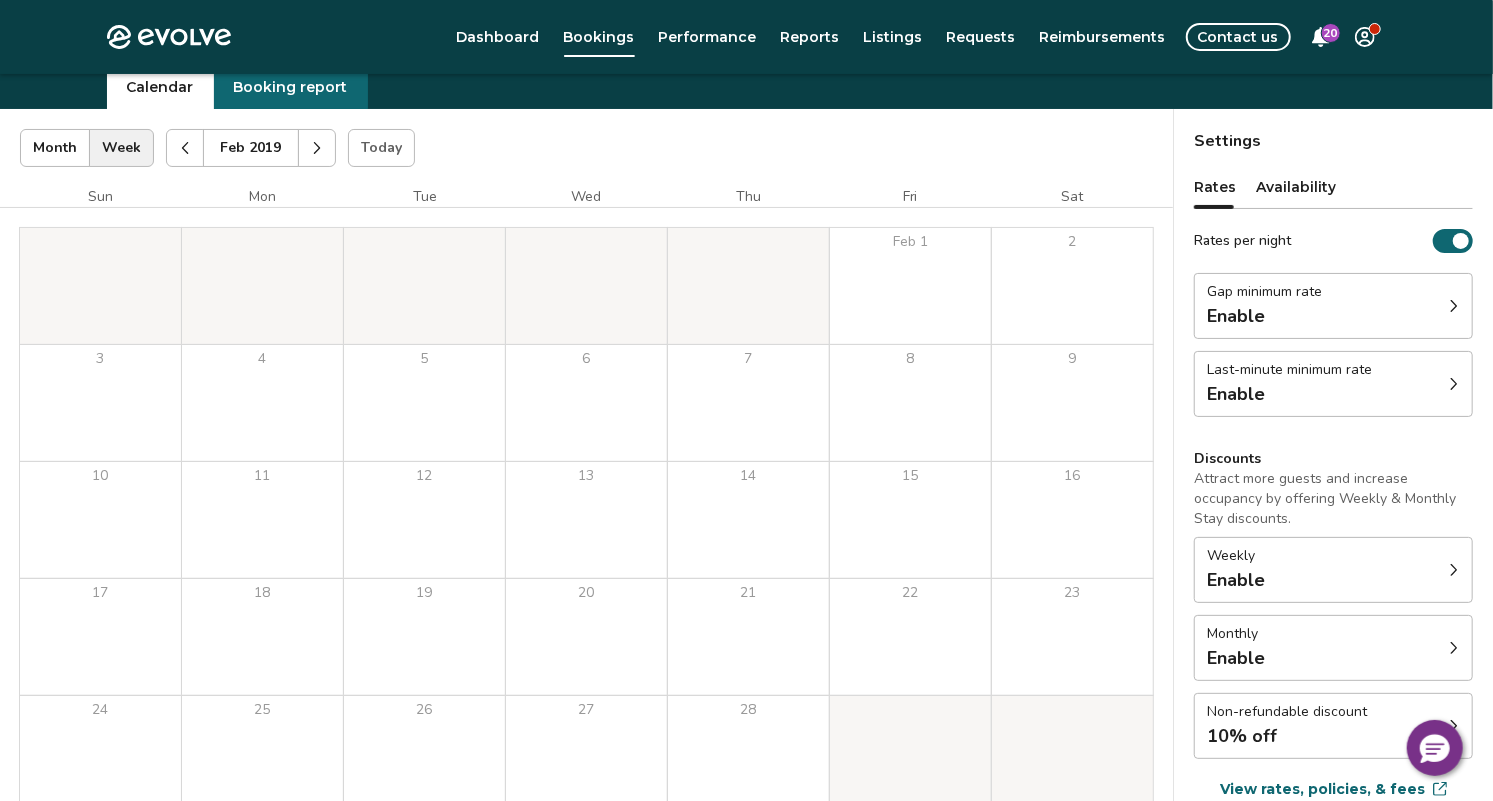 click 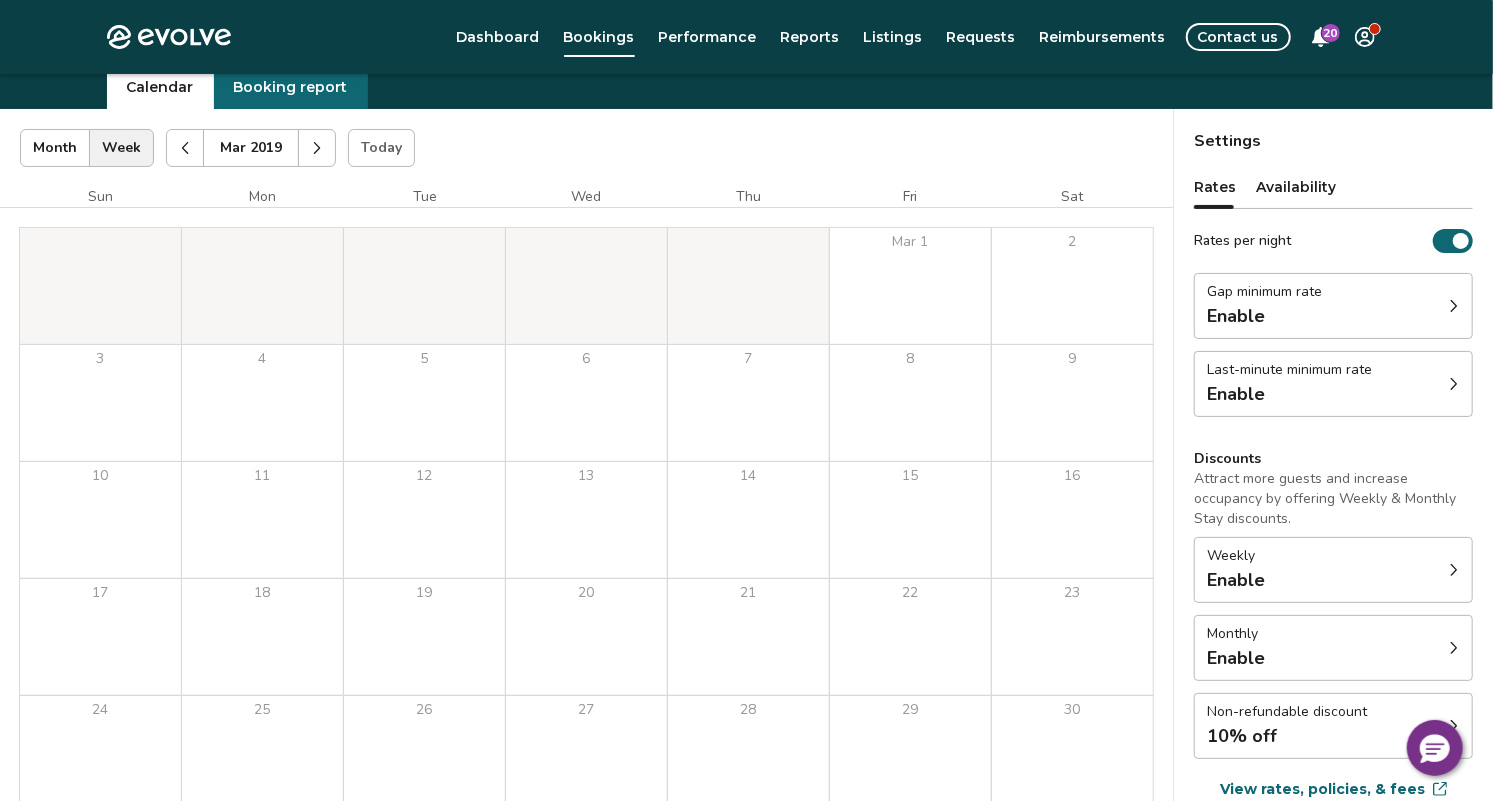 click 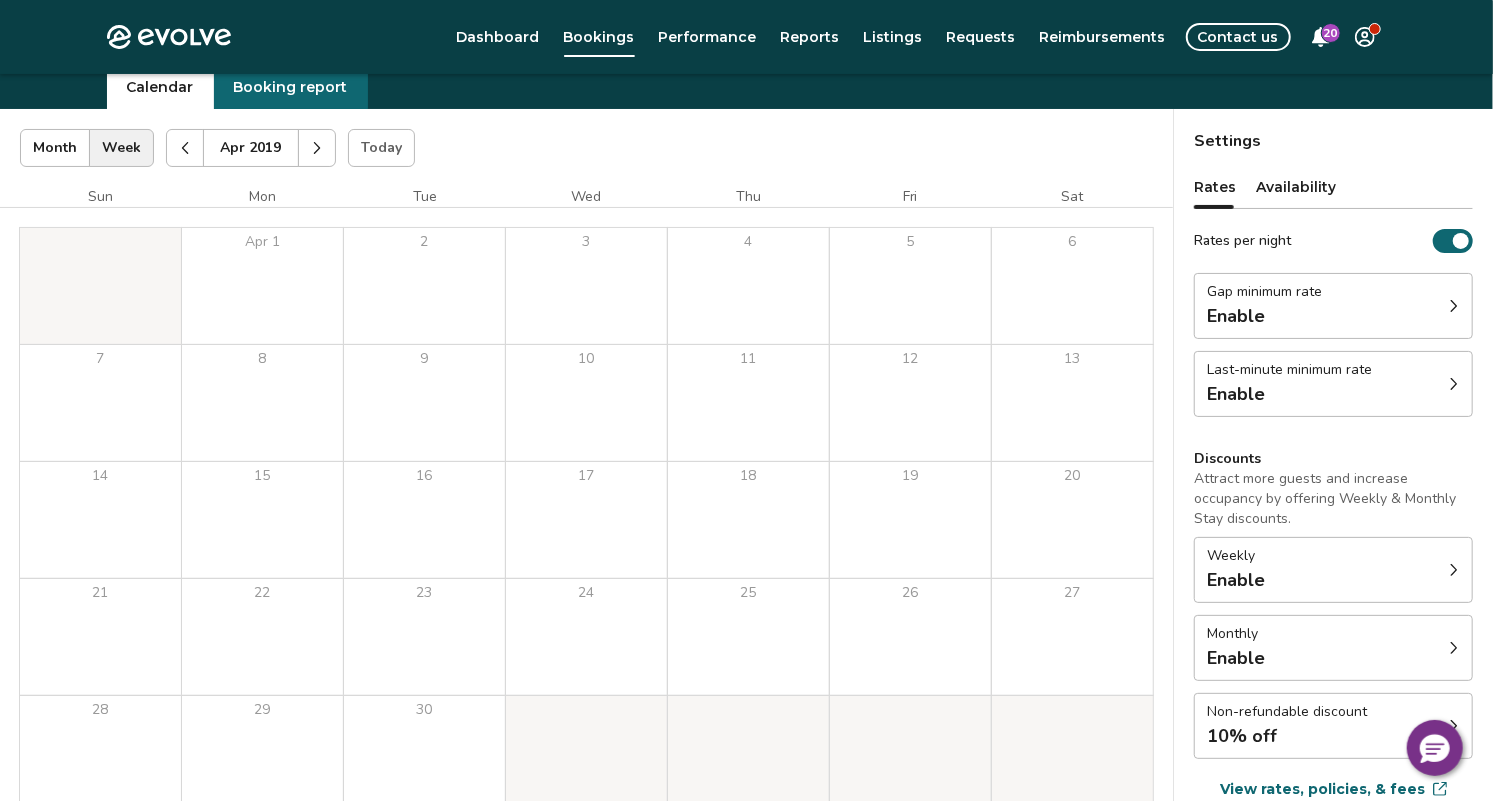 click 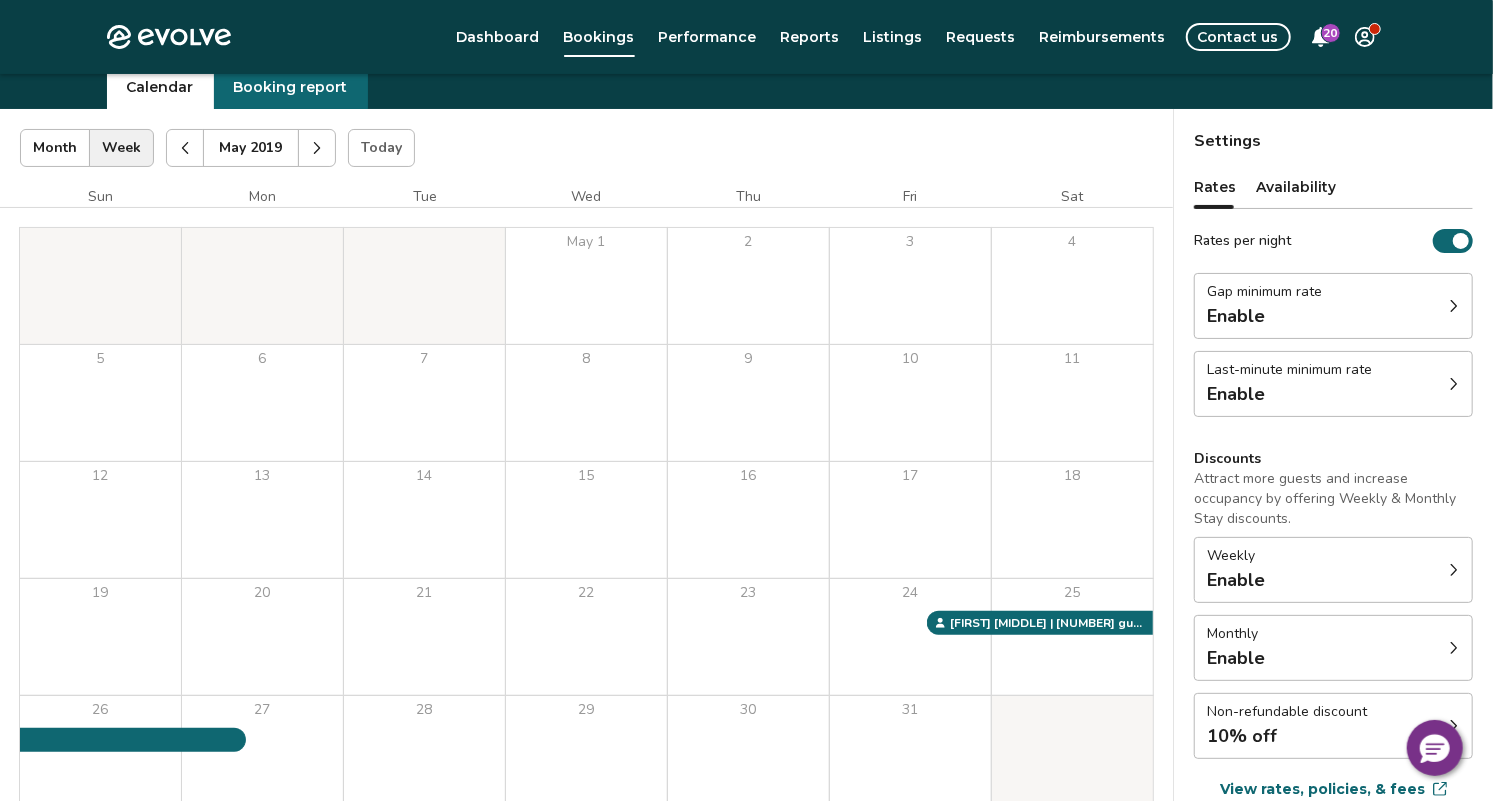 click at bounding box center (317, 148) 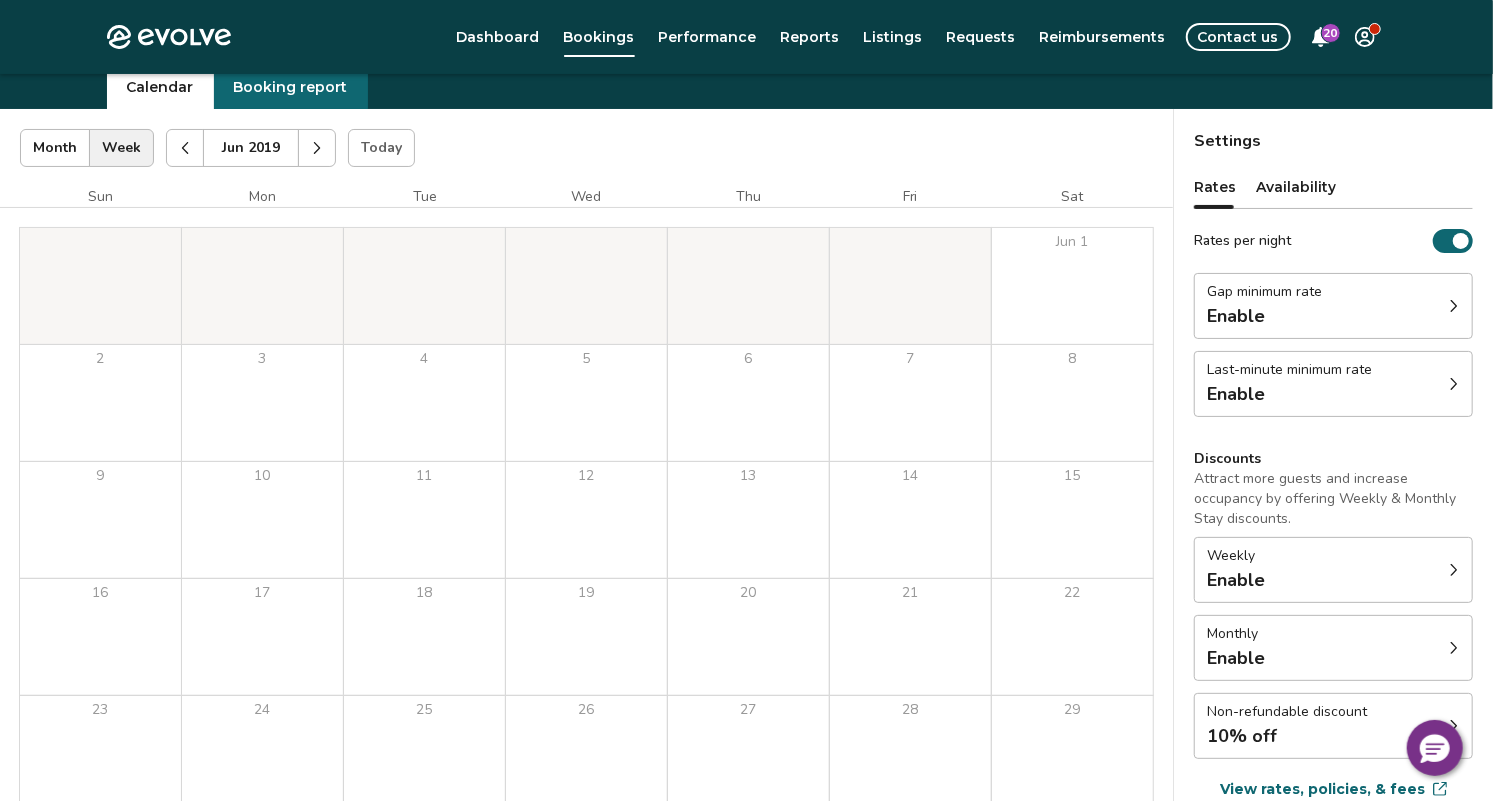 click at bounding box center (317, 148) 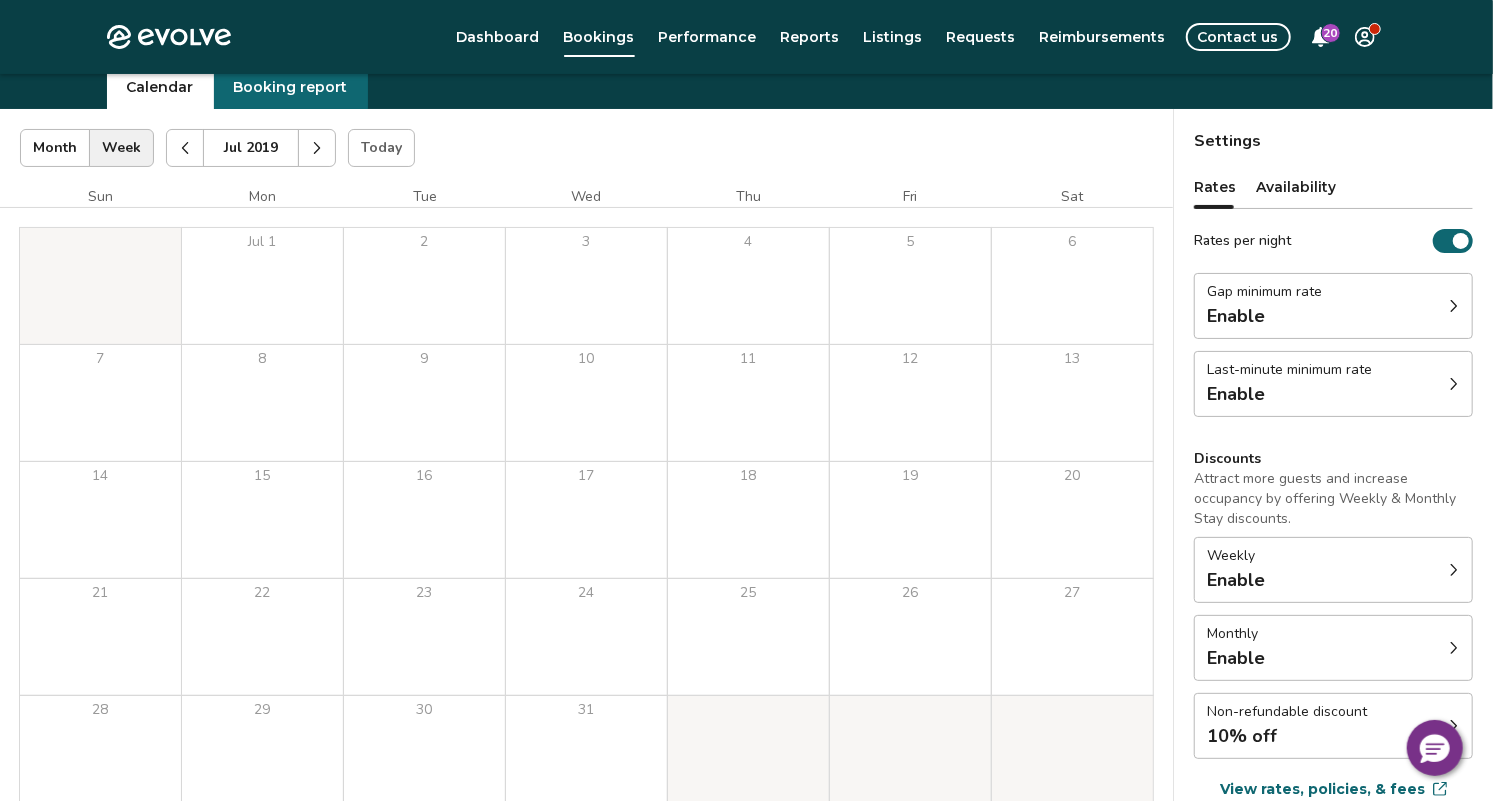 click at bounding box center [317, 148] 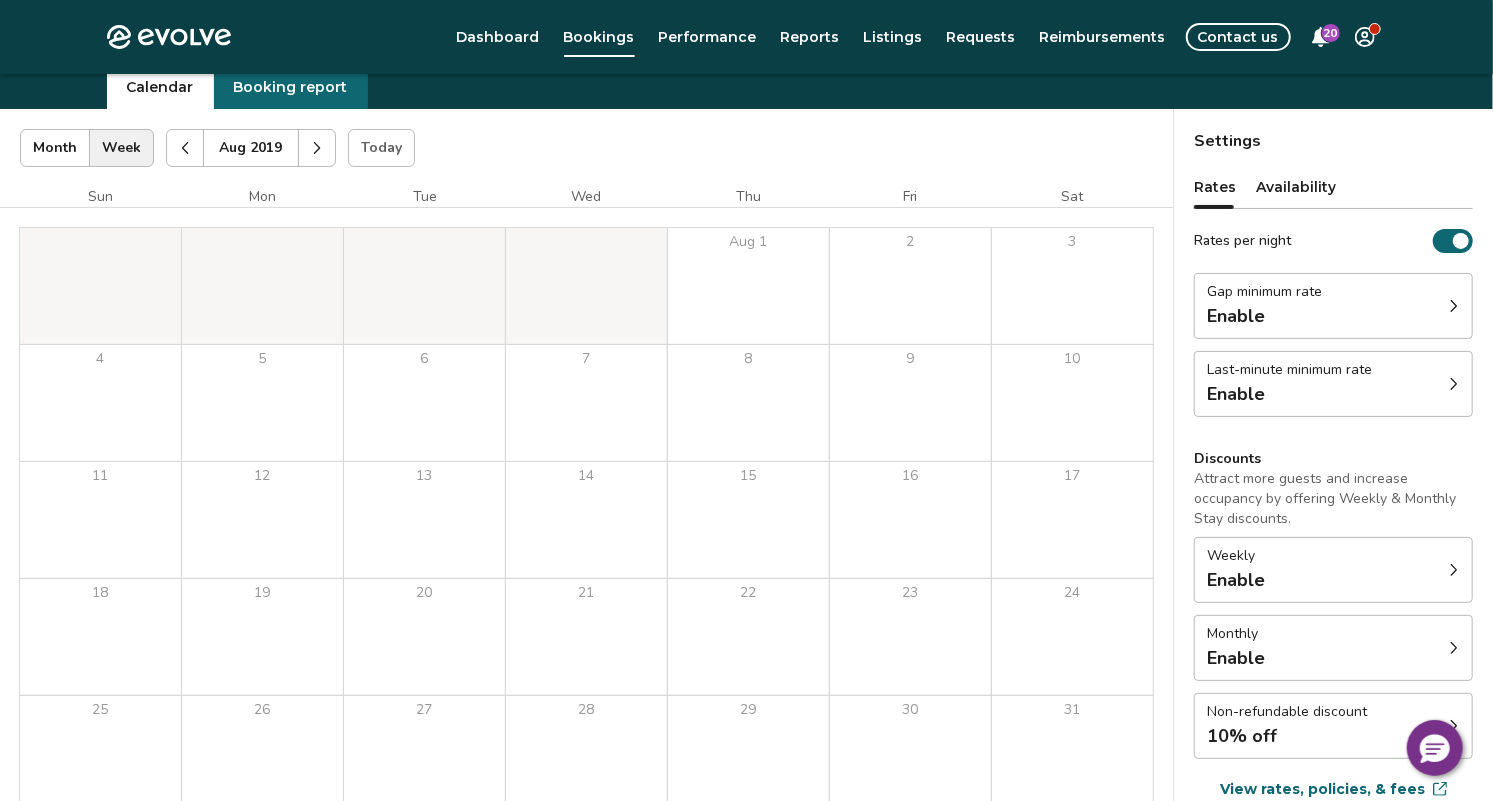 click at bounding box center (317, 148) 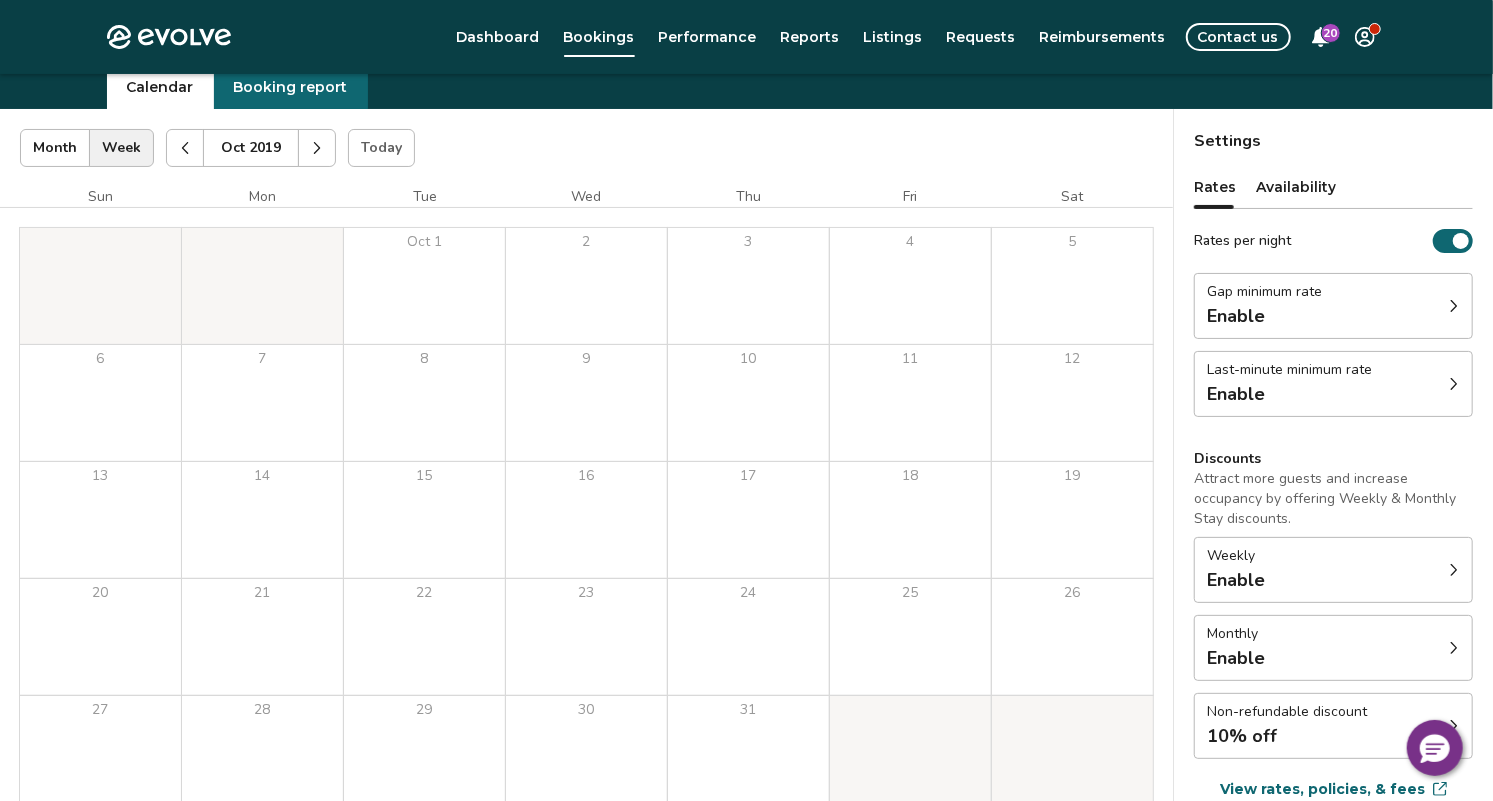 click at bounding box center [317, 148] 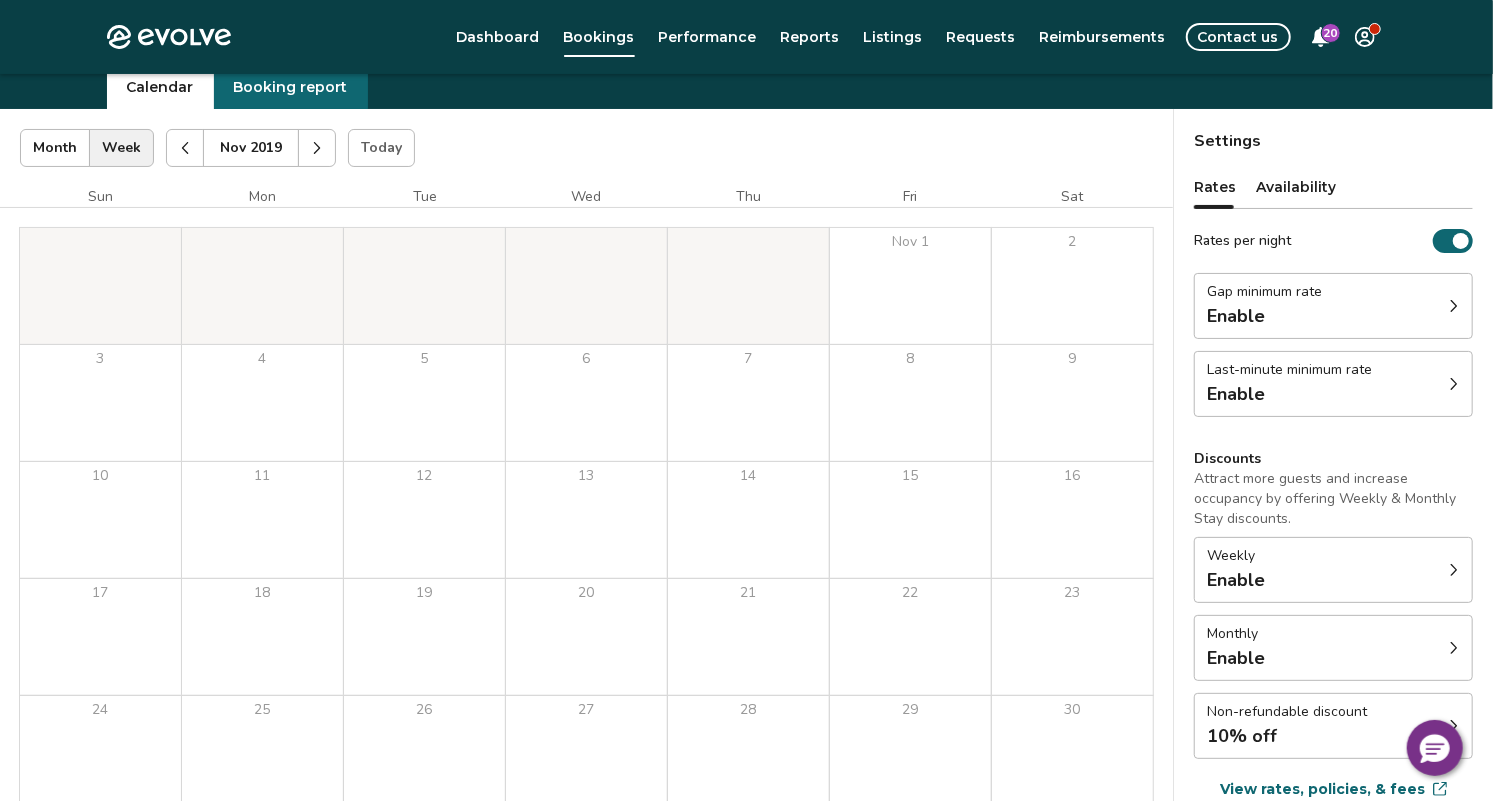 click at bounding box center [317, 148] 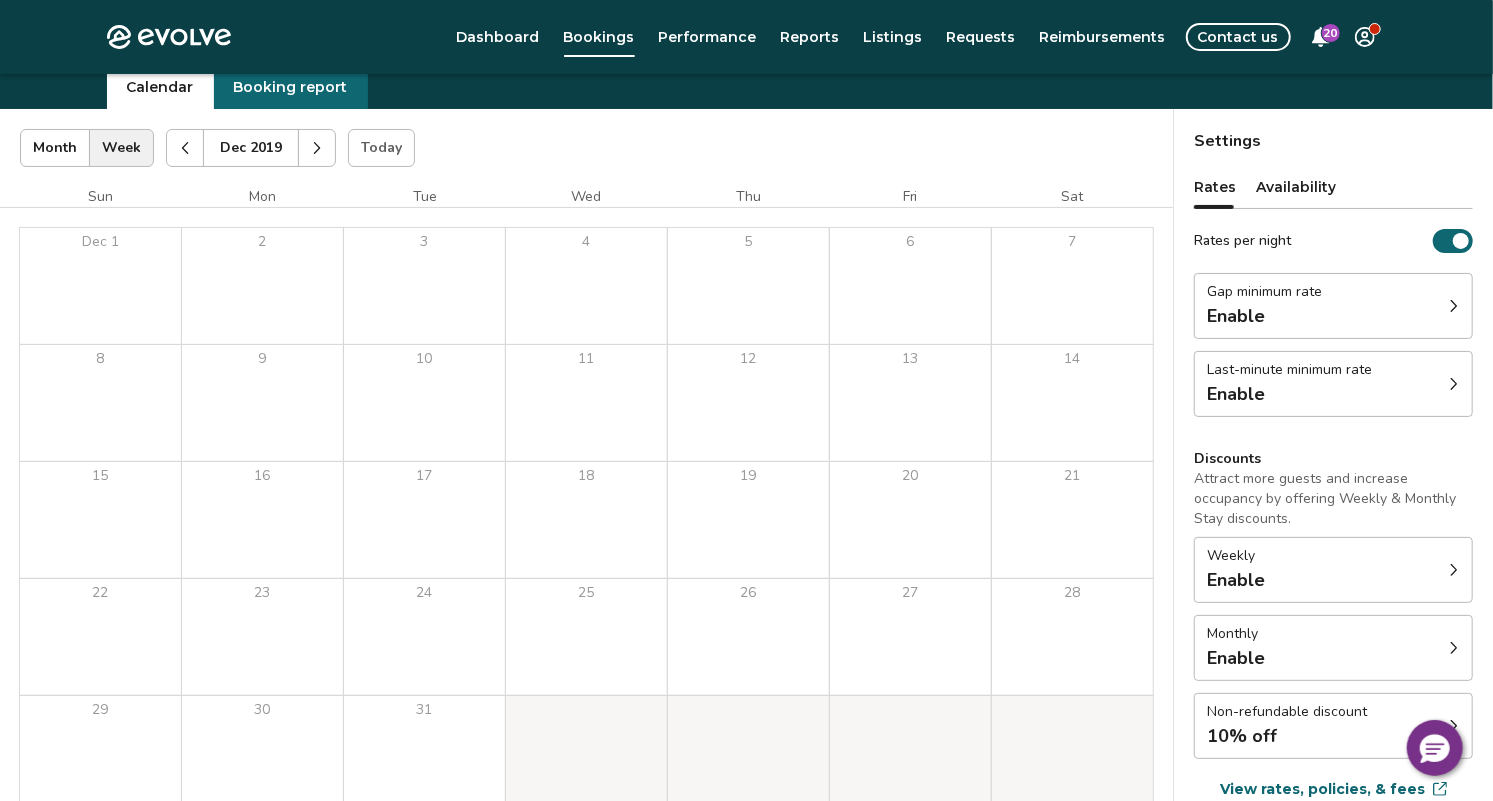 click at bounding box center [317, 148] 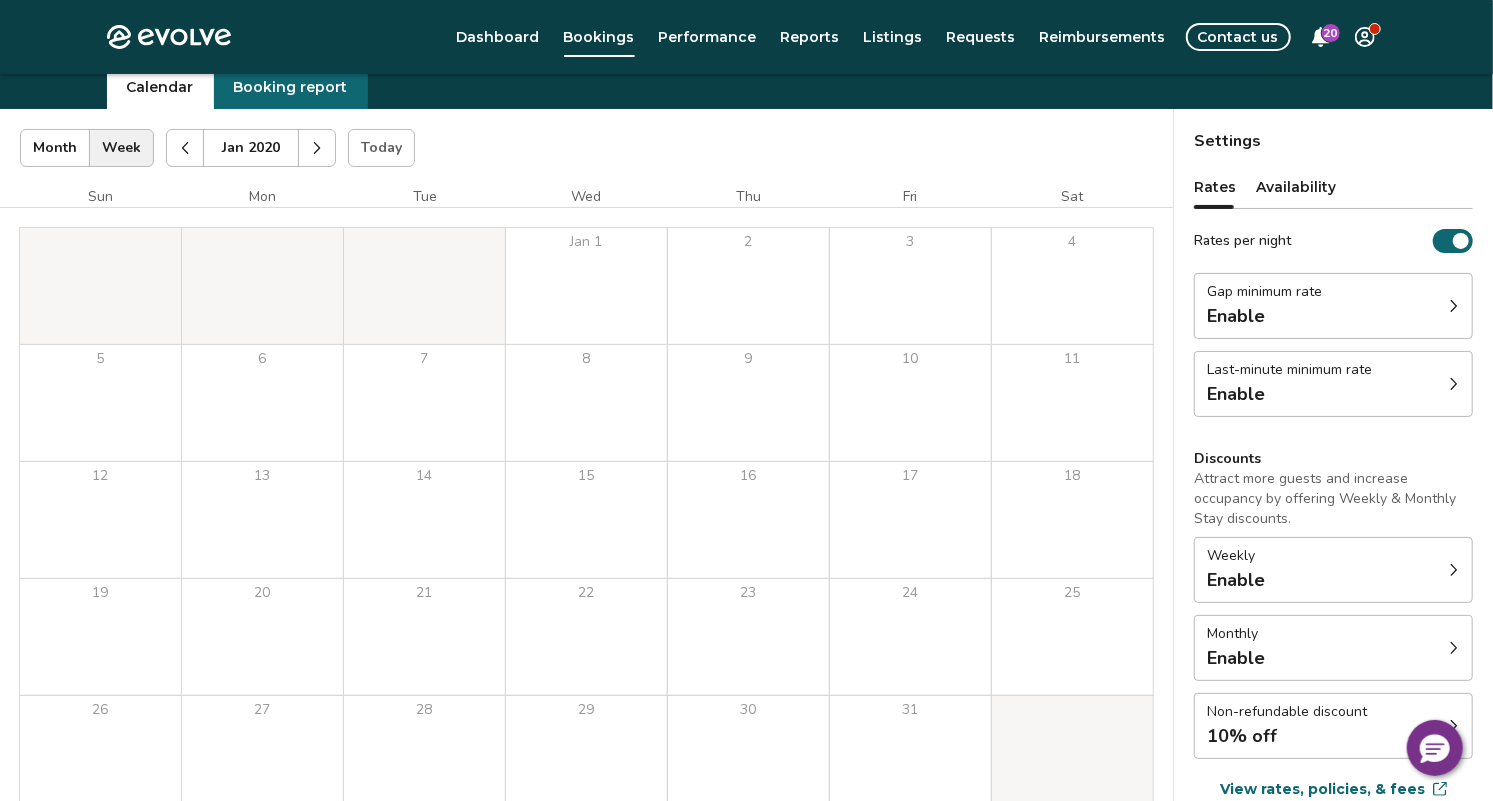 click at bounding box center (317, 148) 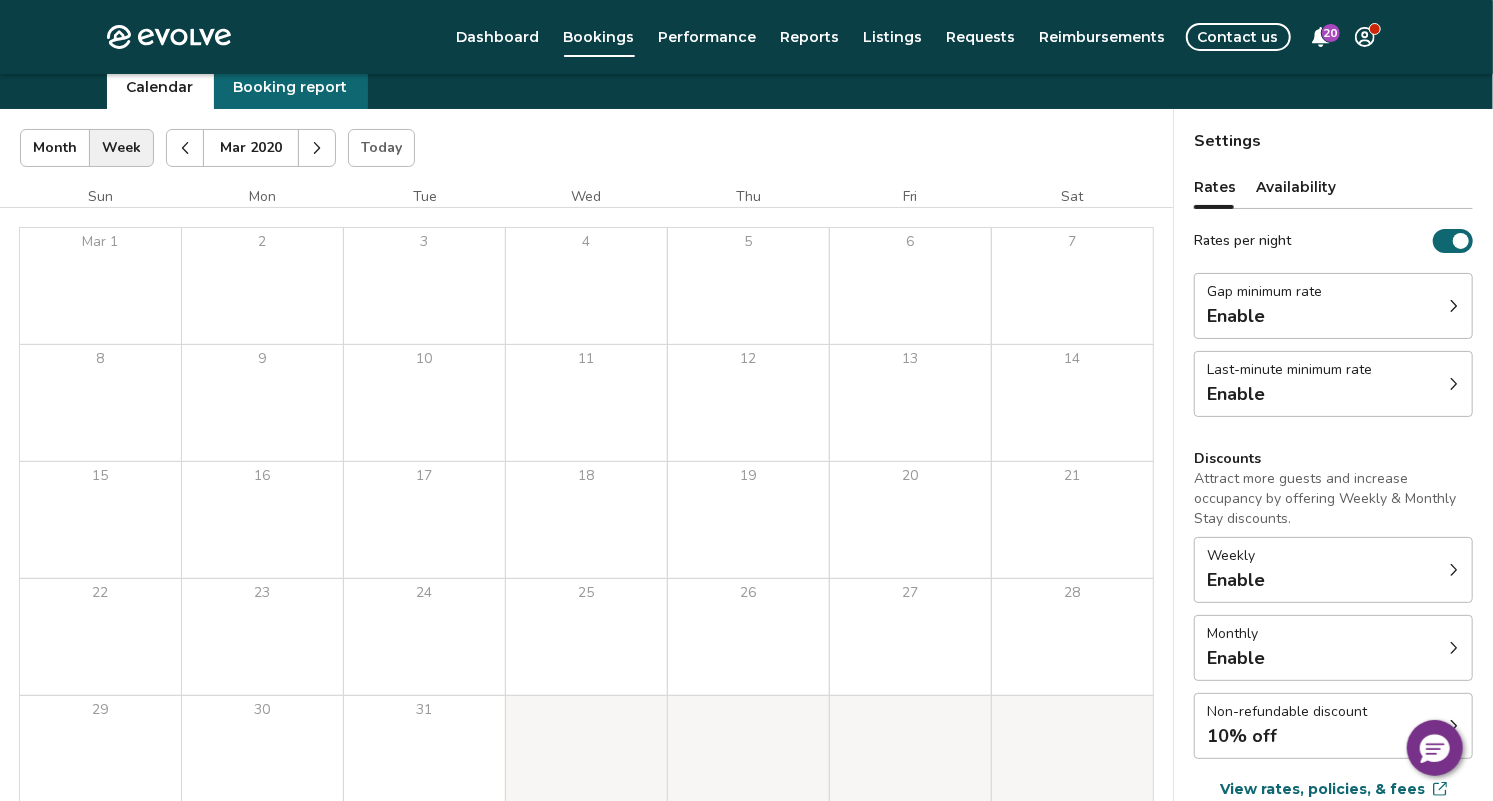 click at bounding box center (317, 148) 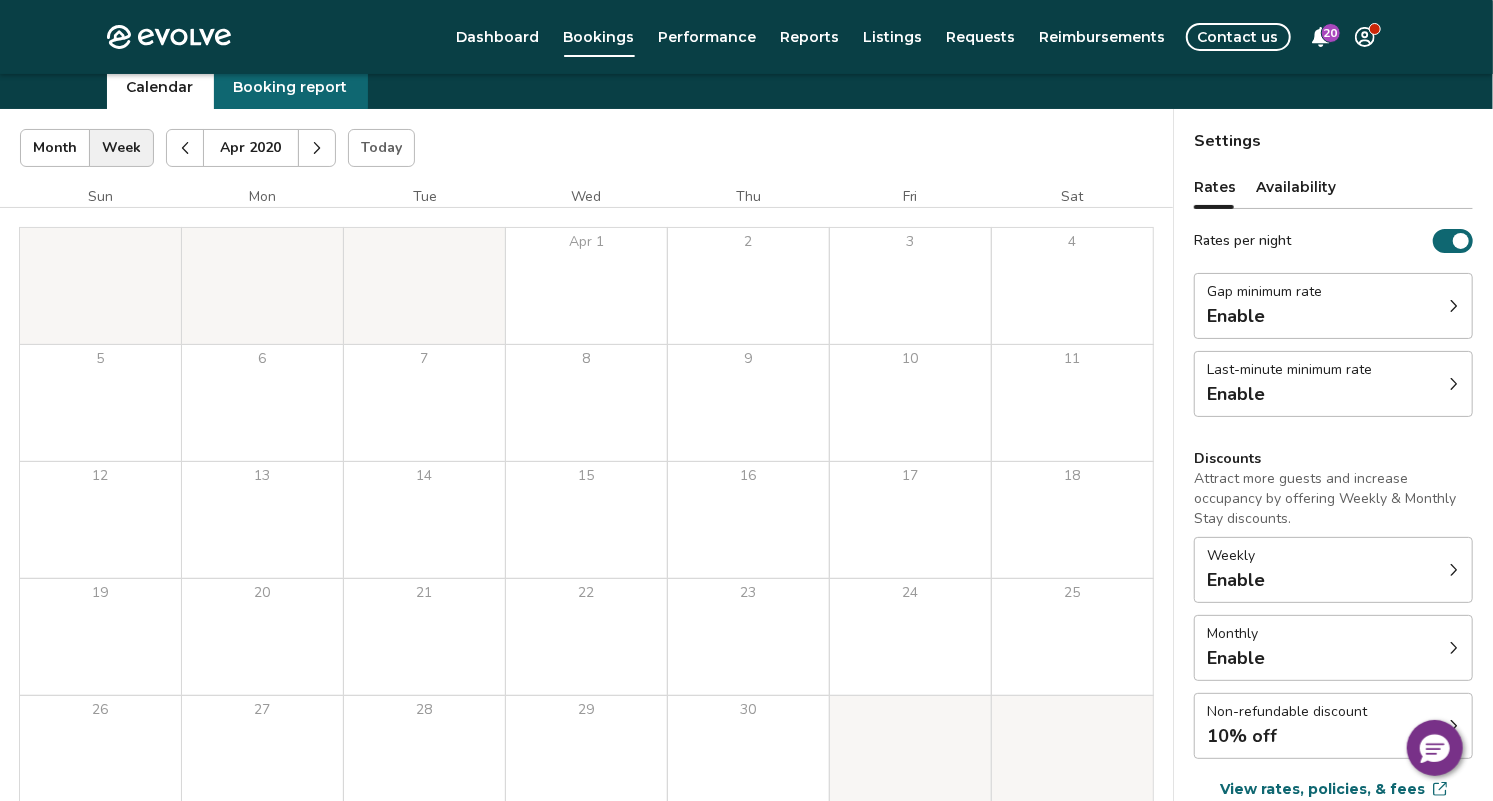 click 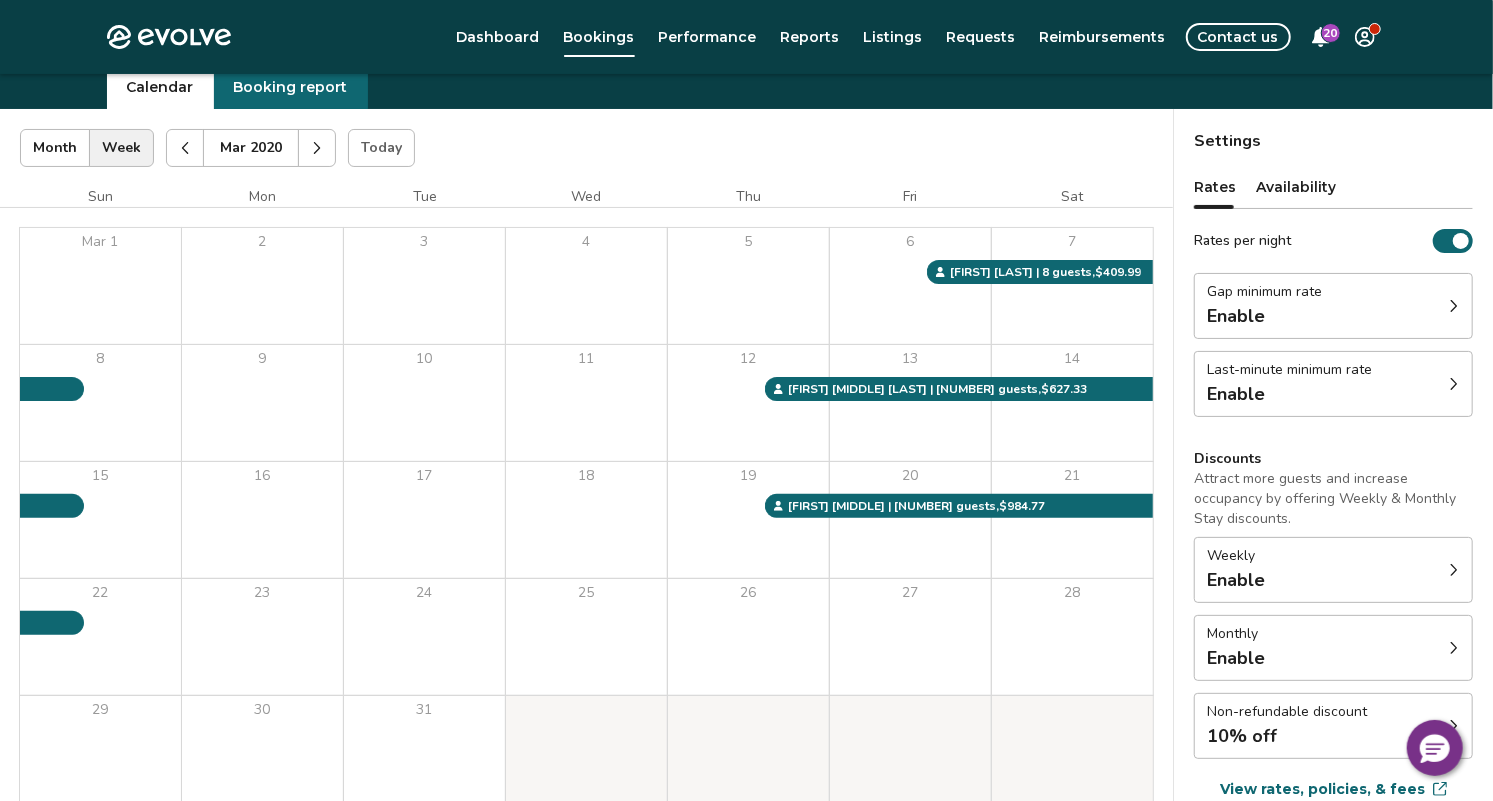 click at bounding box center [317, 148] 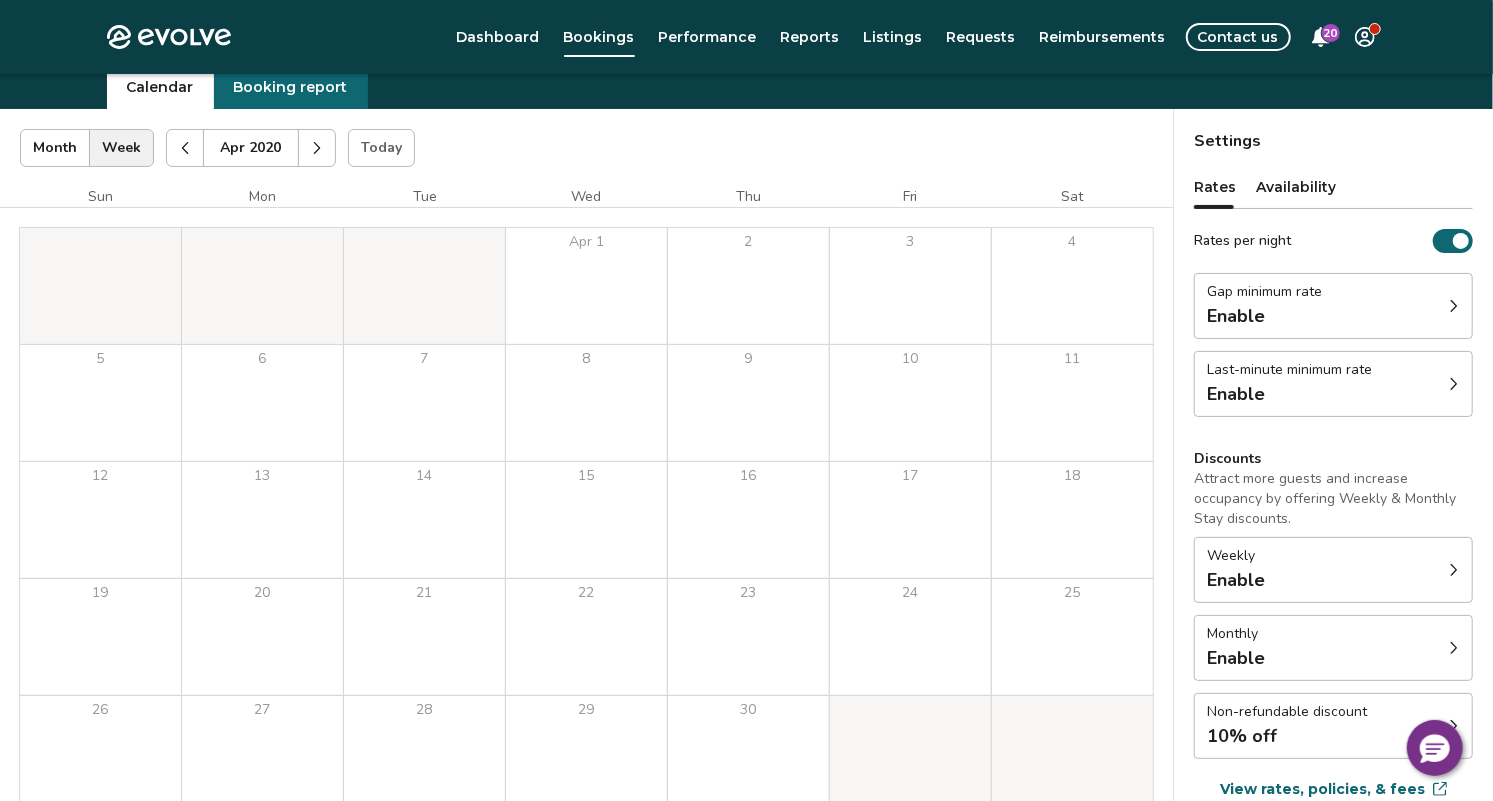 click at bounding box center [317, 148] 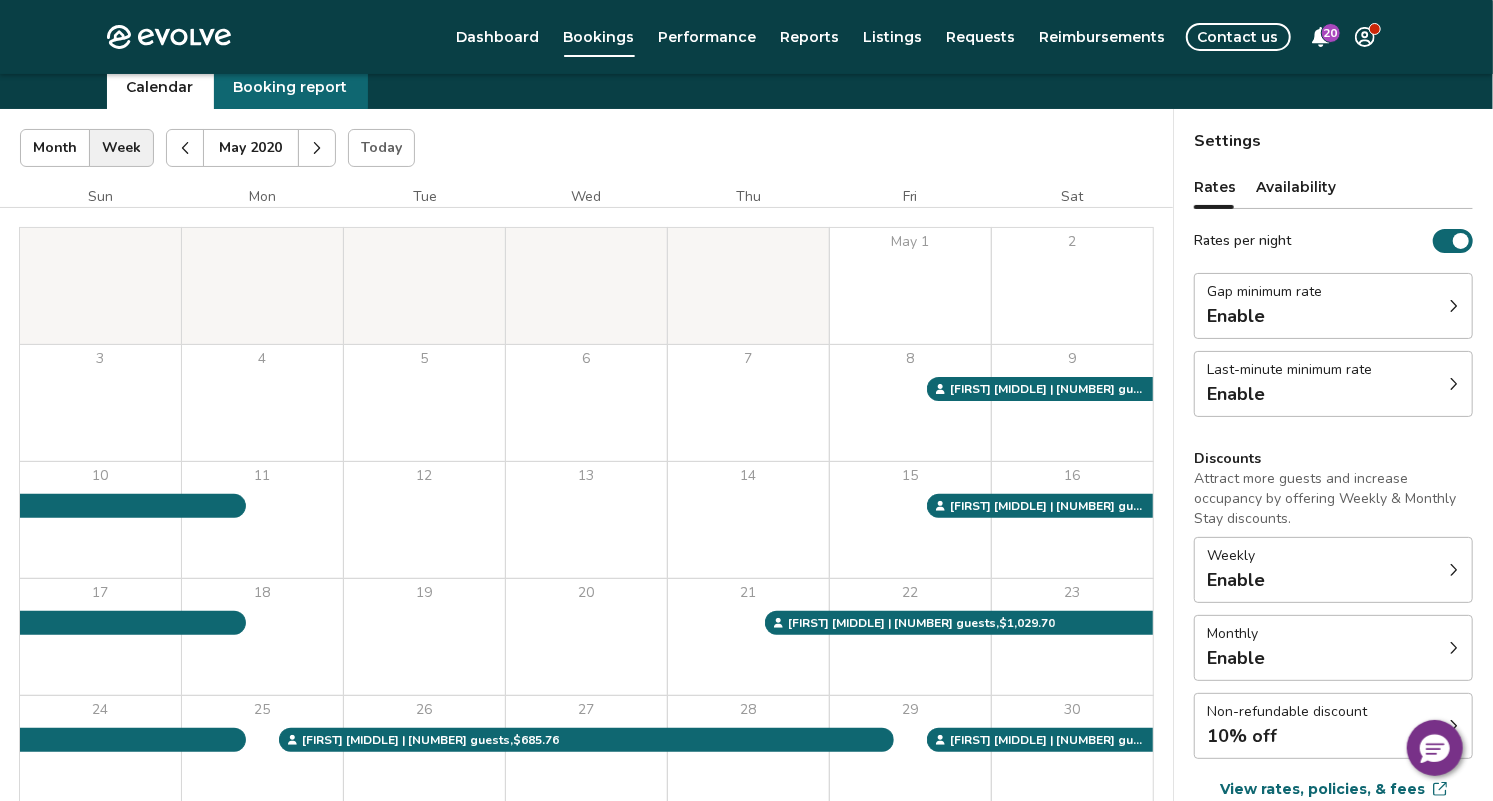 click at bounding box center [185, 148] 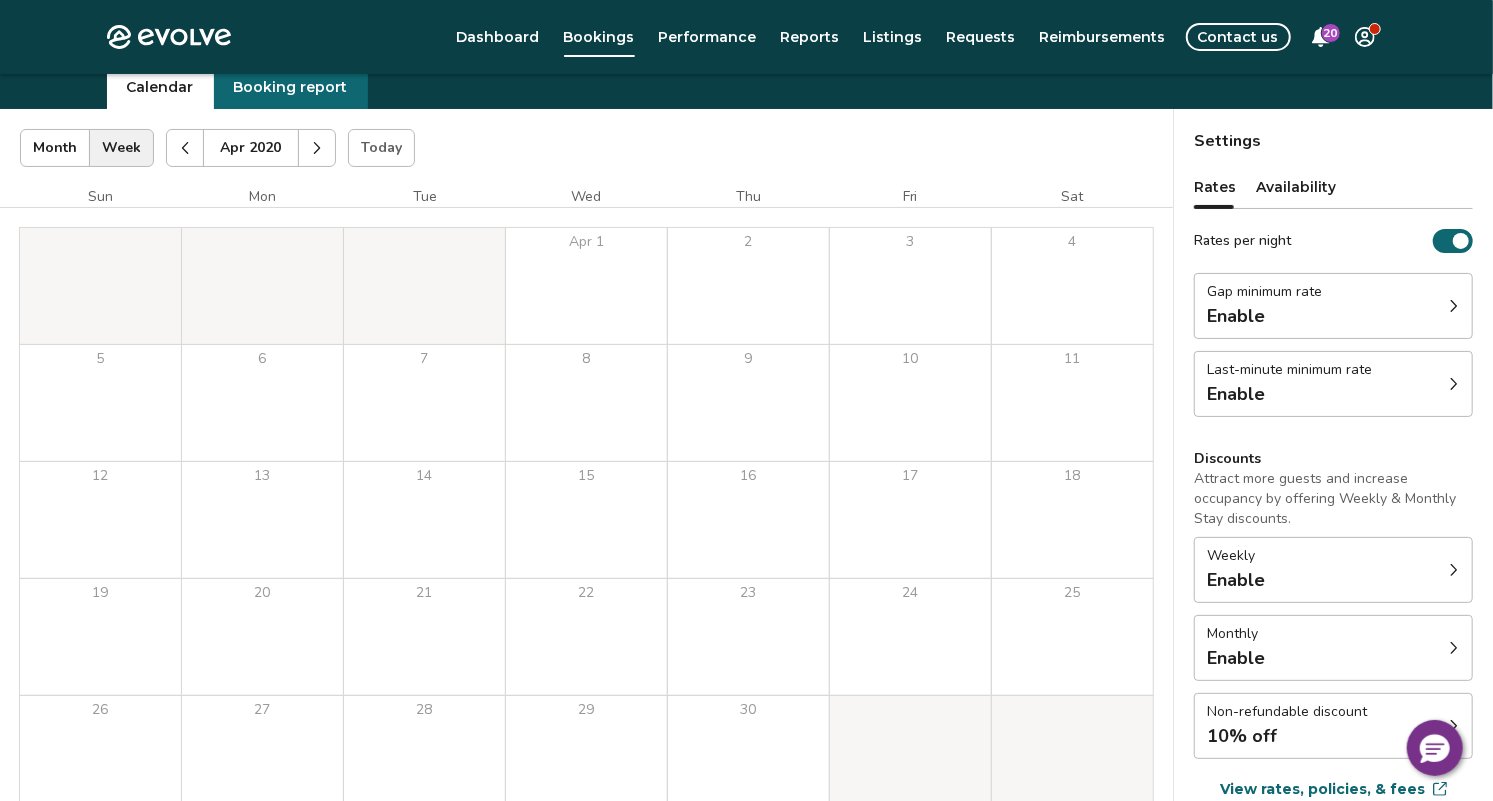 click 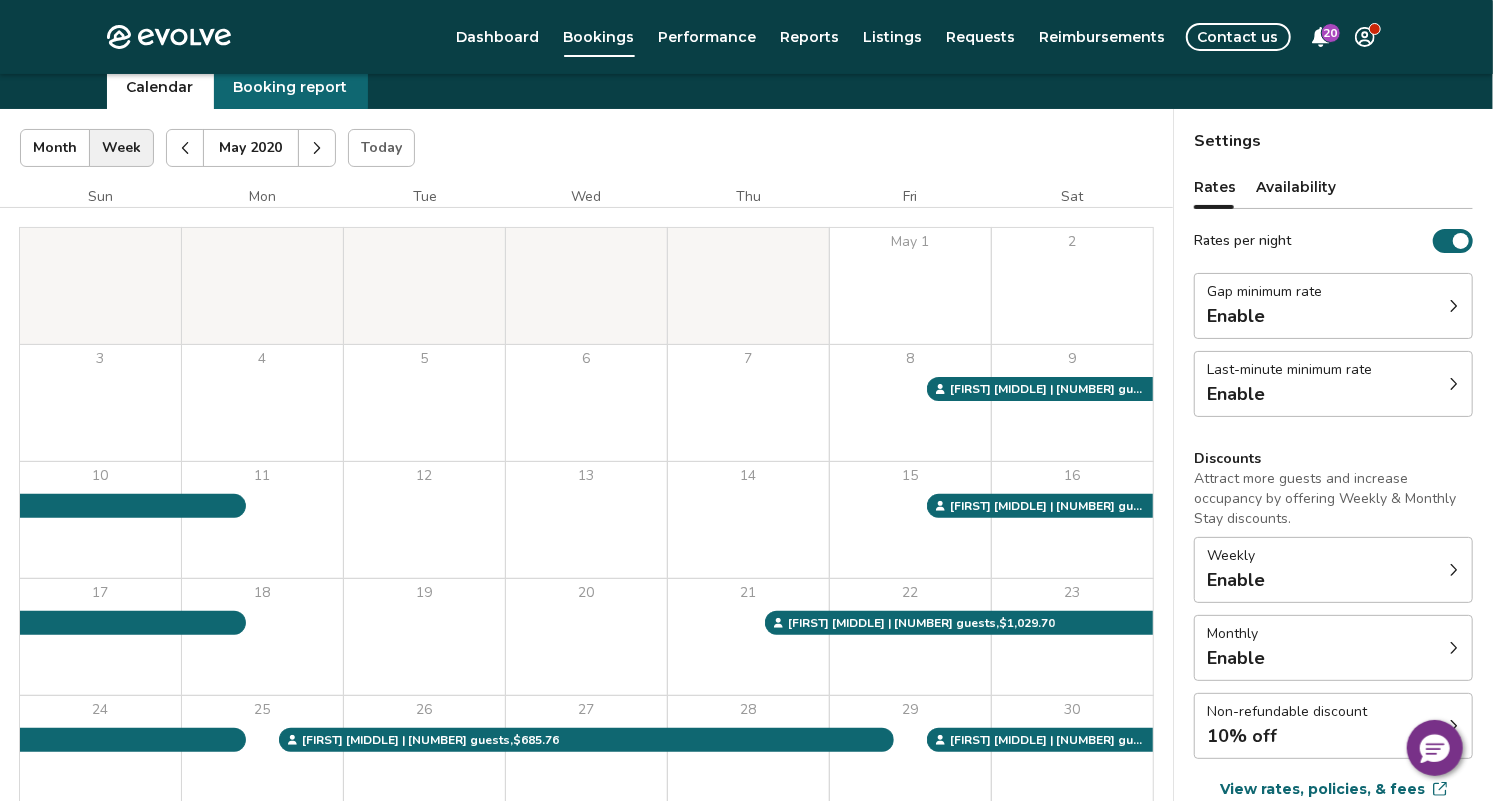 click 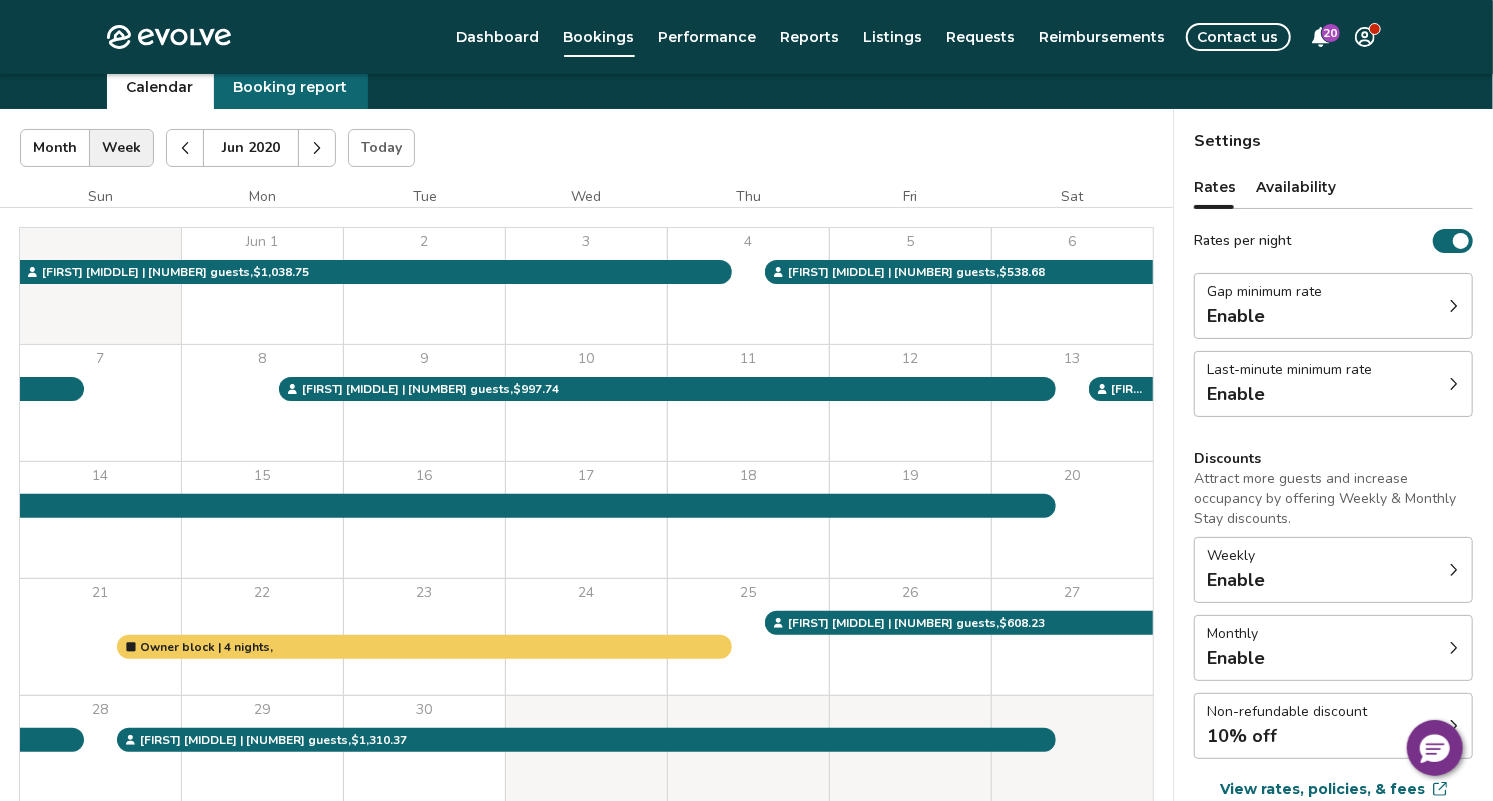 click 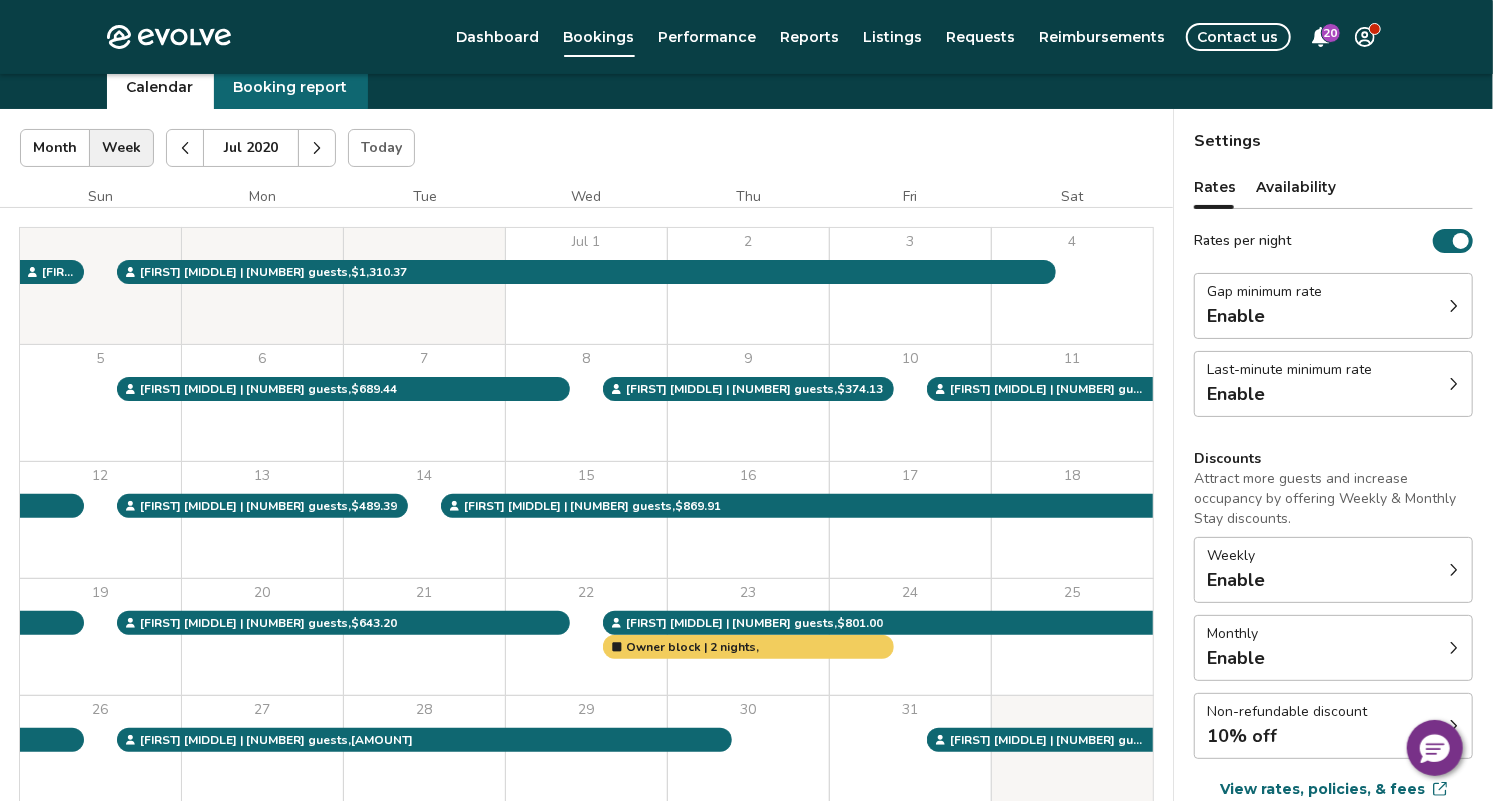 click 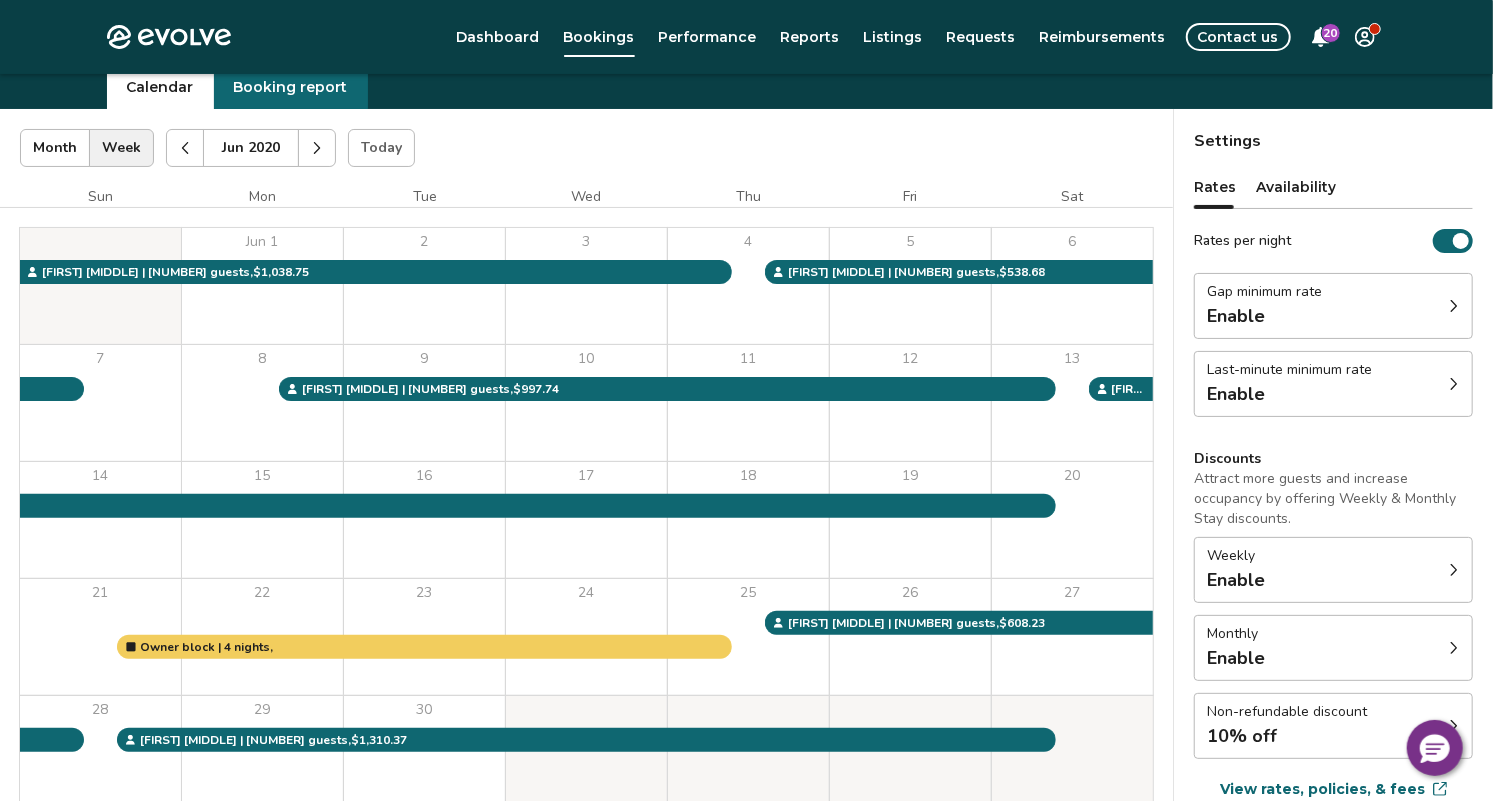 click 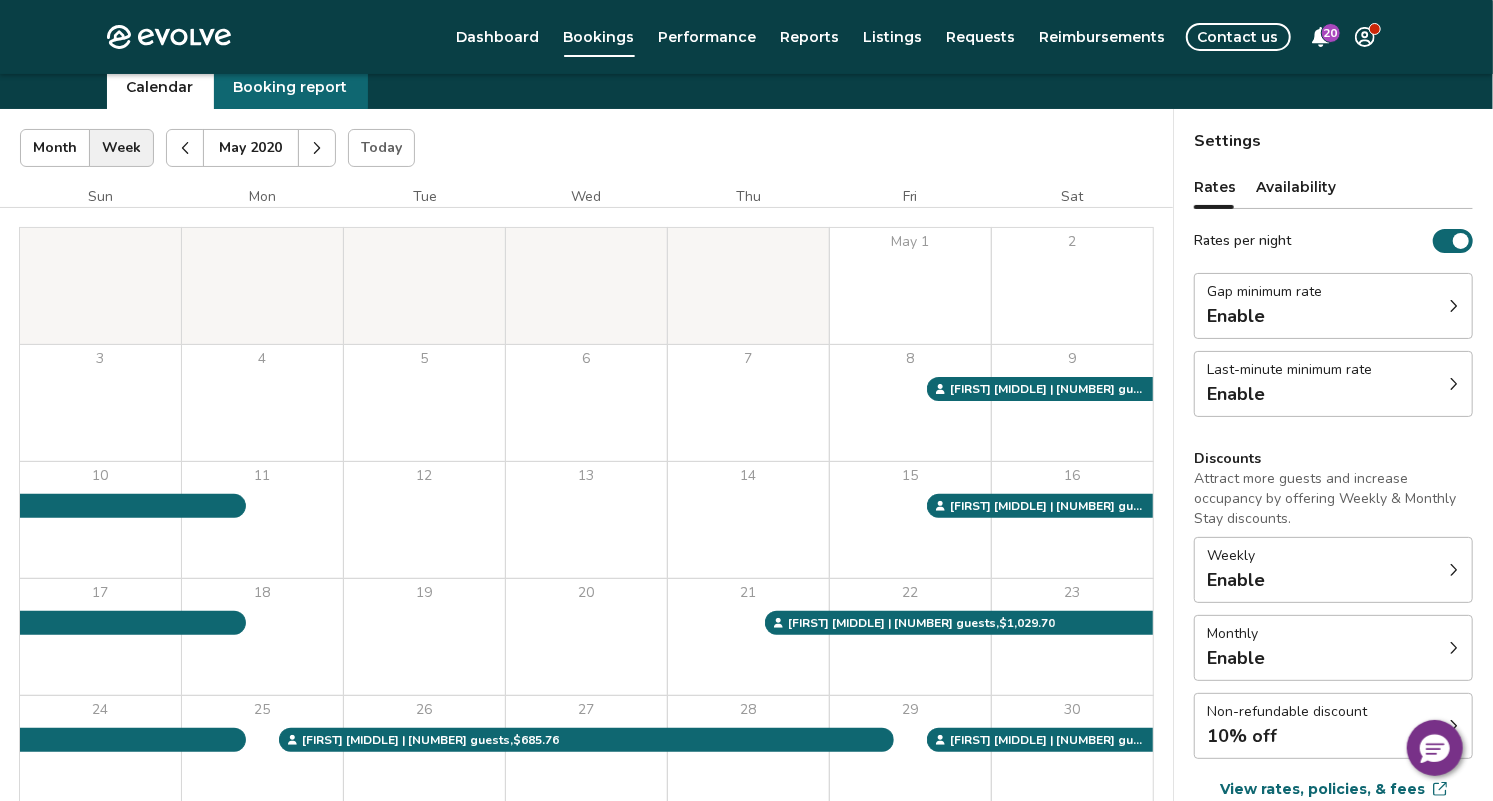 click at bounding box center [317, 148] 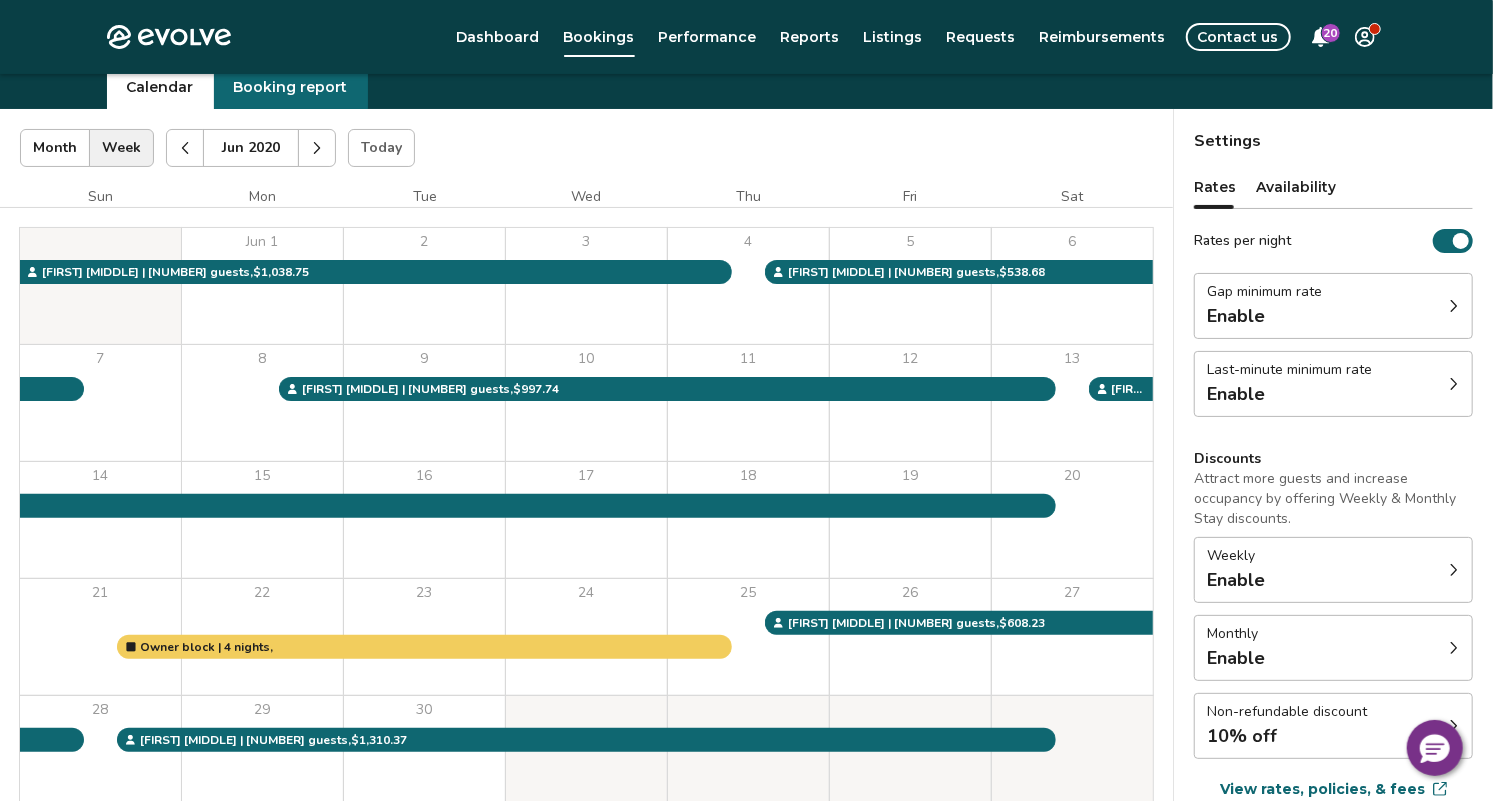 click at bounding box center (317, 148) 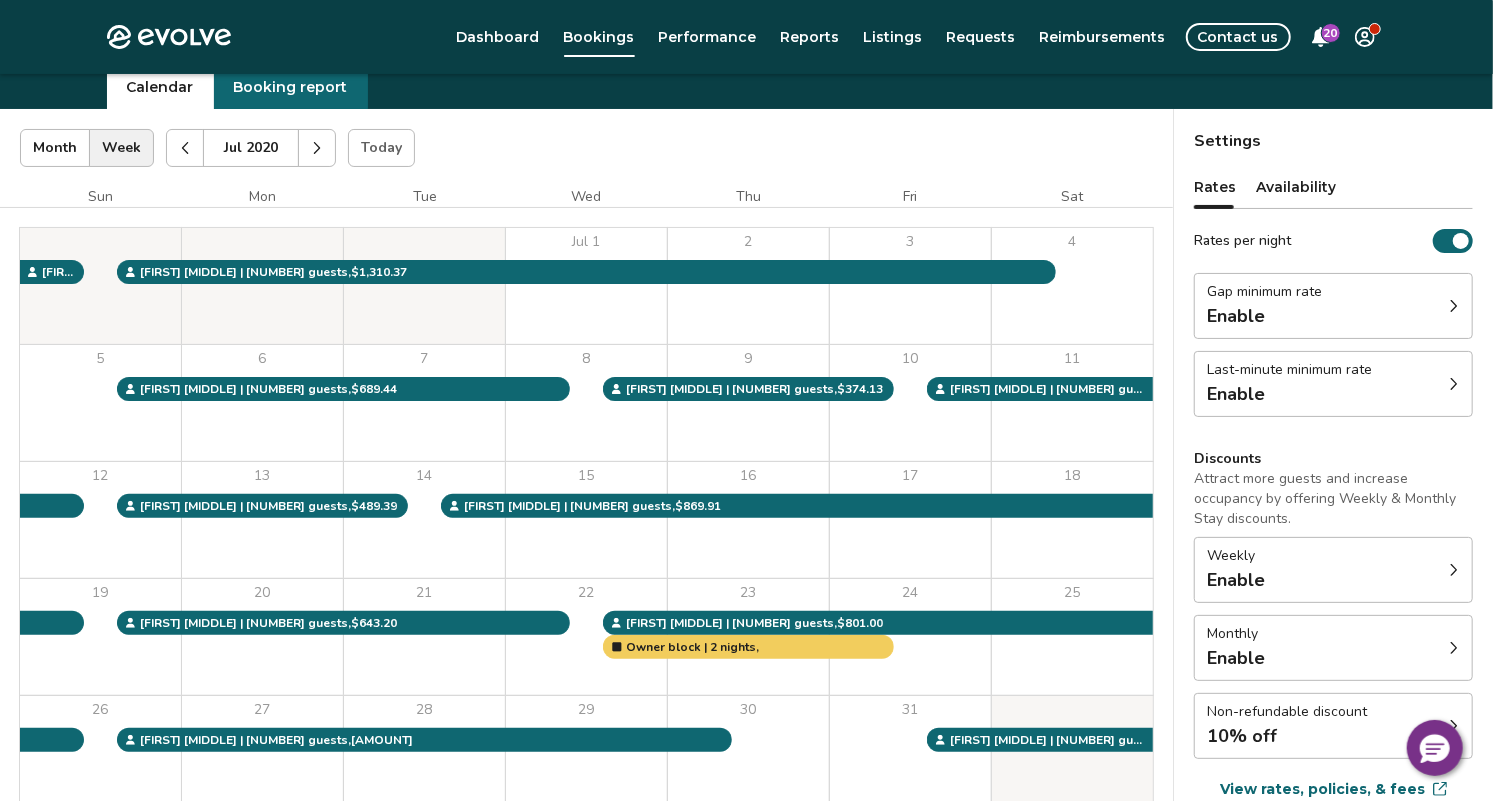 click at bounding box center (317, 148) 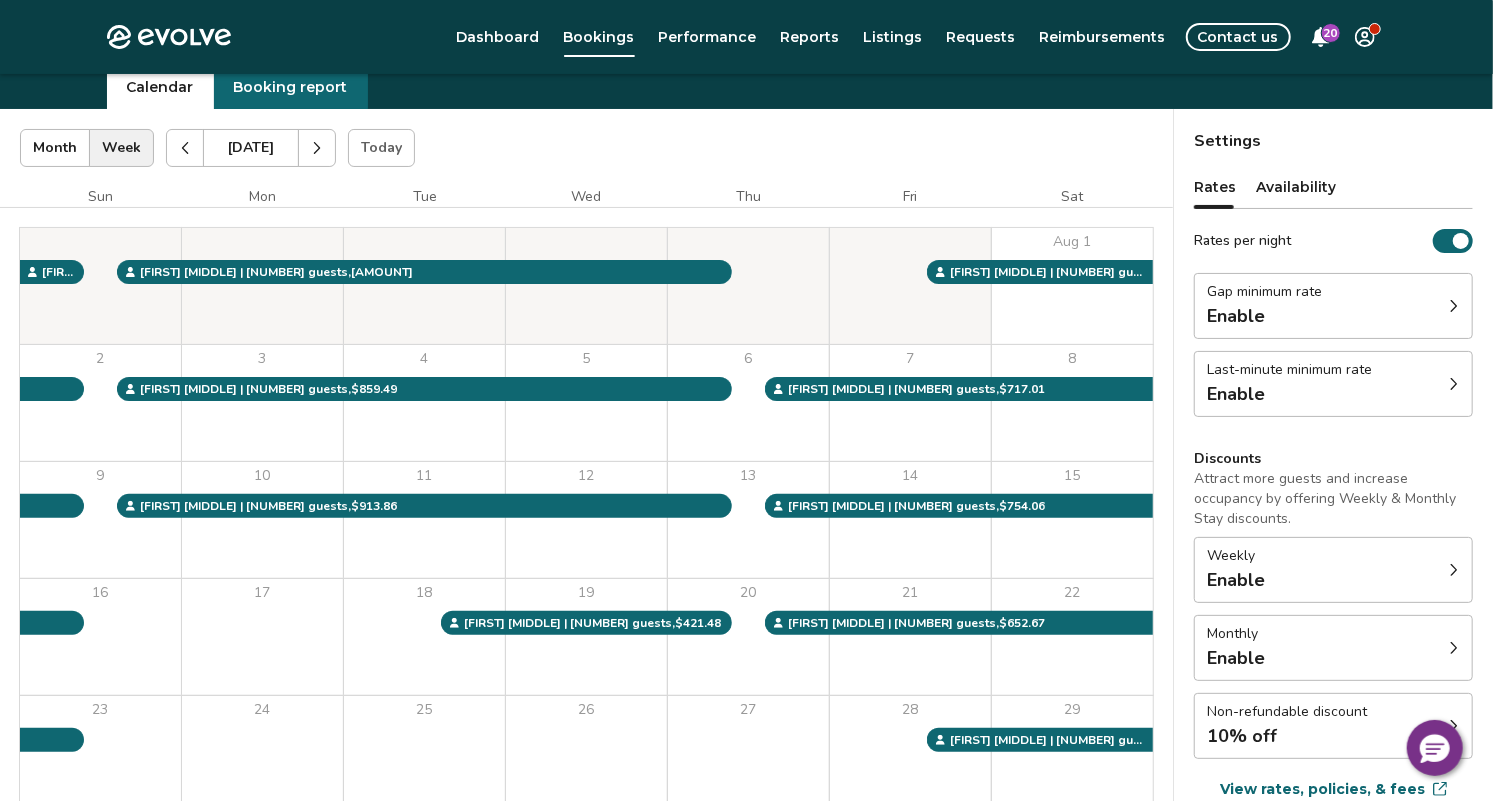 click at bounding box center [317, 148] 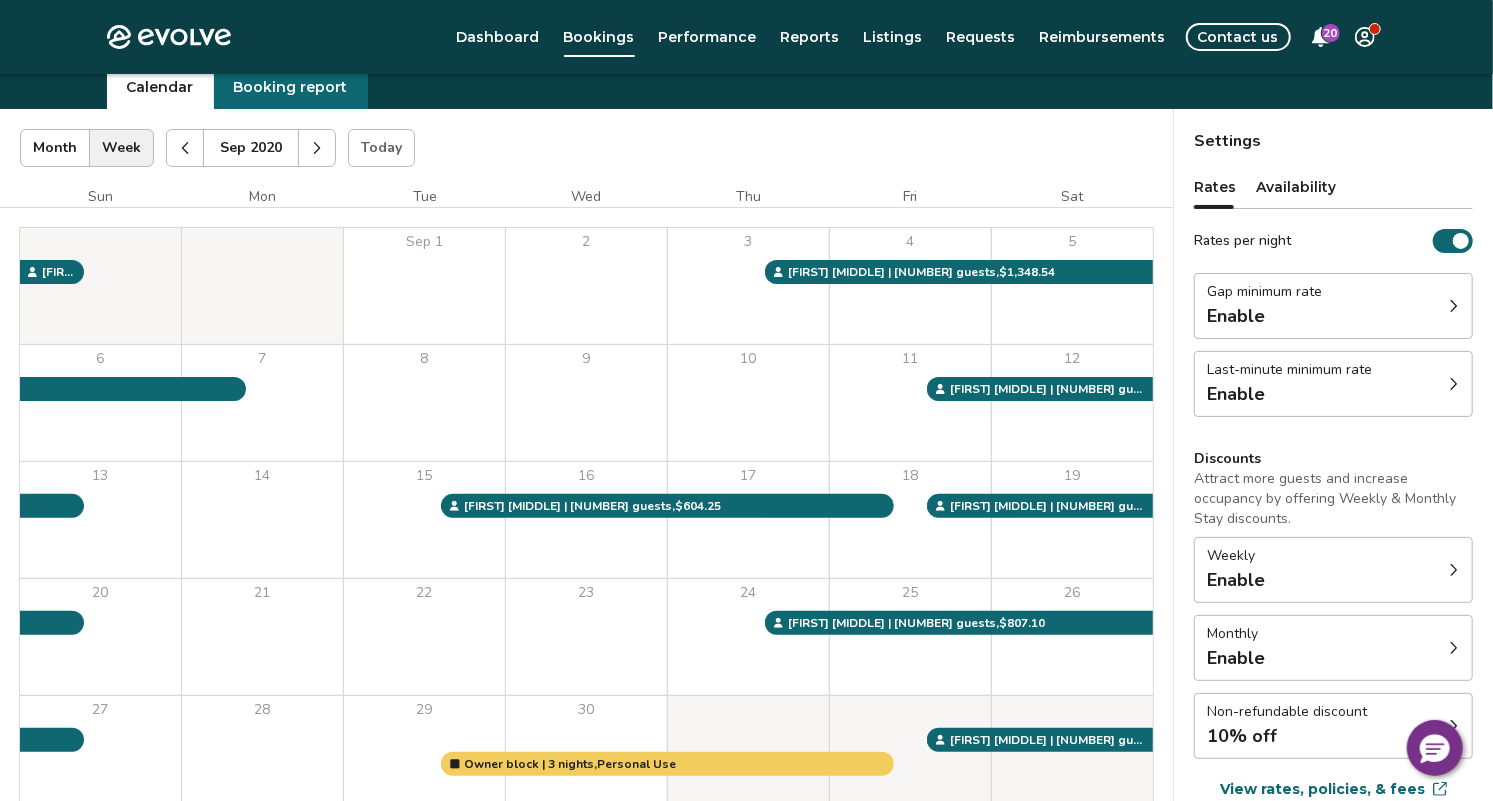 click at bounding box center [317, 148] 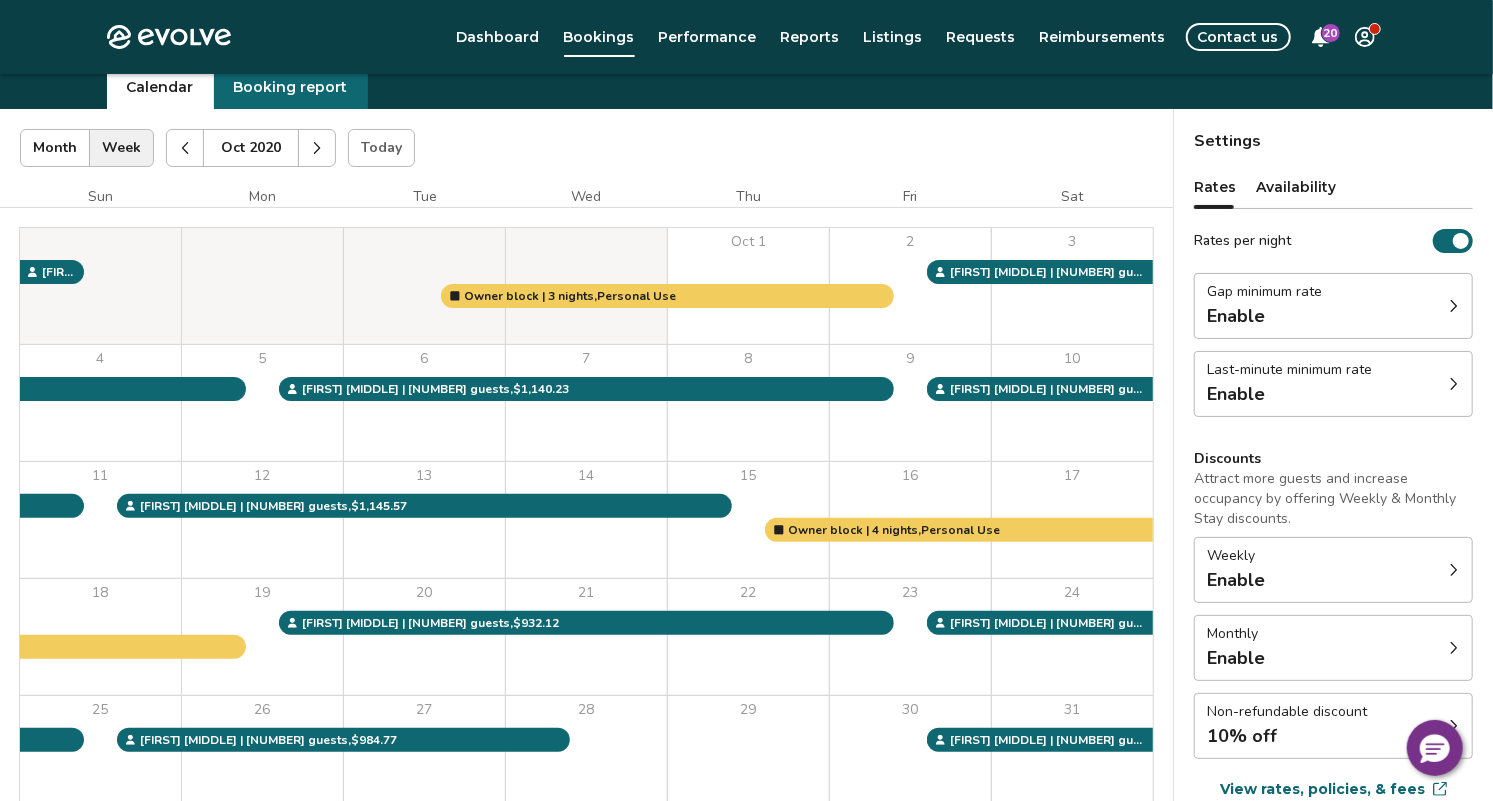click at bounding box center [317, 148] 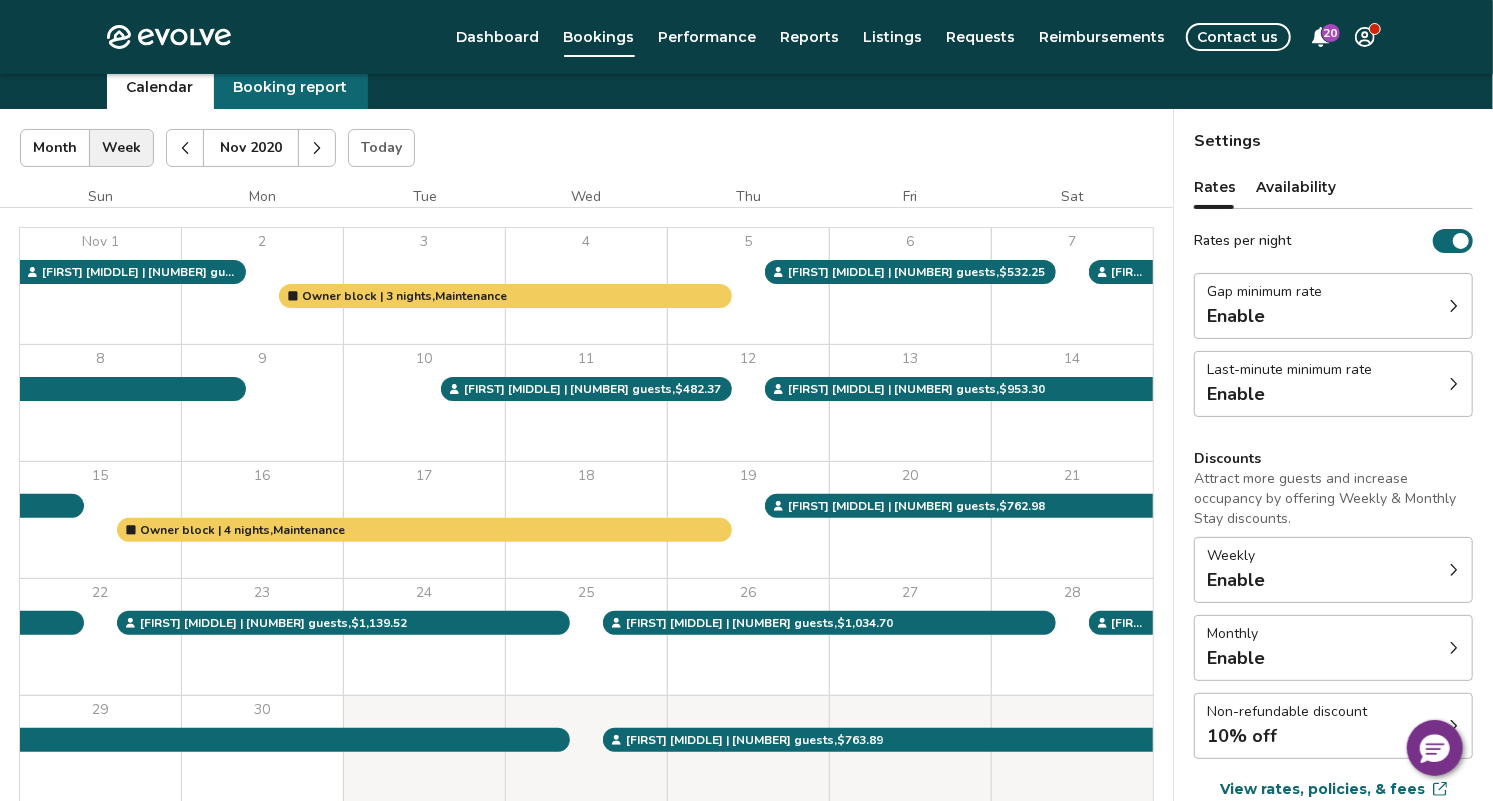 click at bounding box center (317, 148) 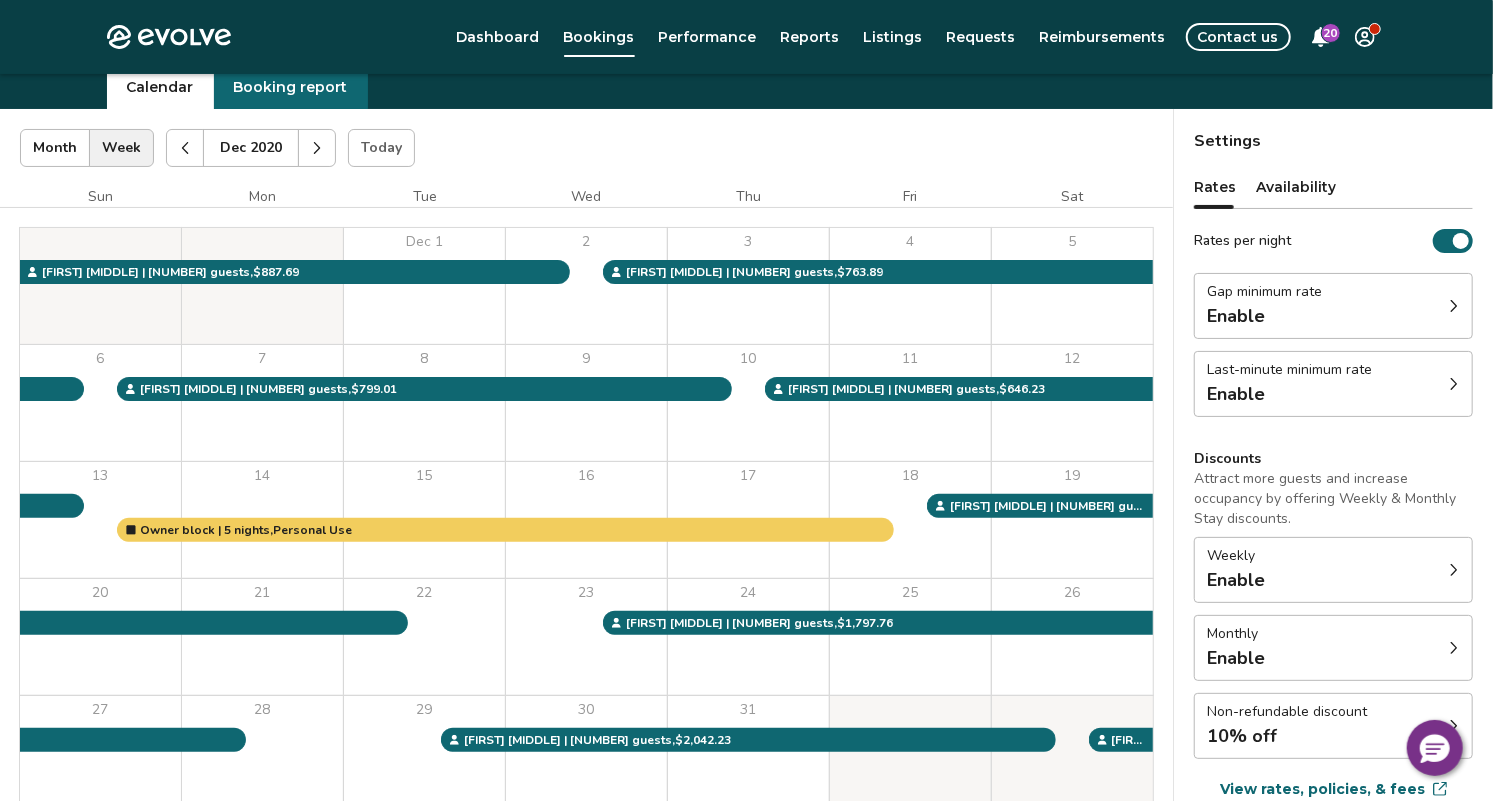 click at bounding box center (317, 148) 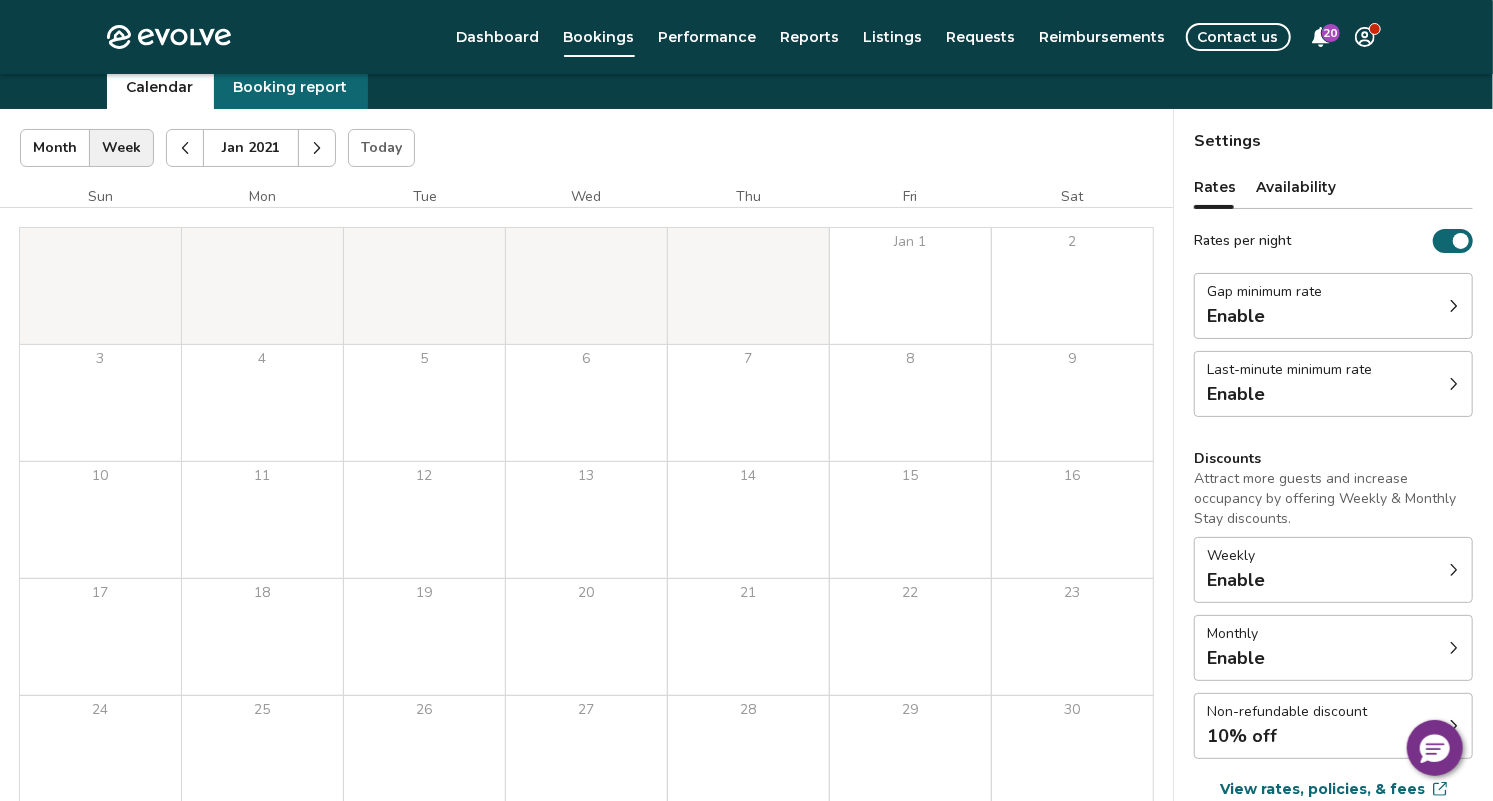 click at bounding box center (317, 148) 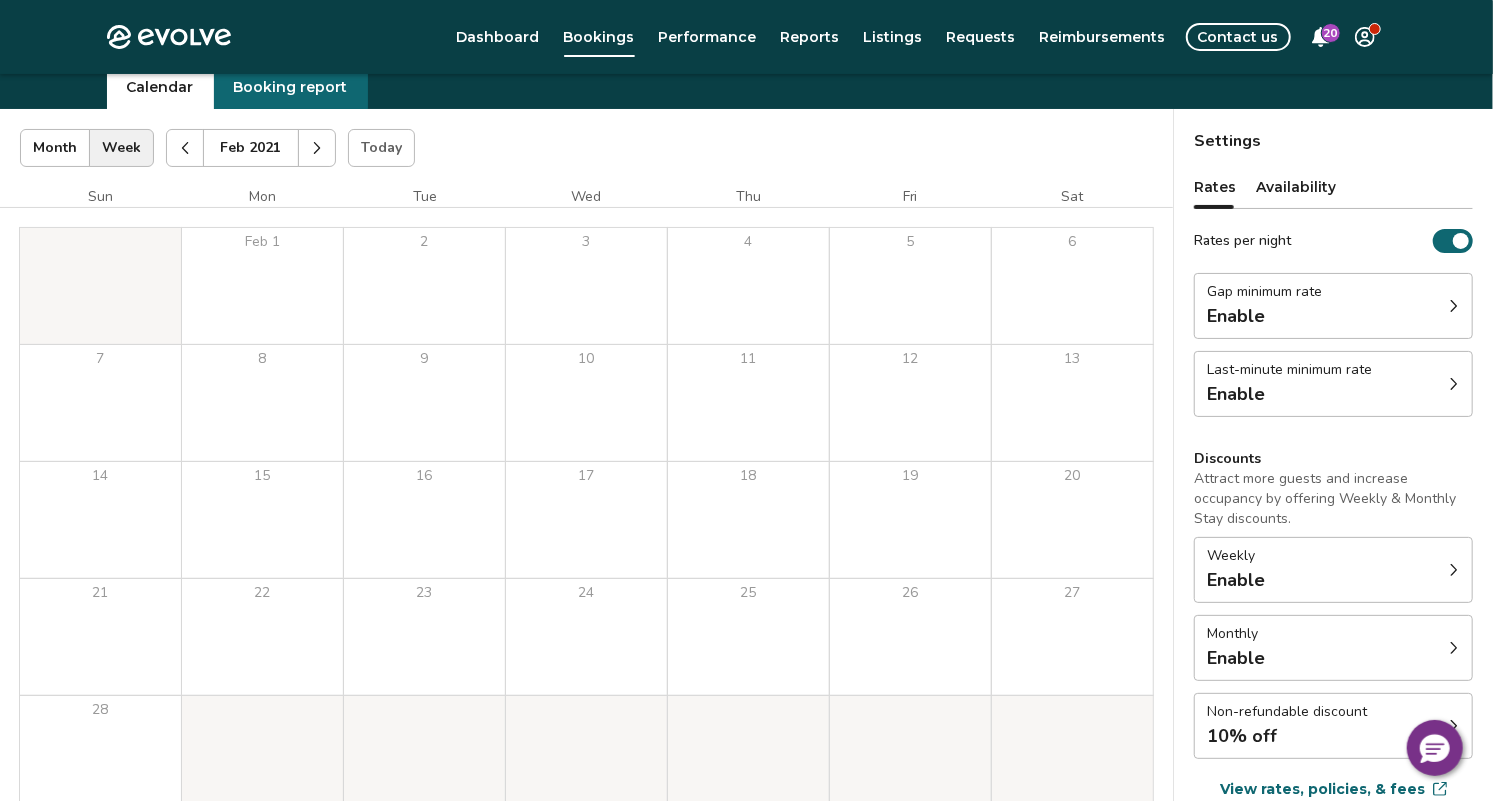 click at bounding box center [317, 148] 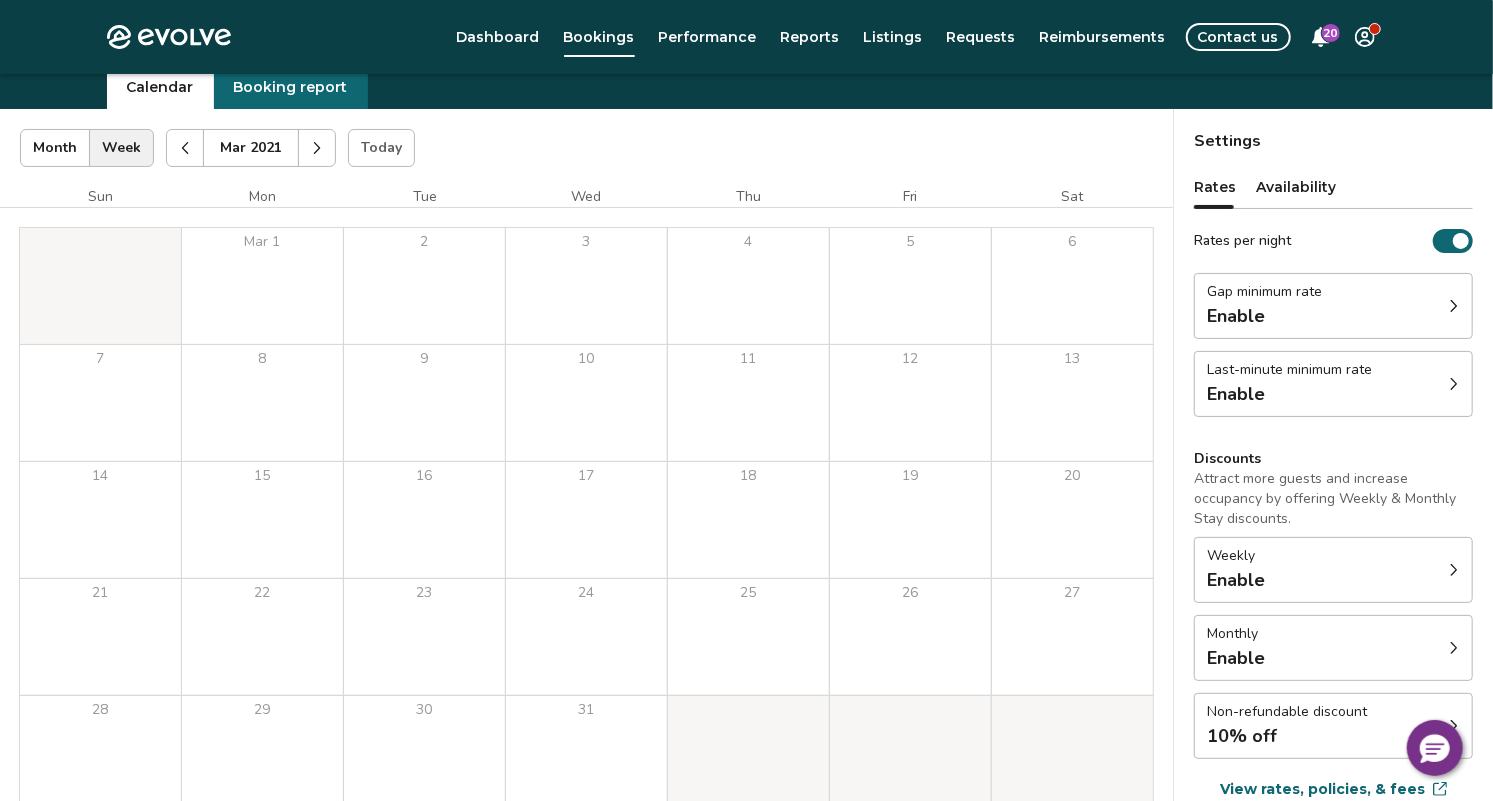 click at bounding box center [317, 148] 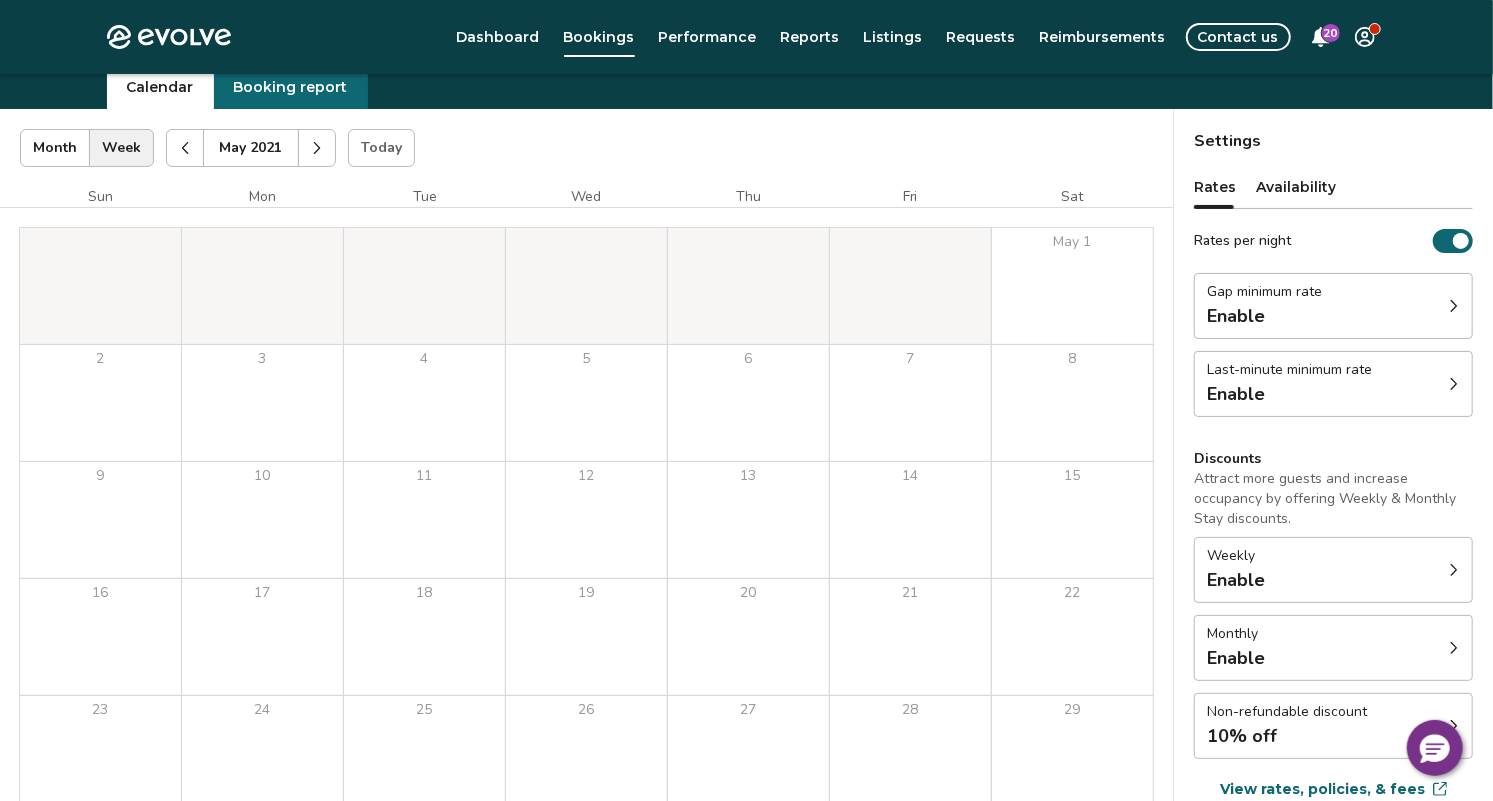 click at bounding box center (317, 148) 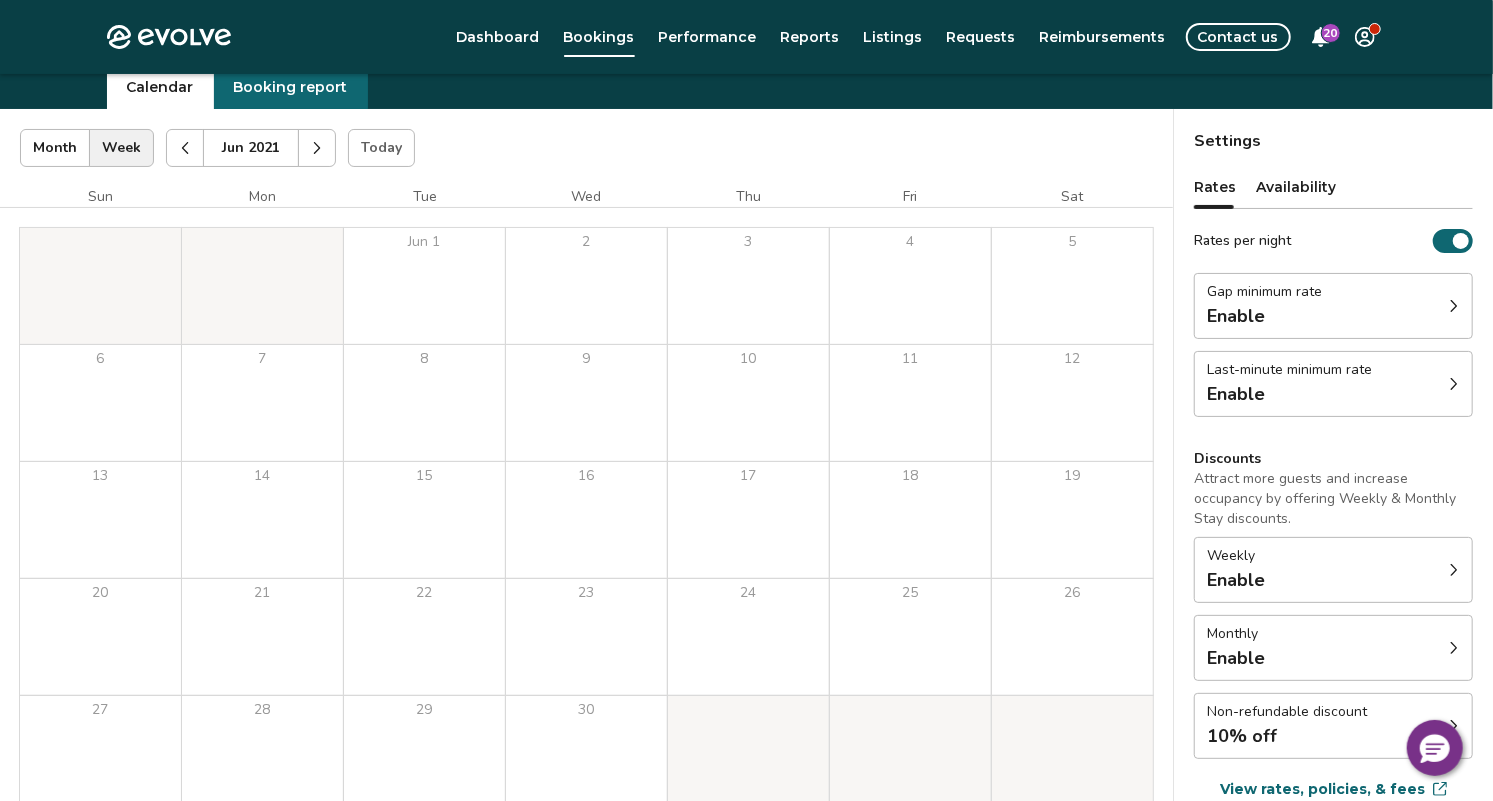 drag, startPoint x: 309, startPoint y: 138, endPoint x: 373, endPoint y: 141, distance: 64.070274 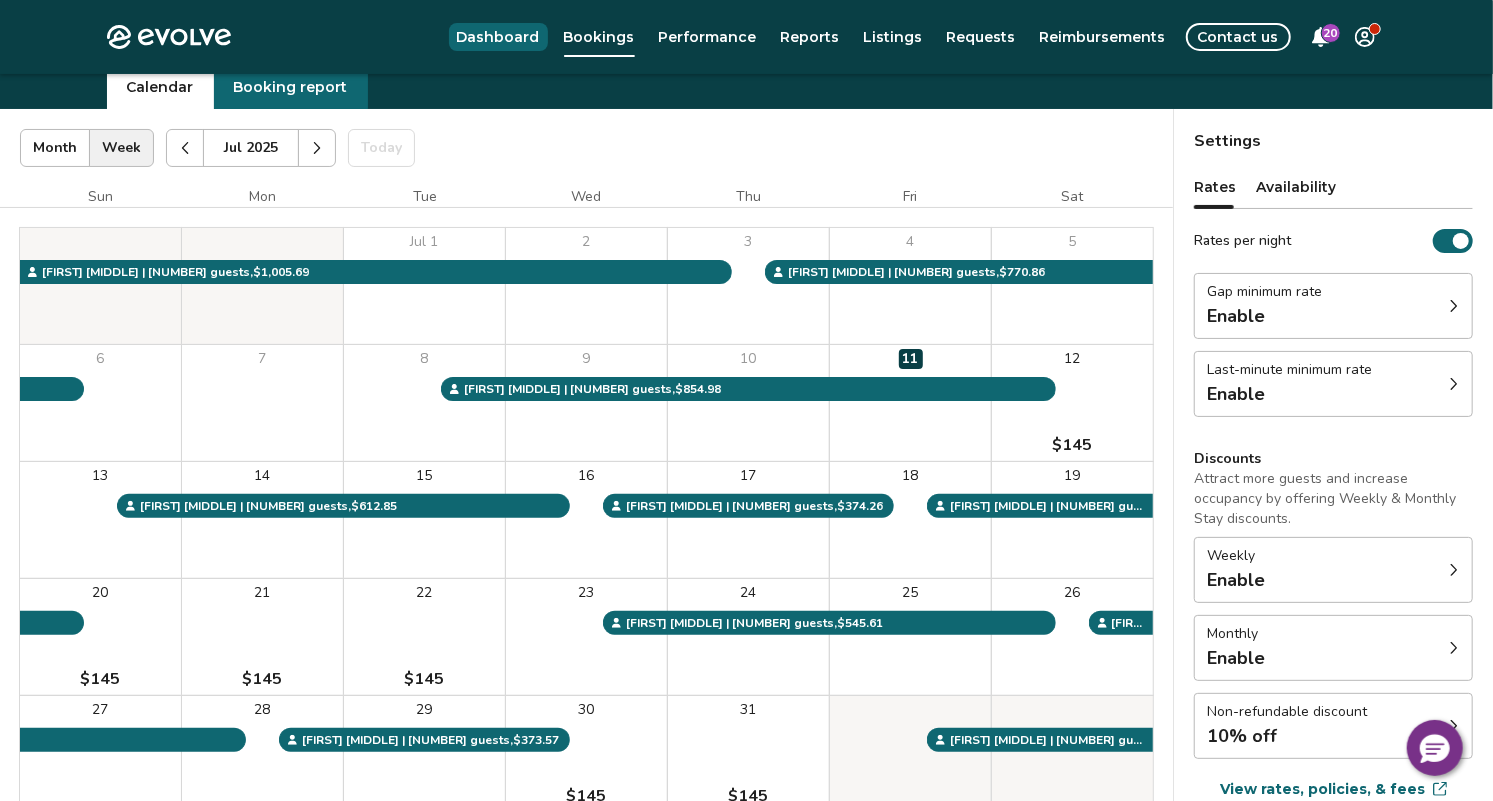click on "Dashboard" at bounding box center [498, 37] 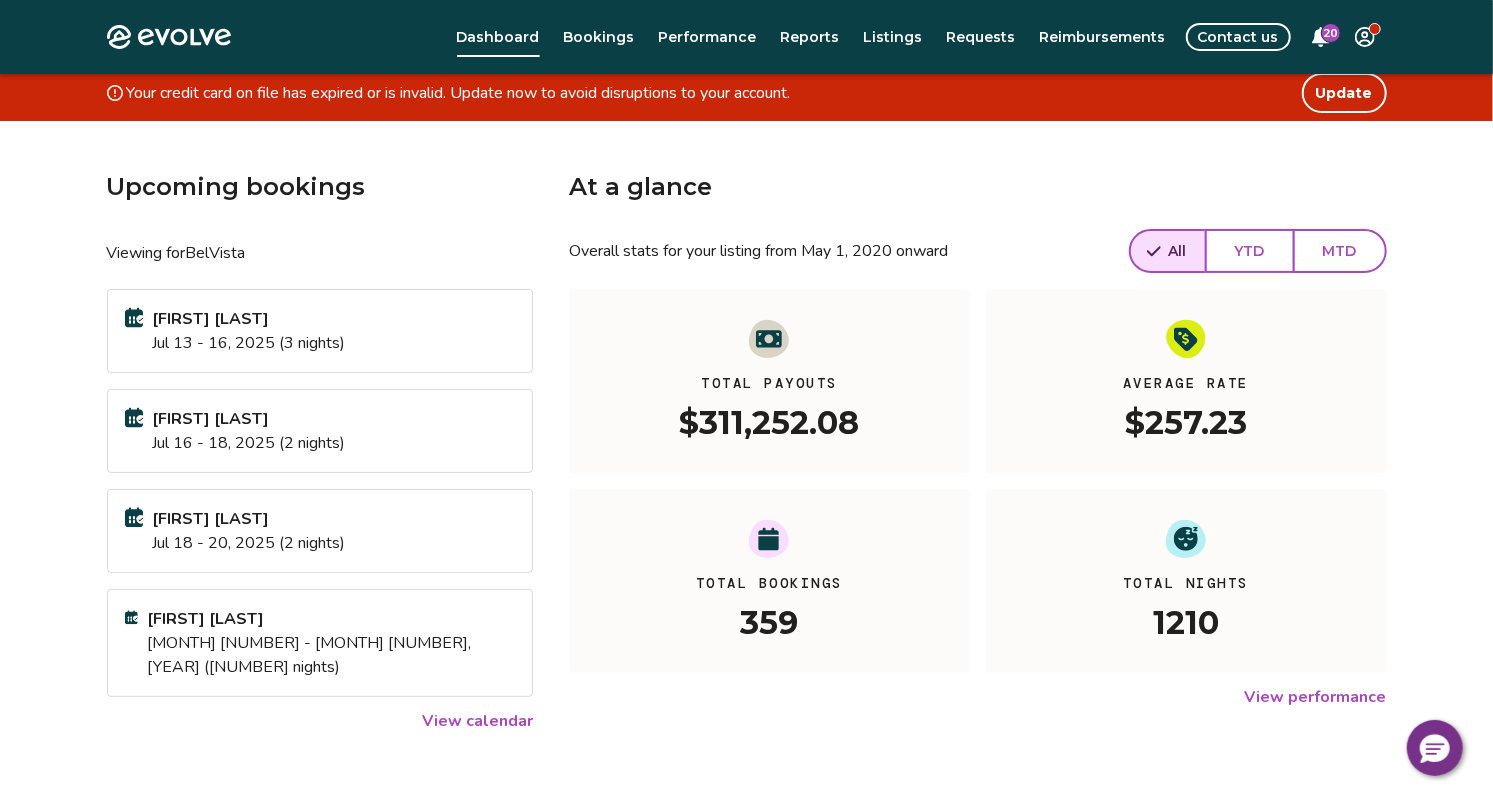 click on "View performance" at bounding box center [1316, 697] 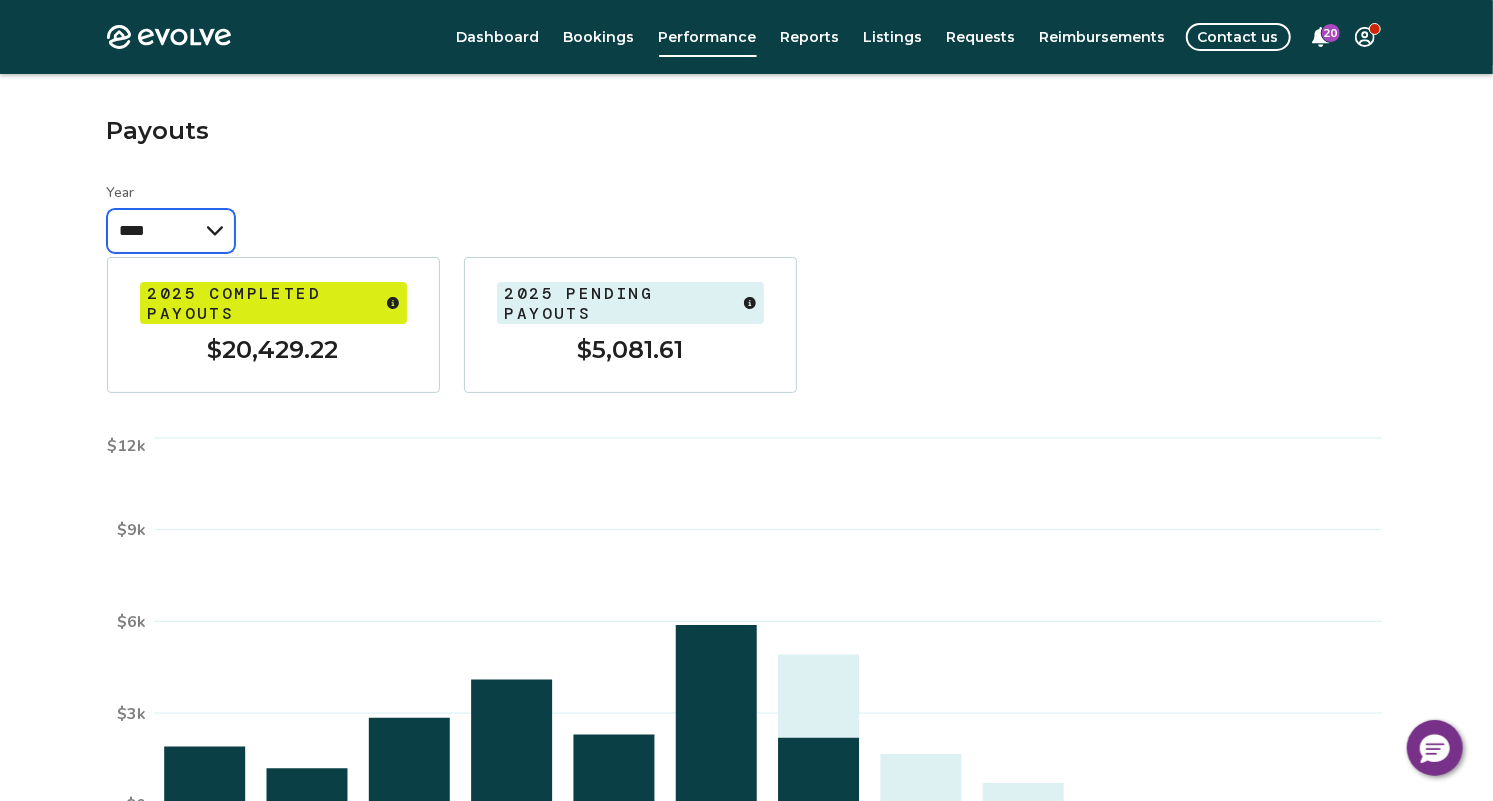 click on "**** **** **** **** **** ****" at bounding box center [171, 231] 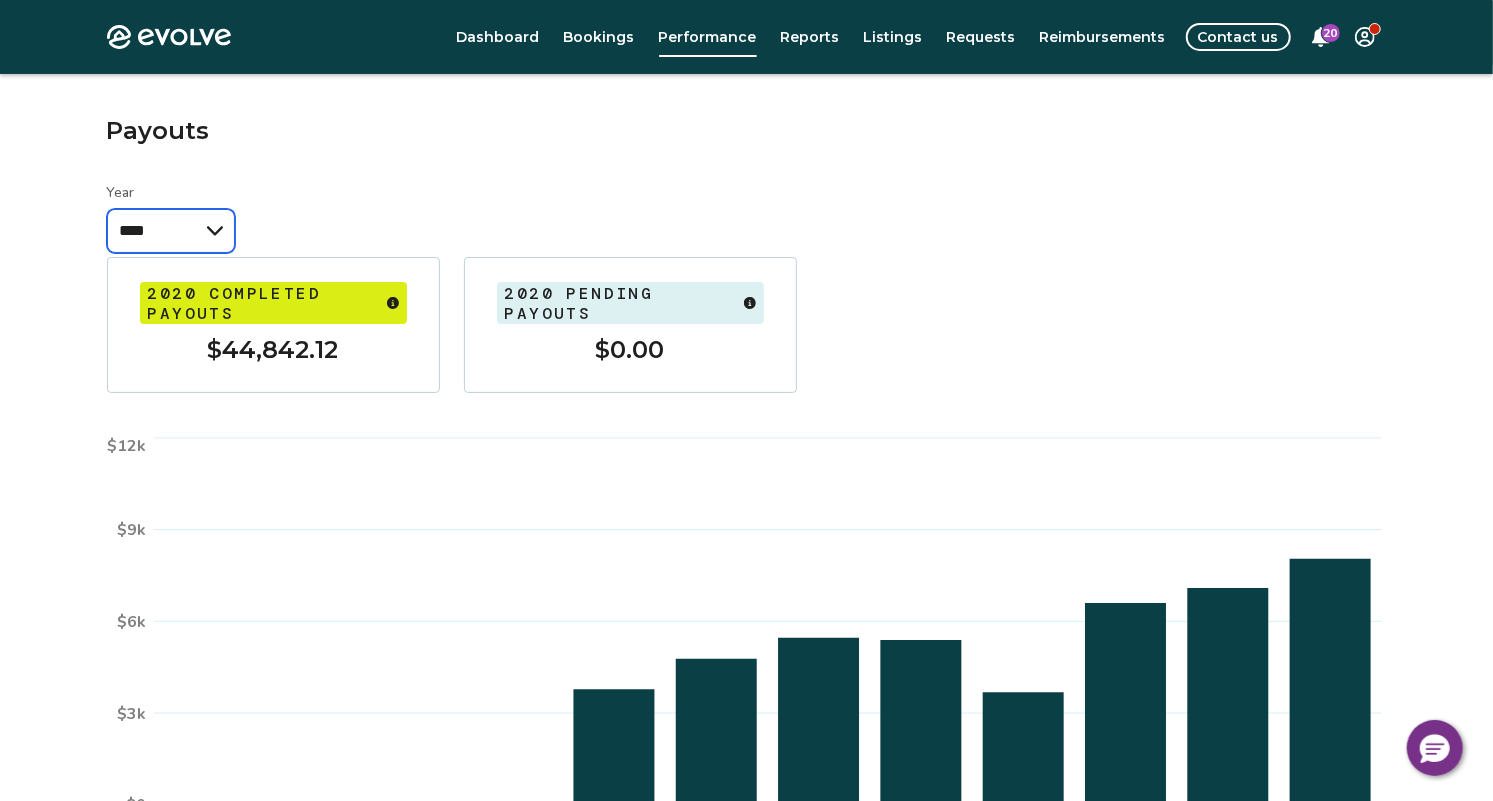 click on "**** **** **** **** **** ****" at bounding box center (171, 231) 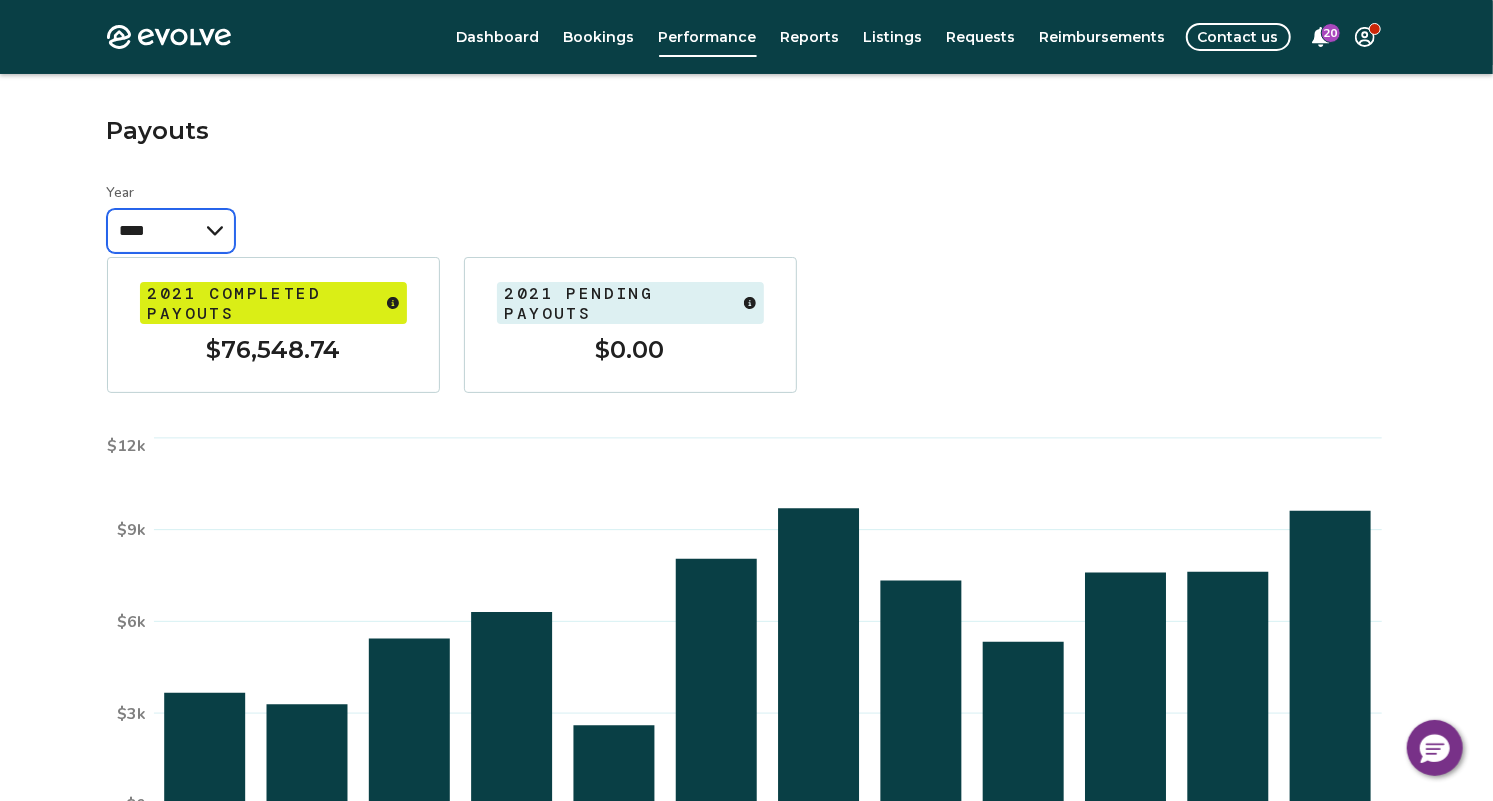 click on "**** **** **** **** **** ****" at bounding box center (171, 231) 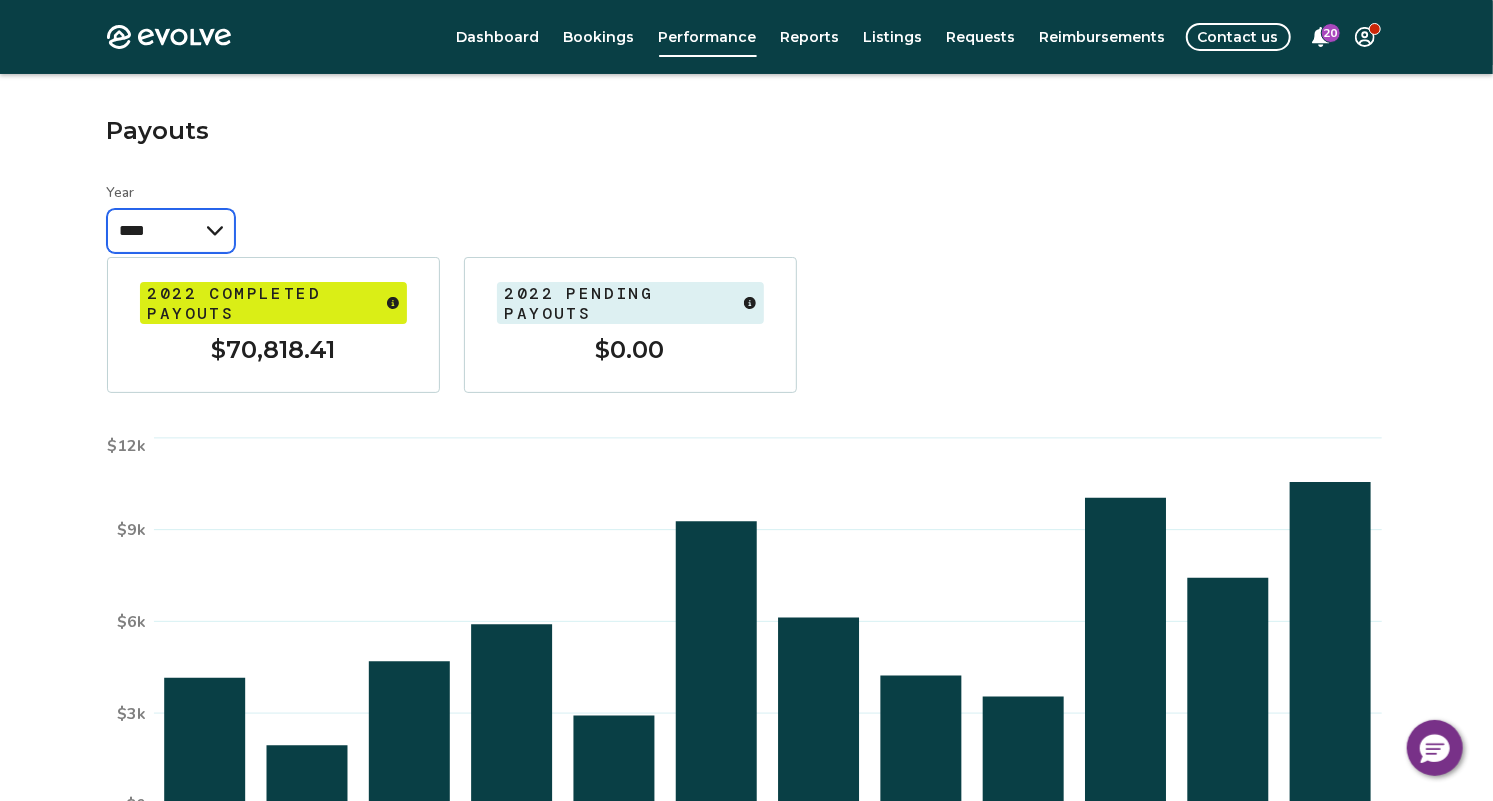 click on "**** **** **** **** **** ****" at bounding box center [171, 231] 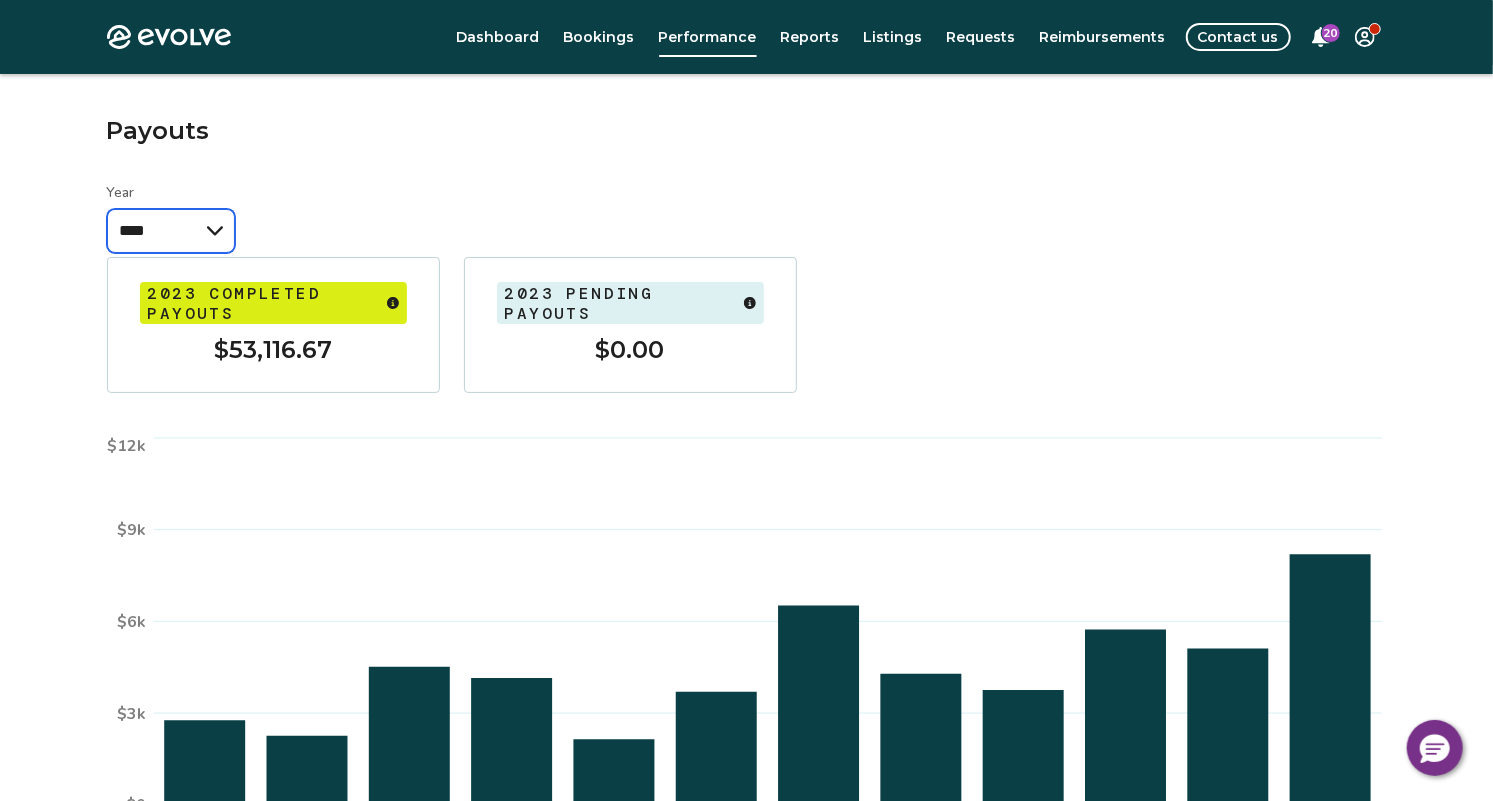 click on "**** **** **** **** **** ****" at bounding box center [171, 231] 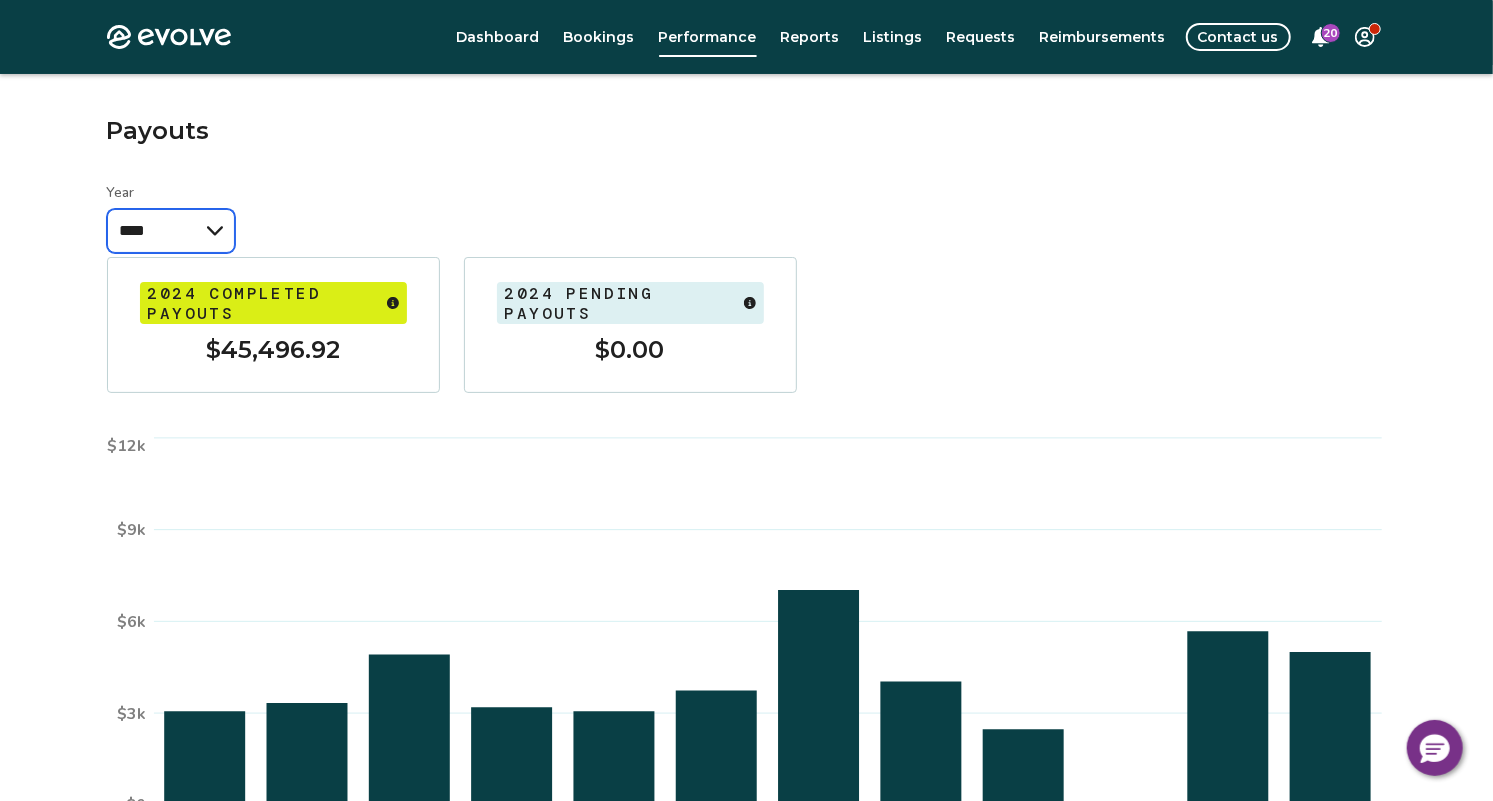 click on "**** **** **** **** **** ****" at bounding box center [171, 231] 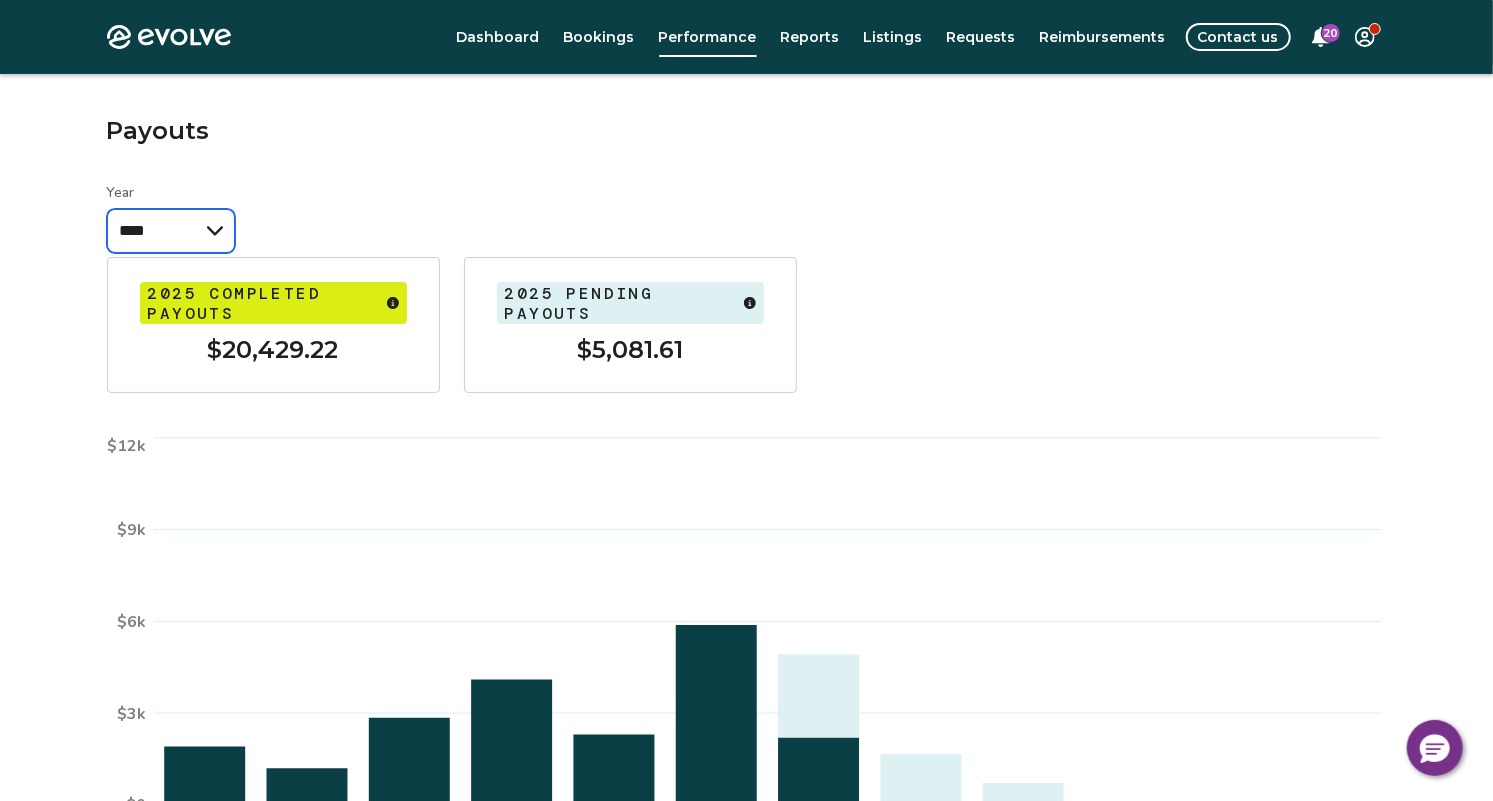 scroll, scrollTop: 344, scrollLeft: 0, axis: vertical 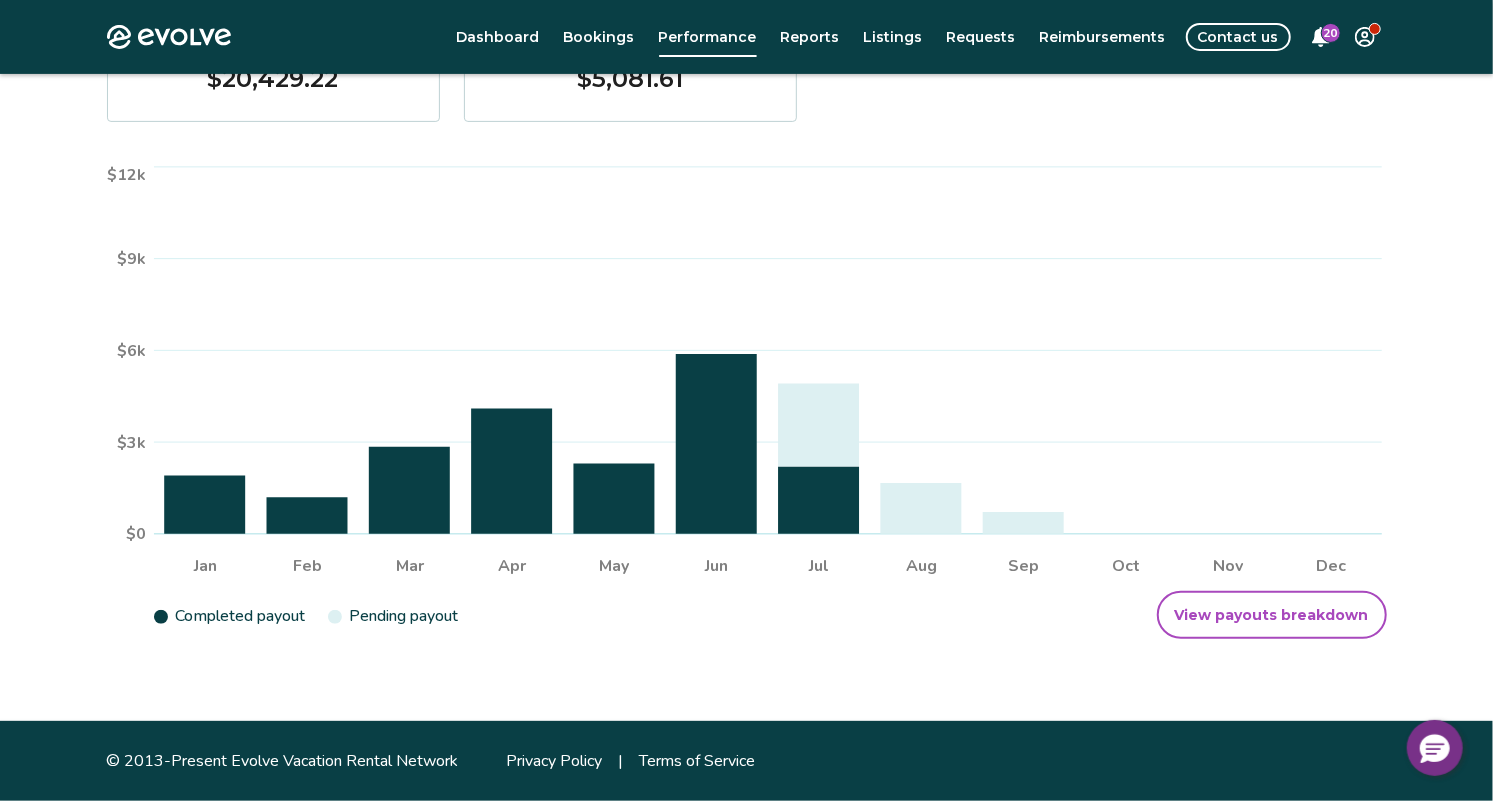 click on "View payouts breakdown" at bounding box center [1272, 615] 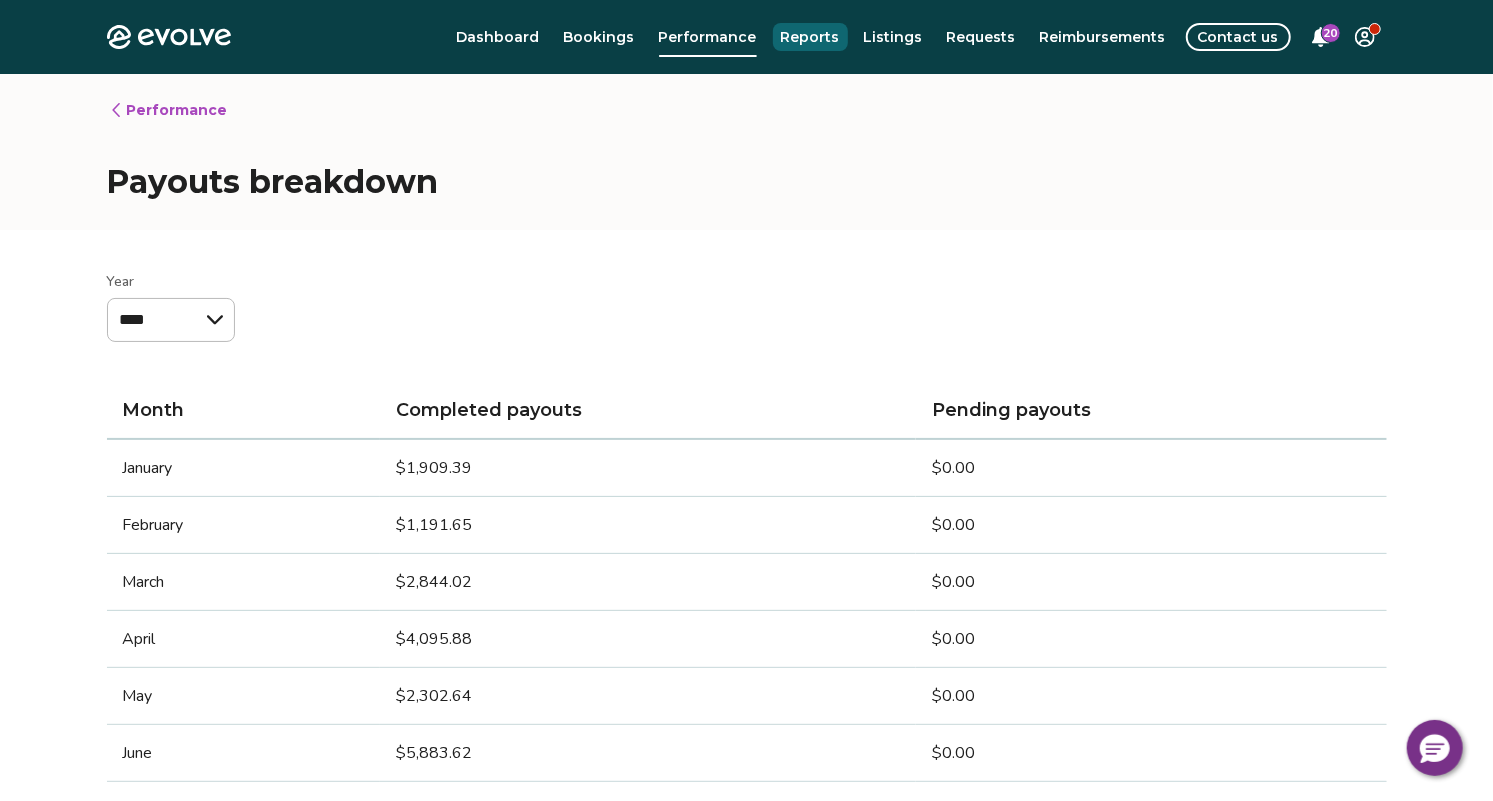 click on "Reports" at bounding box center (810, 37) 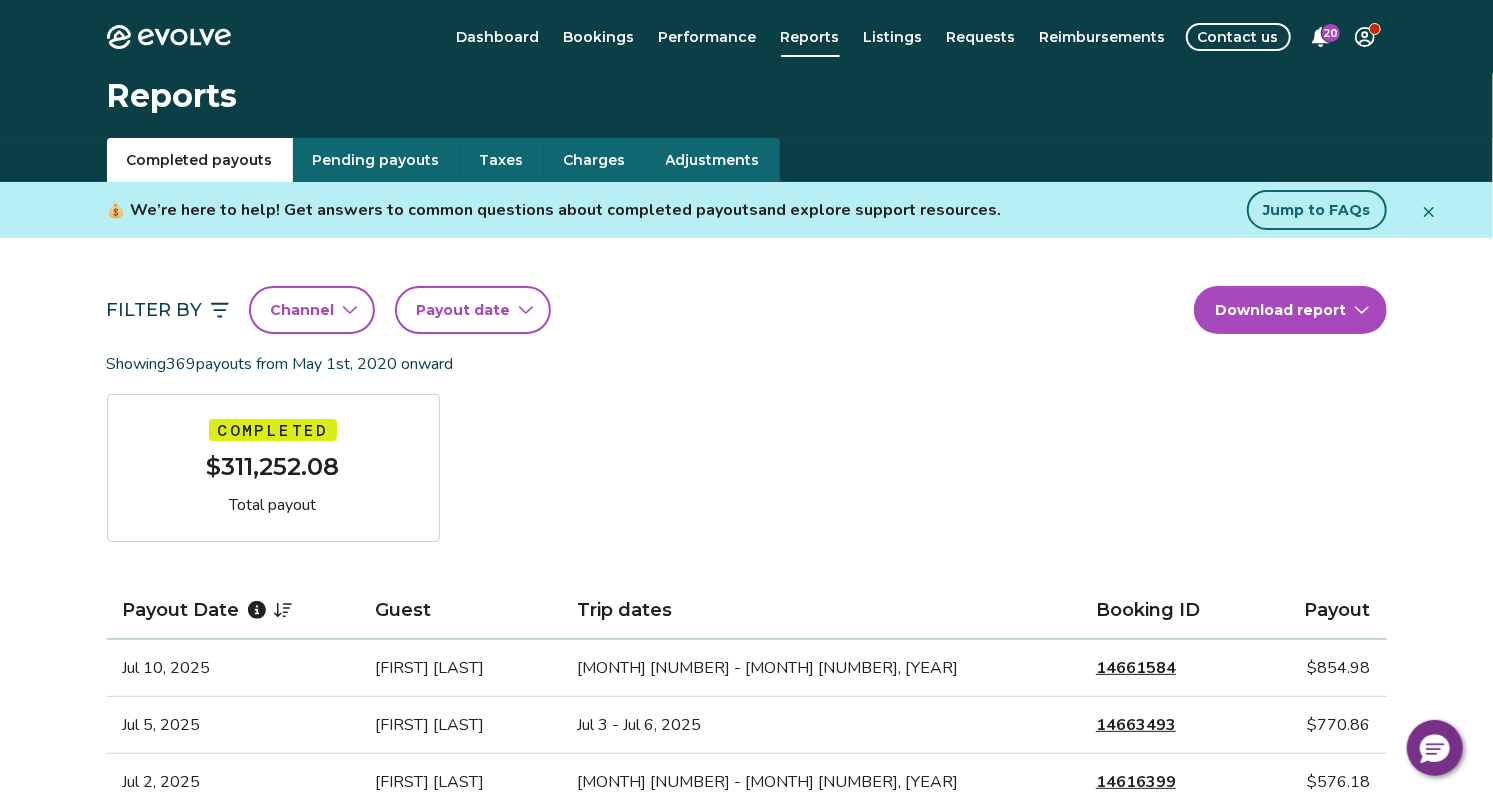 click on "Jump to FAQs" at bounding box center (1317, 210) 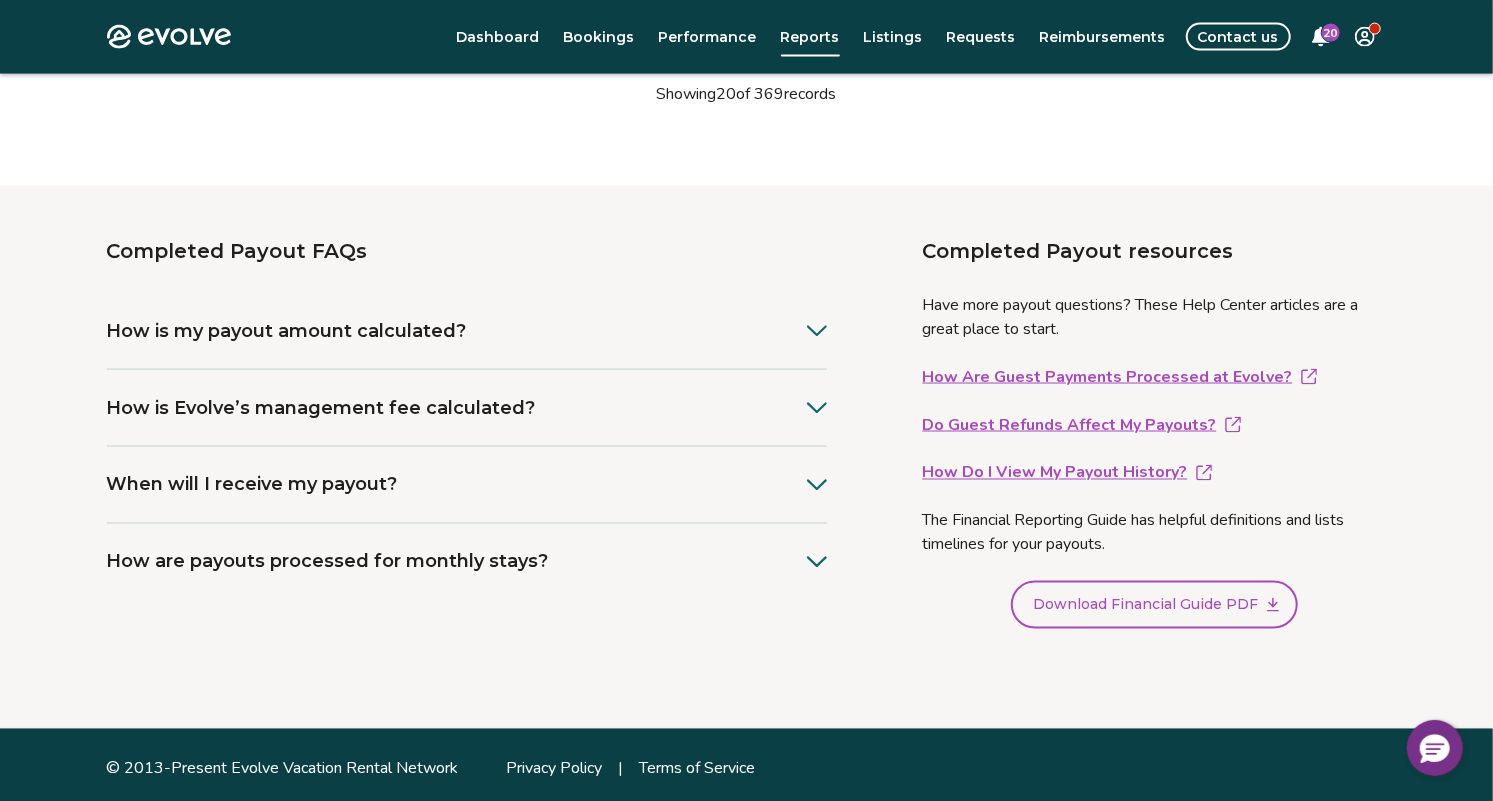 scroll, scrollTop: 1787, scrollLeft: 0, axis: vertical 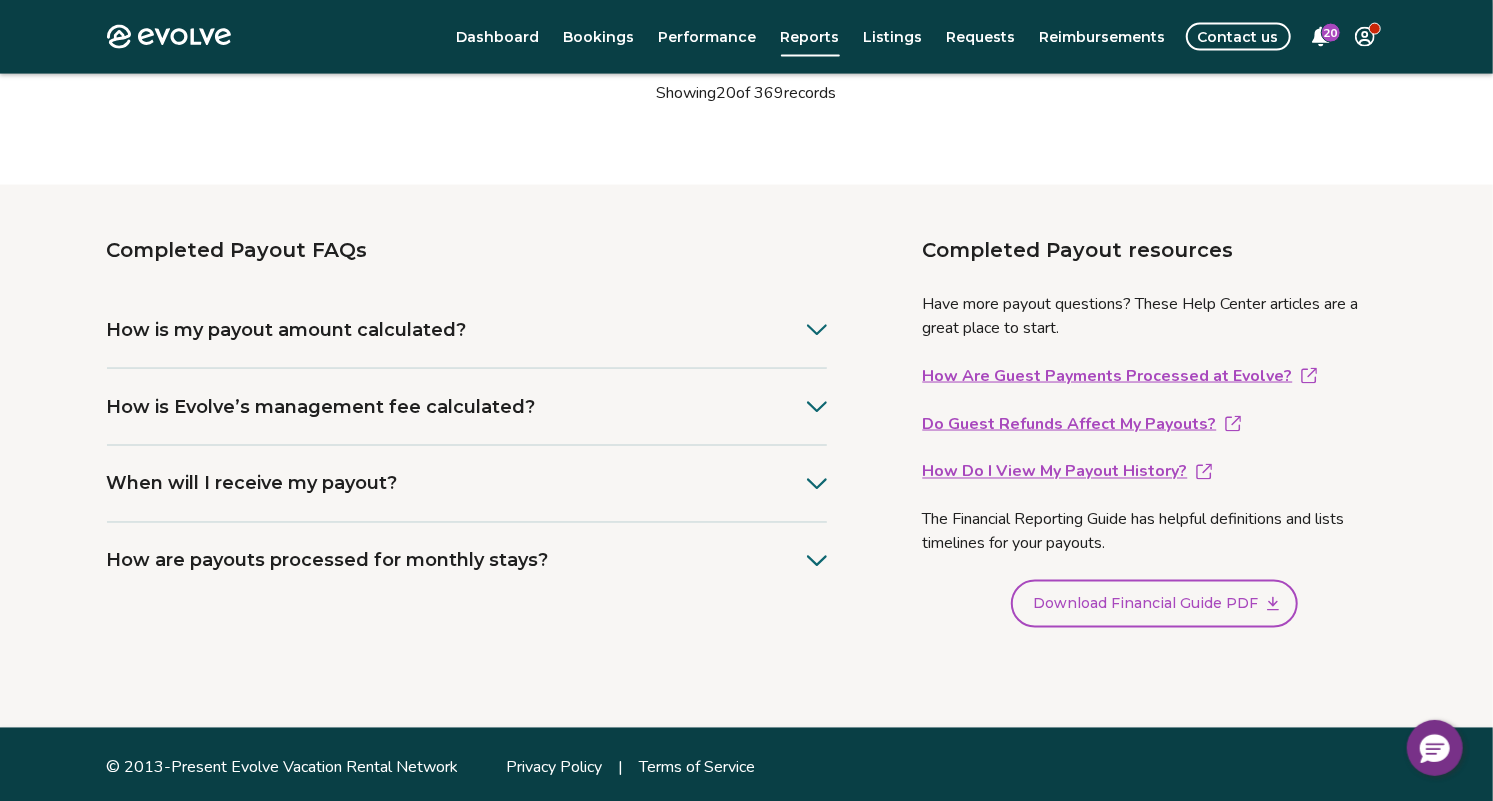 click on "How Do I View My Payout History?" at bounding box center [1155, 472] 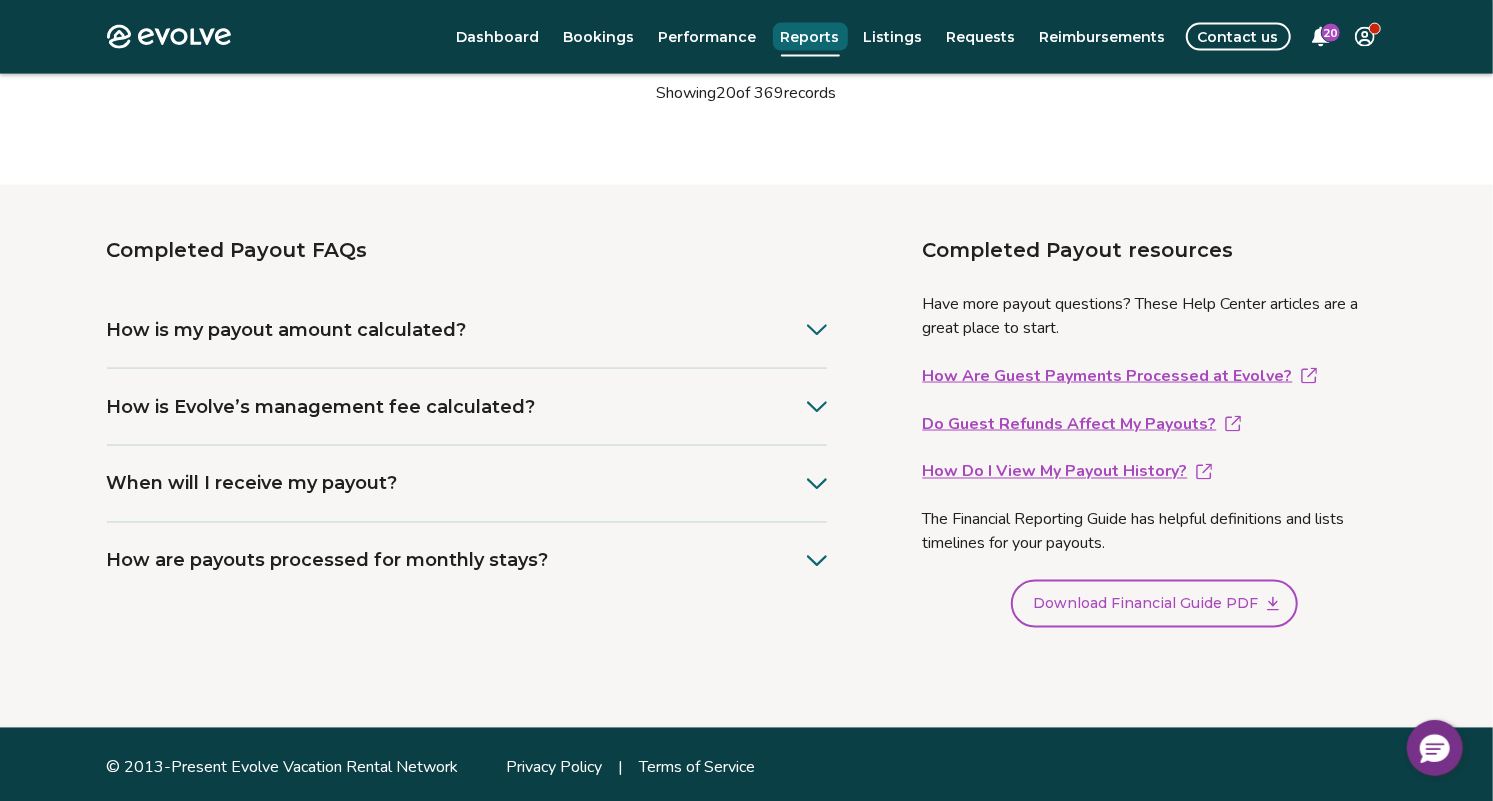 click on "Reports" at bounding box center (810, 37) 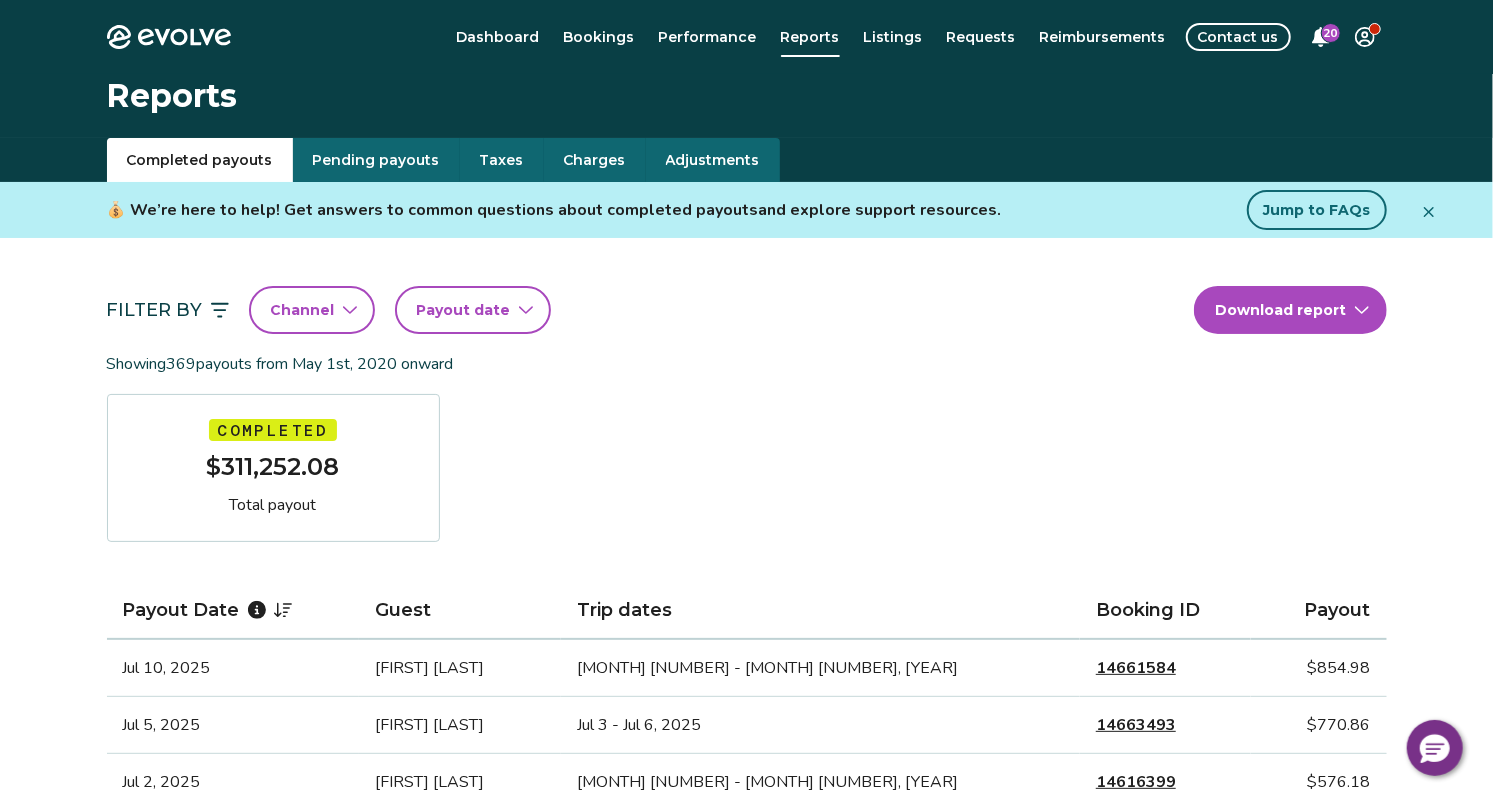 click on "Payout date" at bounding box center (473, 310) 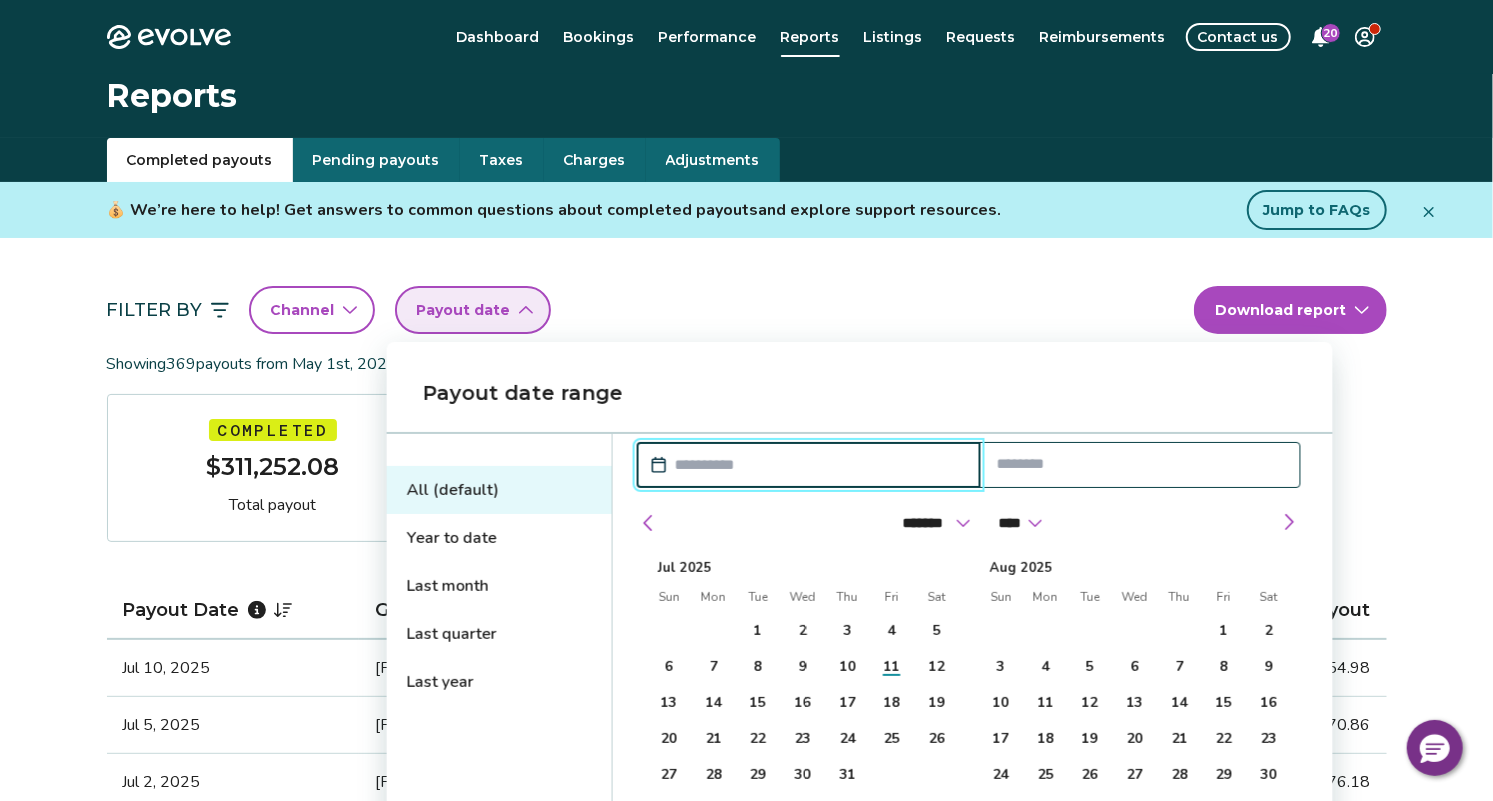 click at bounding box center [819, 465] 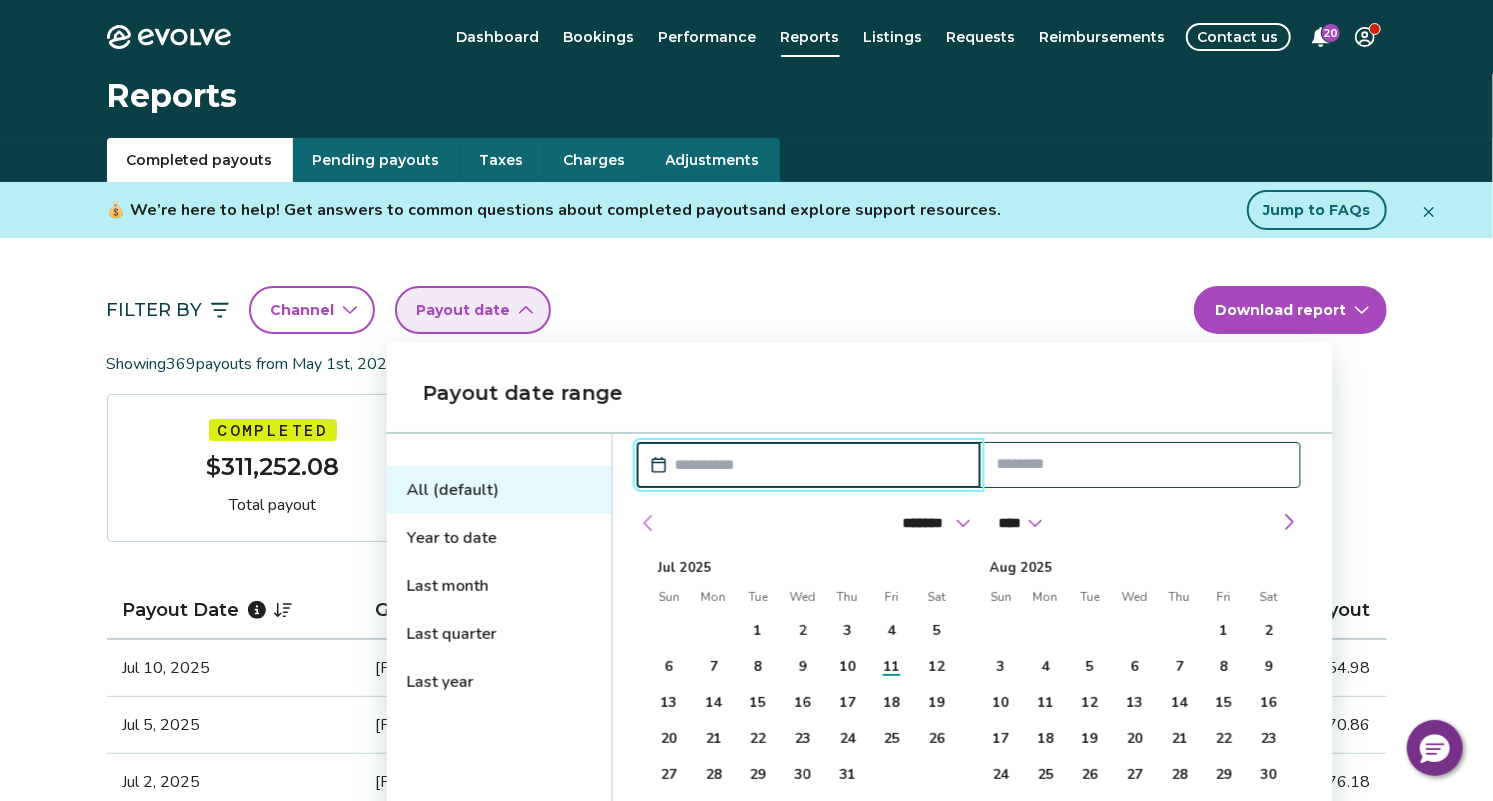 click at bounding box center [649, 523] 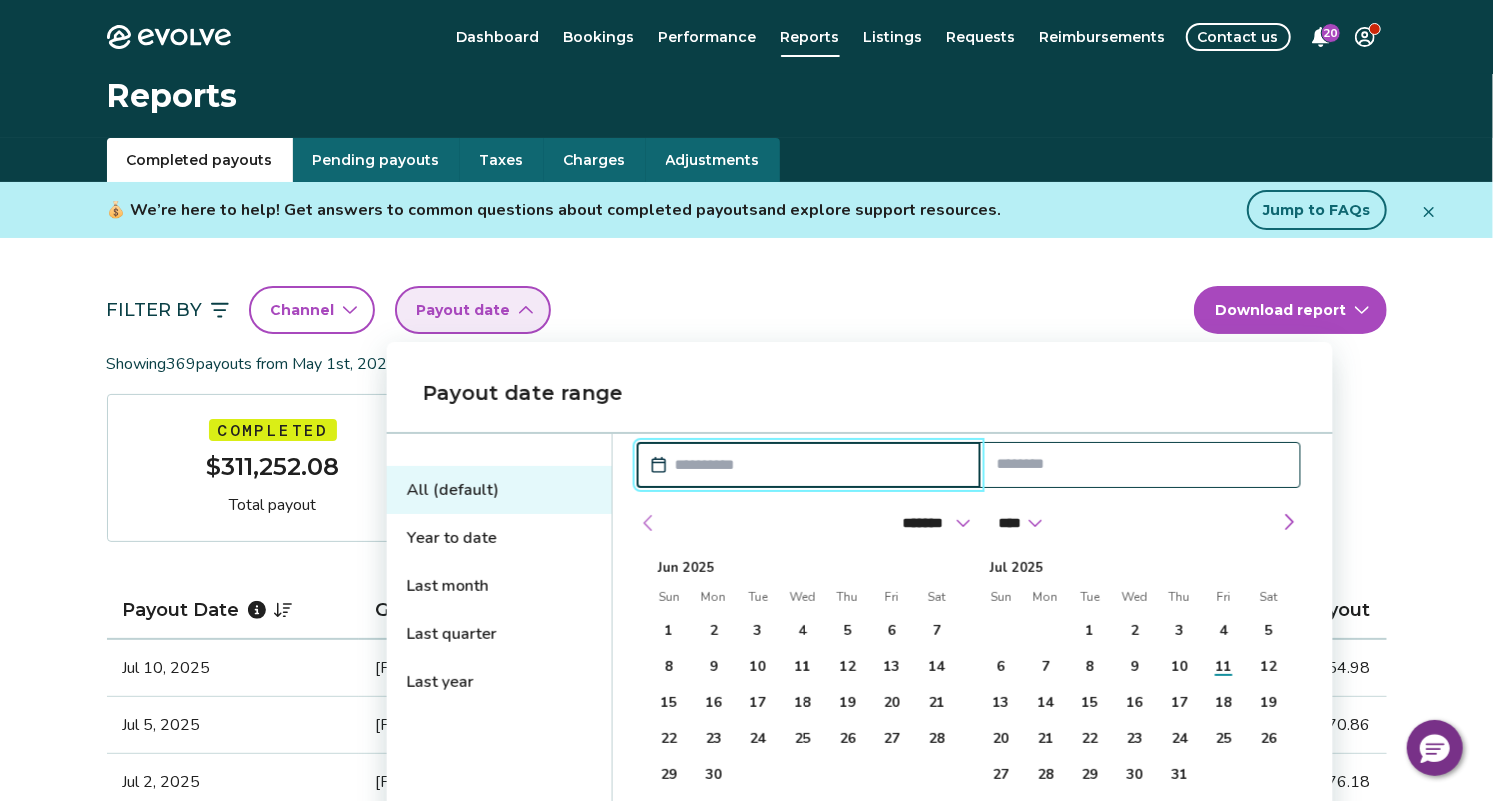 click at bounding box center [649, 523] 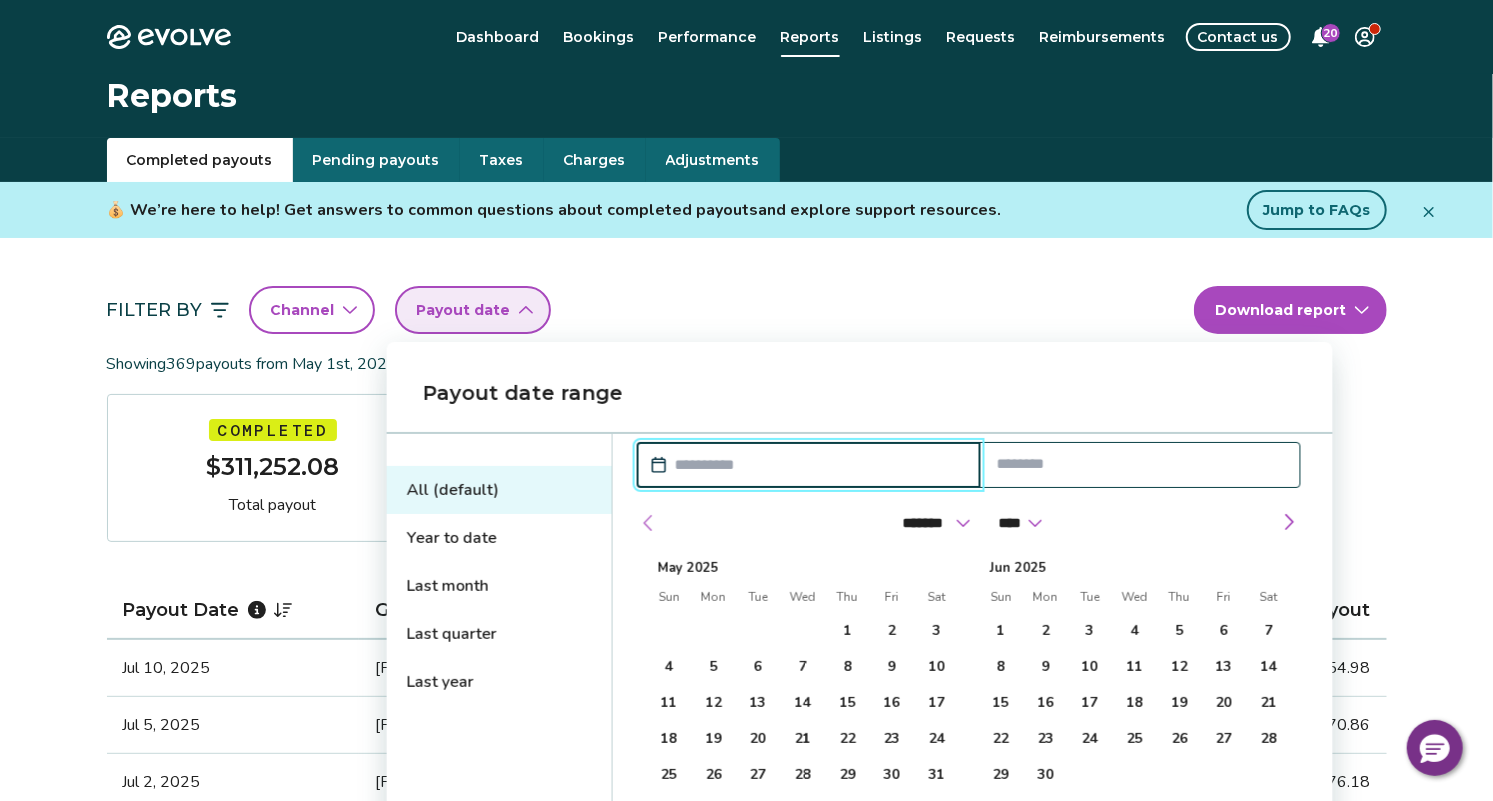 click at bounding box center [649, 523] 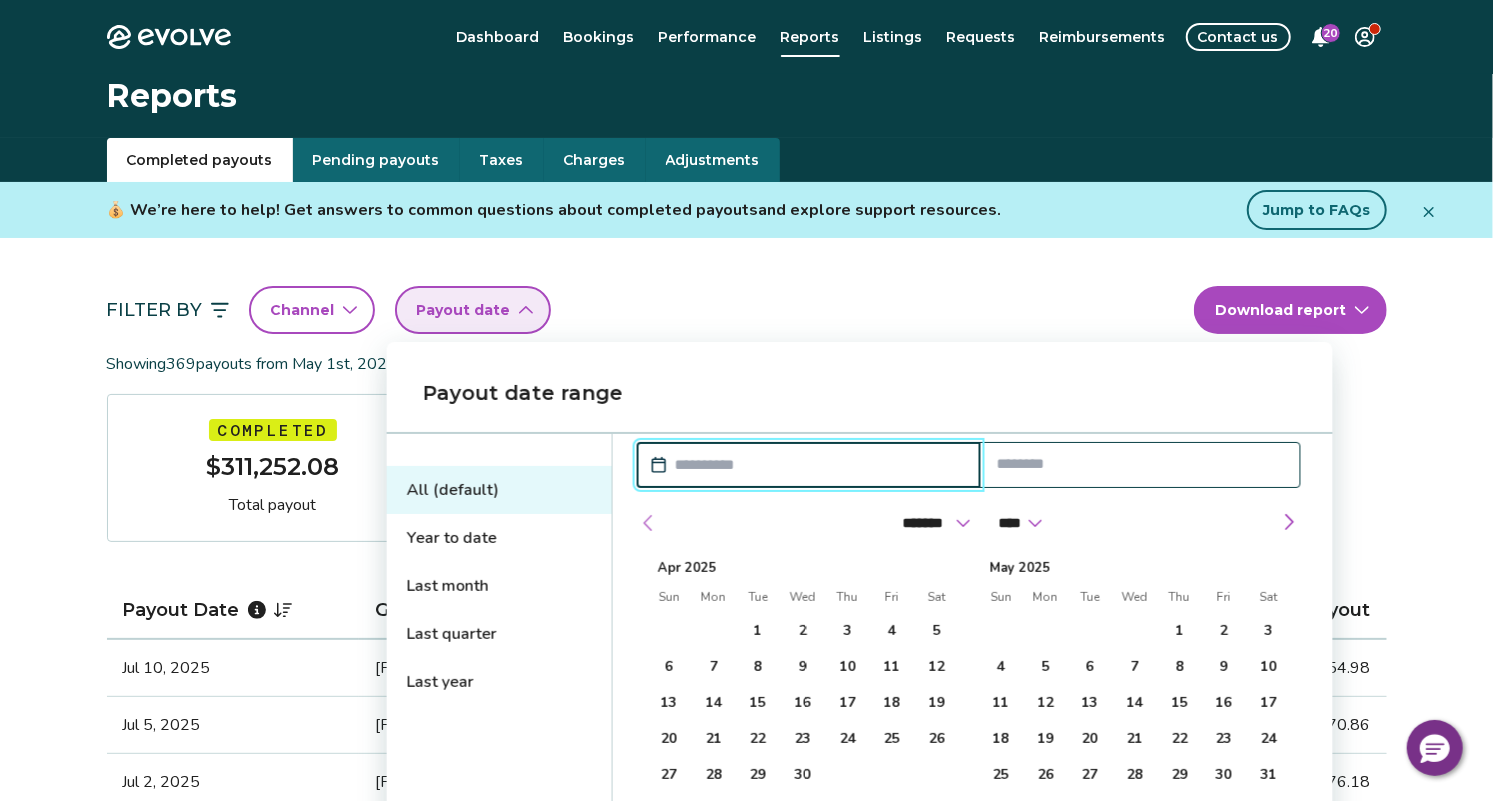 click at bounding box center (649, 523) 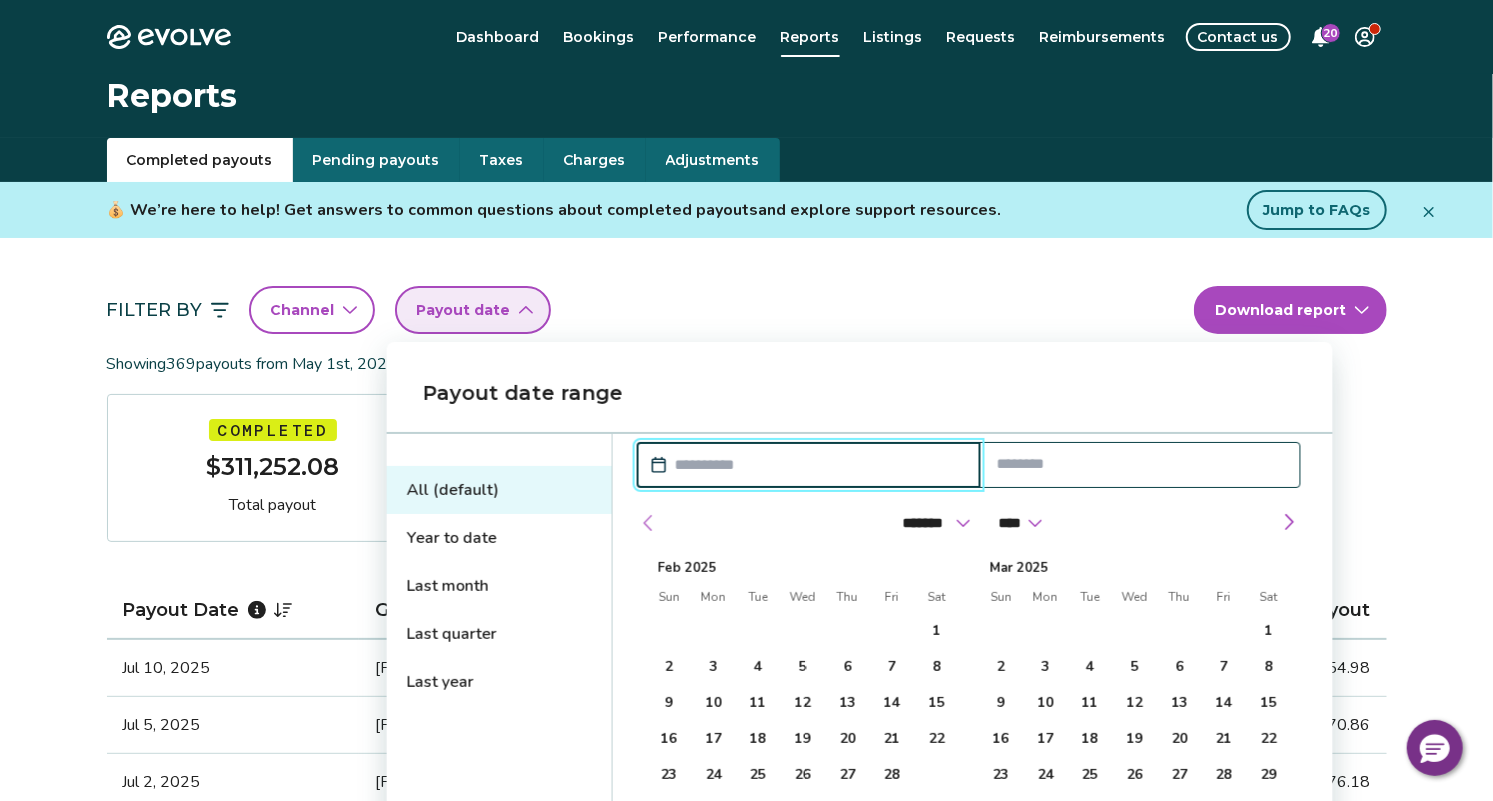click at bounding box center [649, 523] 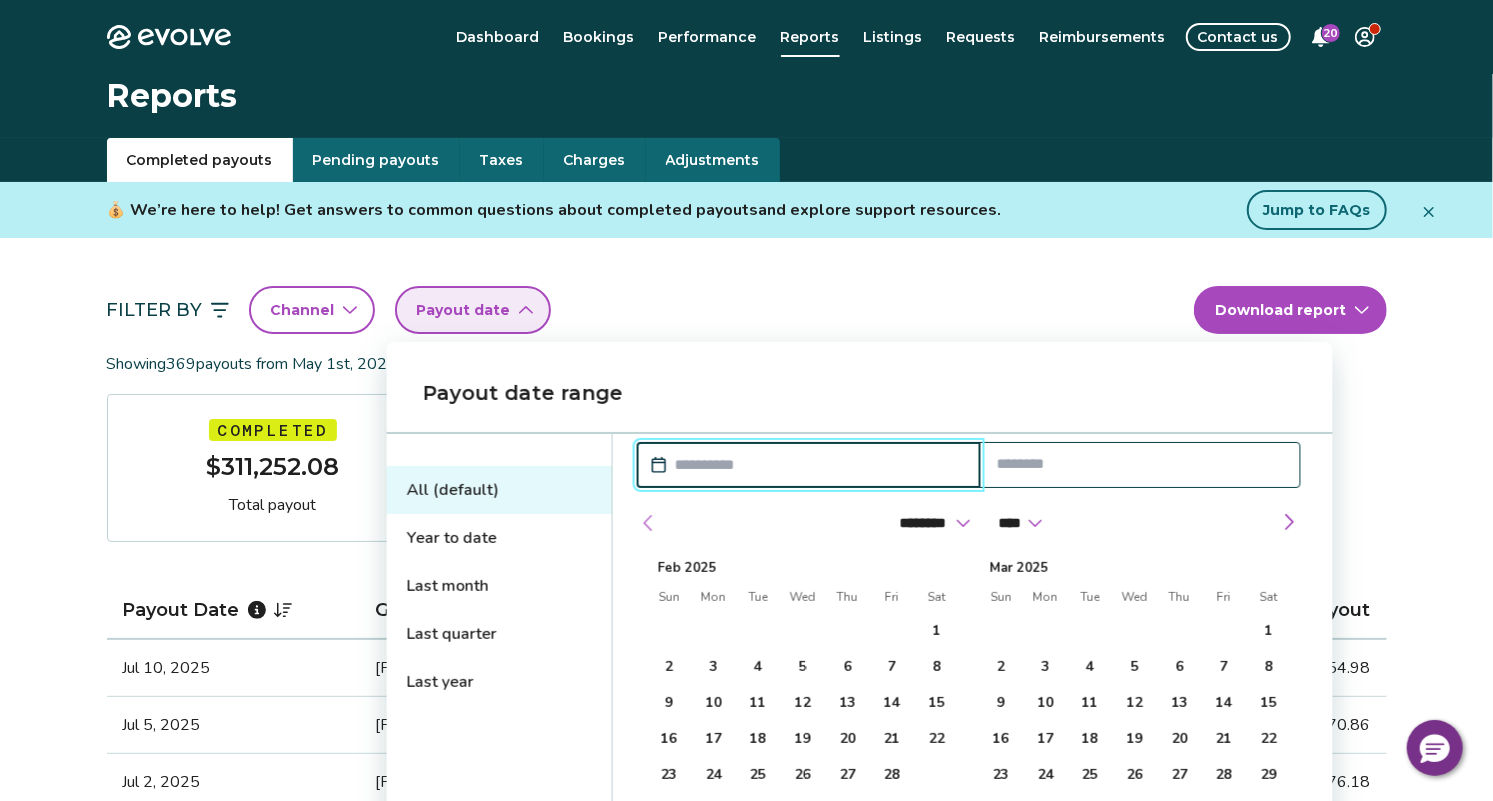 select on "****" 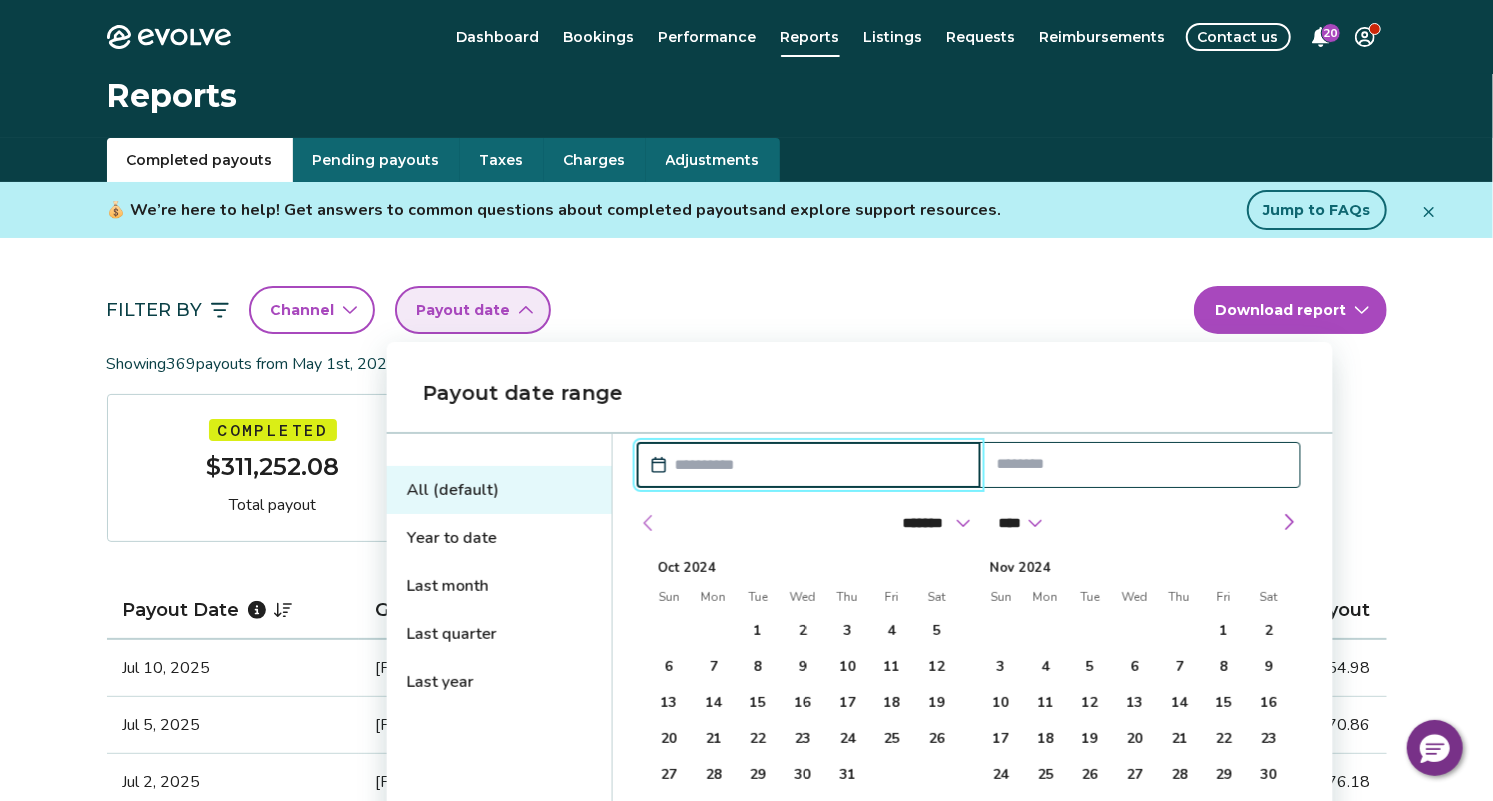 click at bounding box center [649, 523] 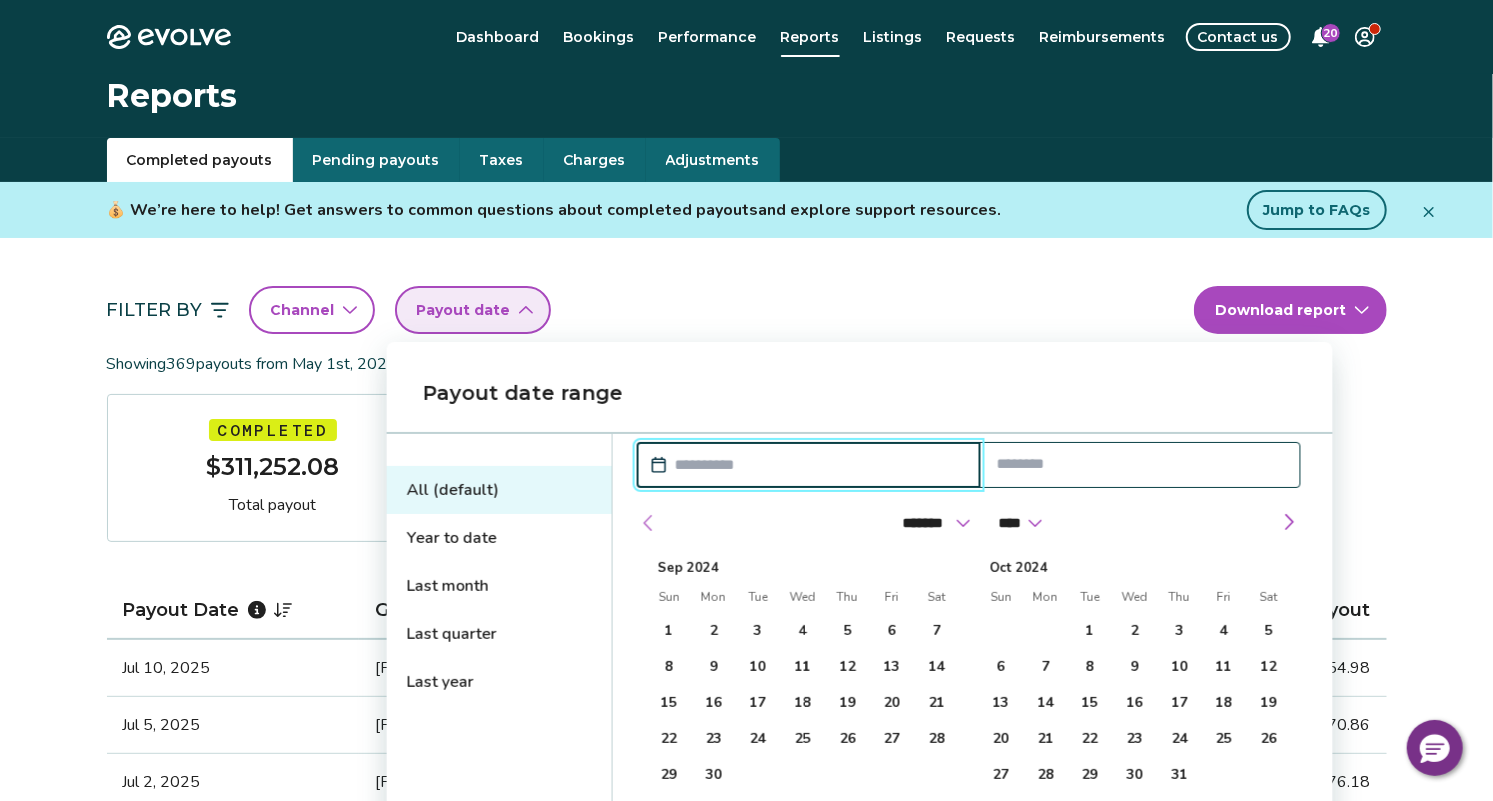 click at bounding box center [649, 523] 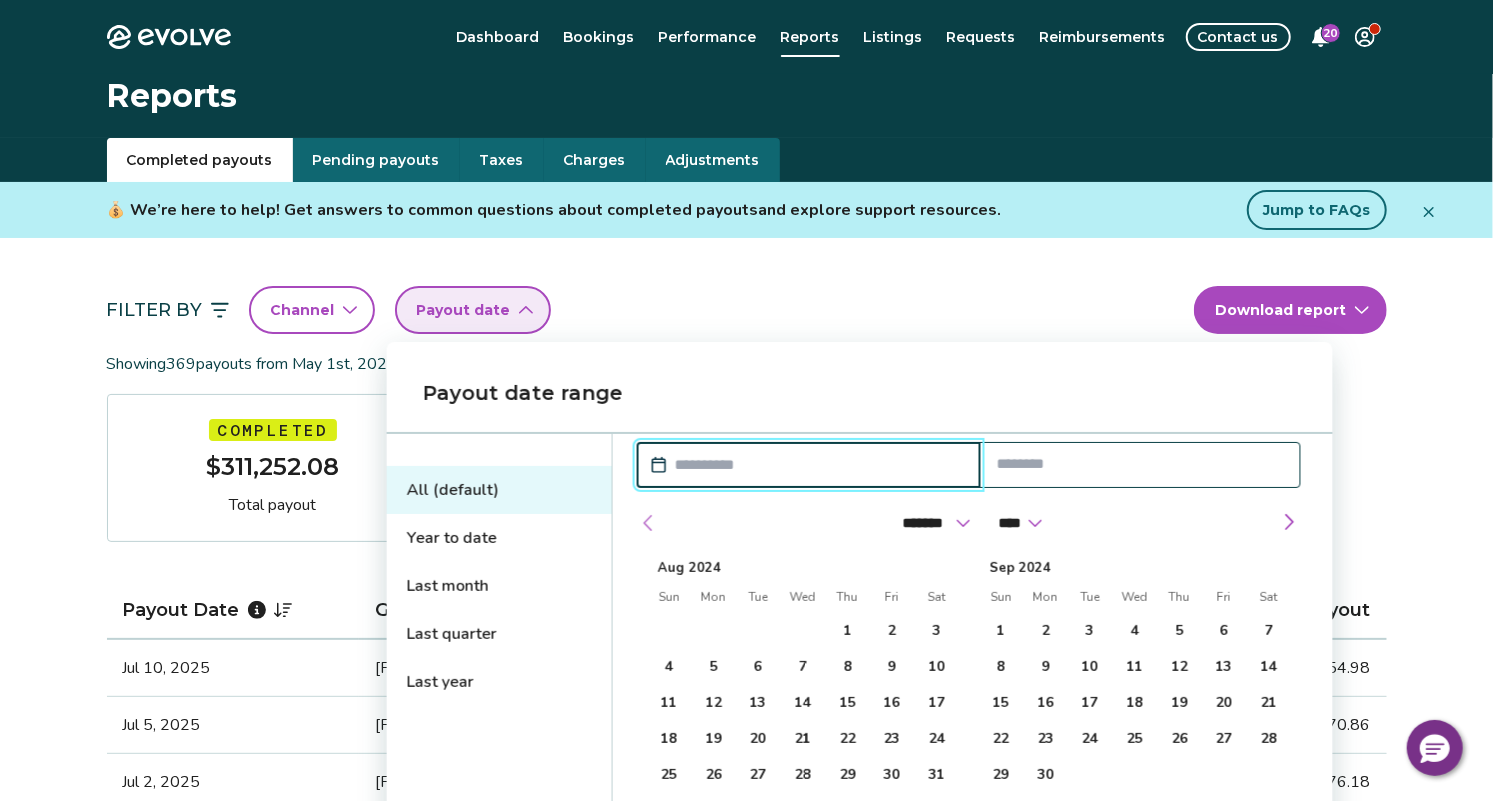 click at bounding box center [649, 523] 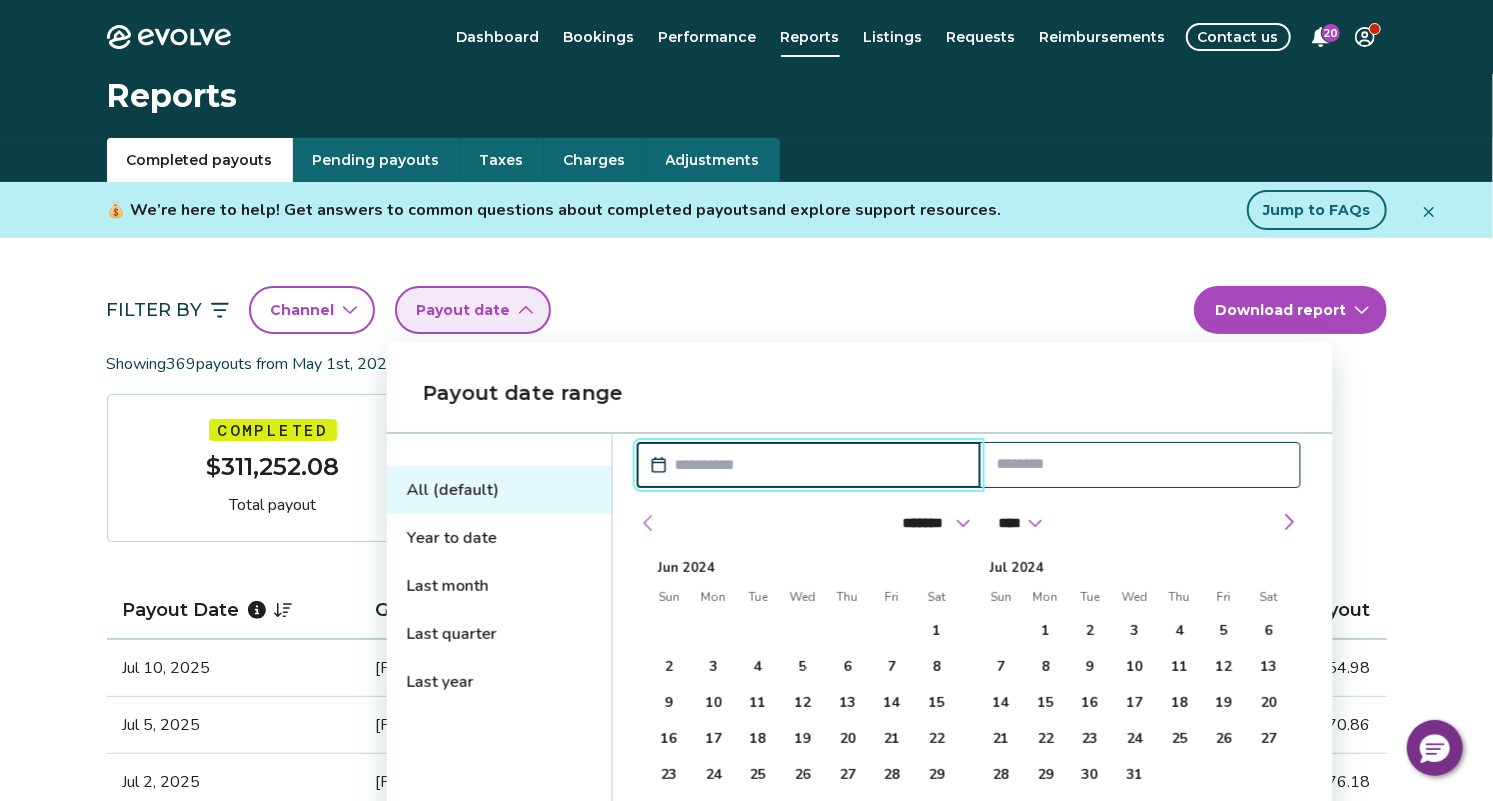 click at bounding box center (649, 523) 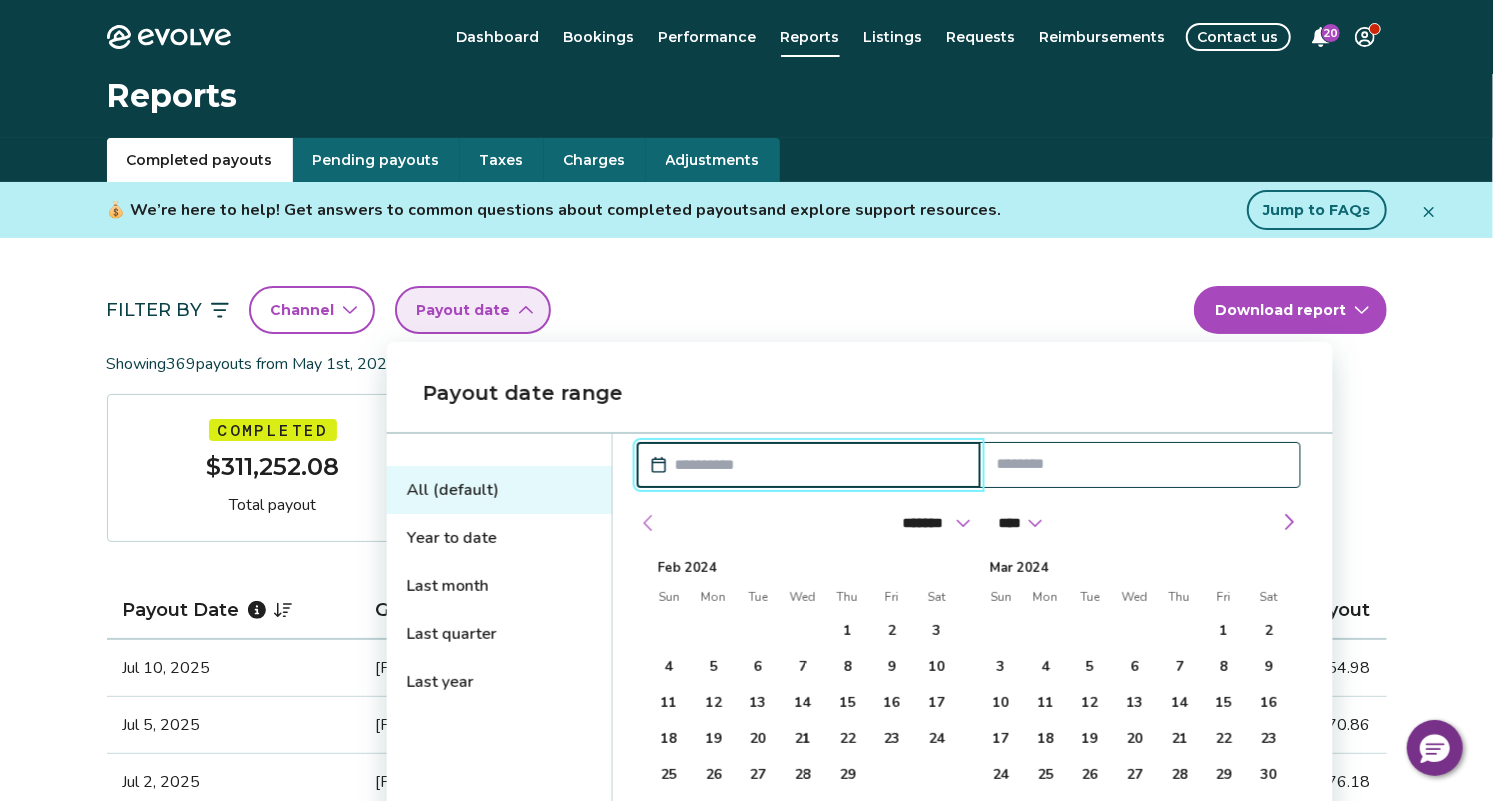 click at bounding box center [649, 523] 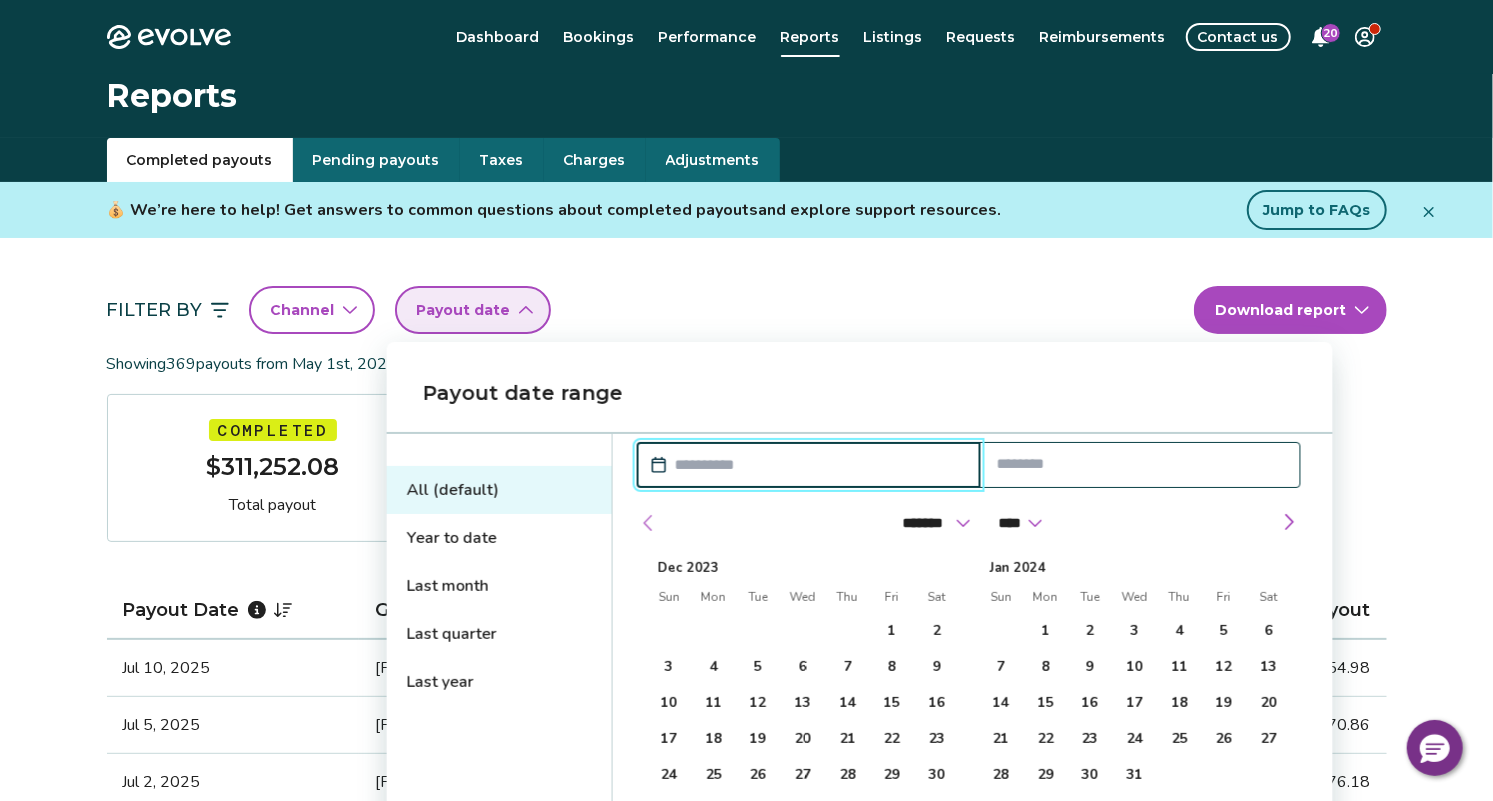 select on "**" 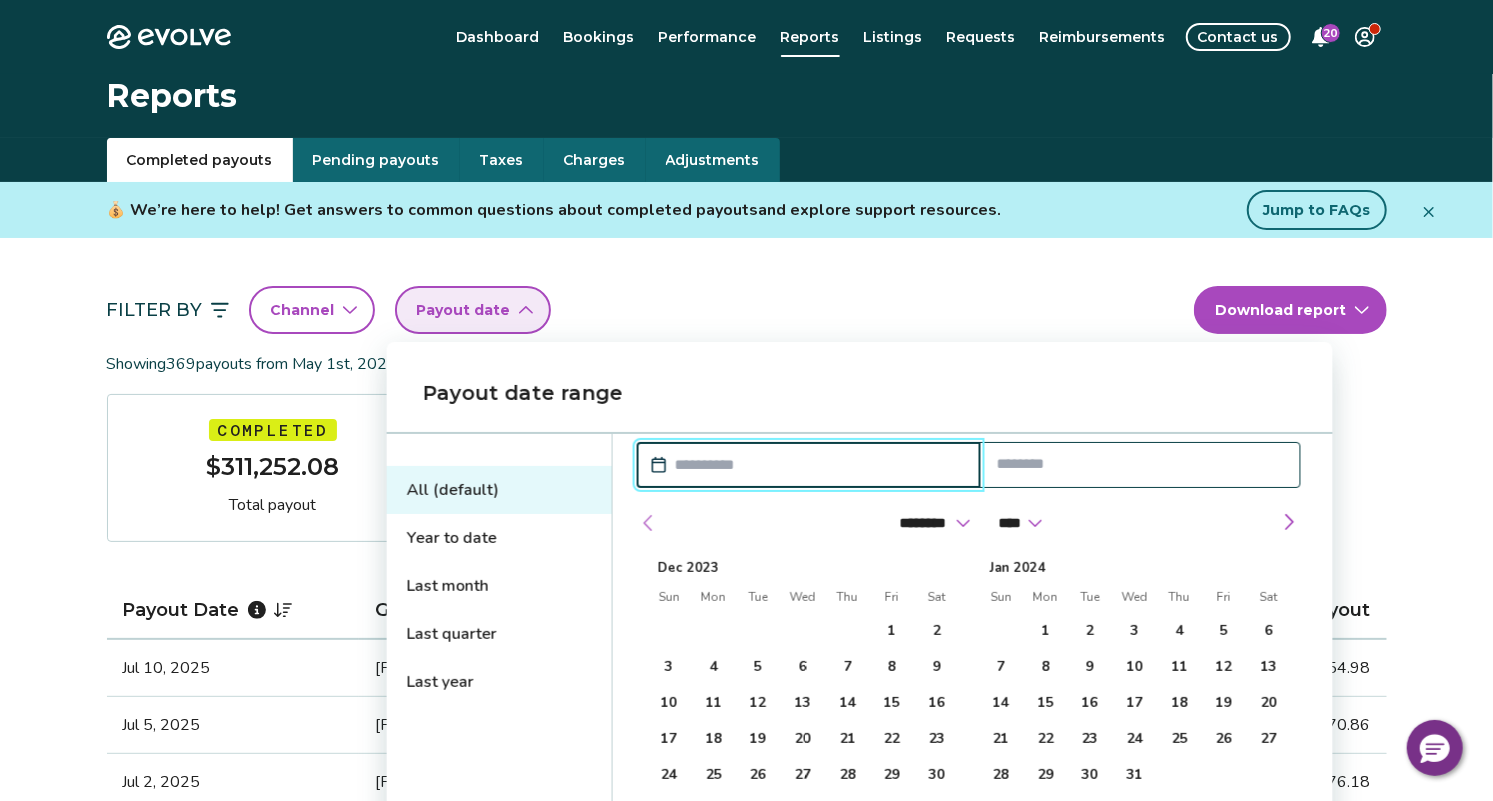 click at bounding box center (649, 523) 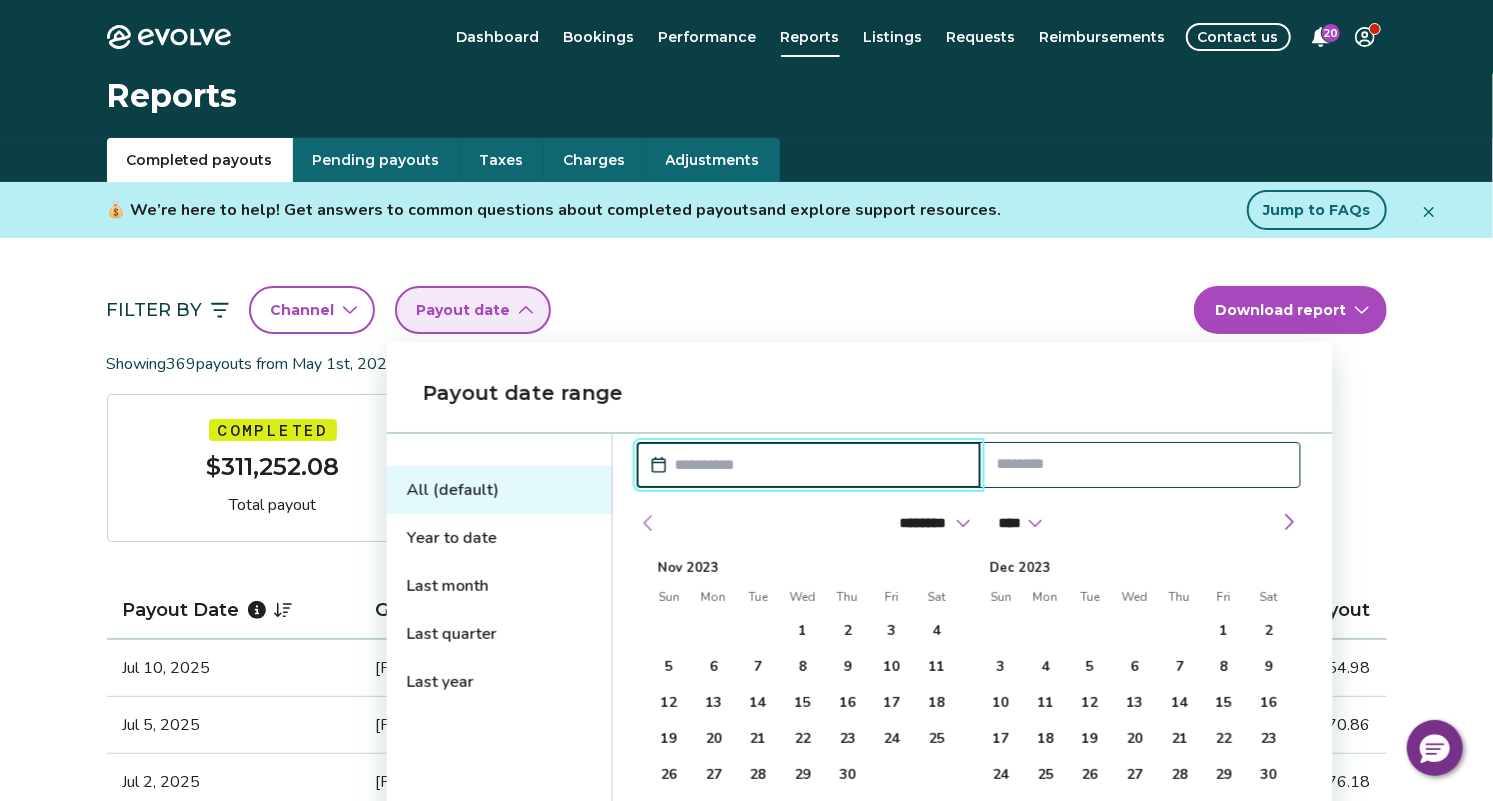 click at bounding box center [649, 523] 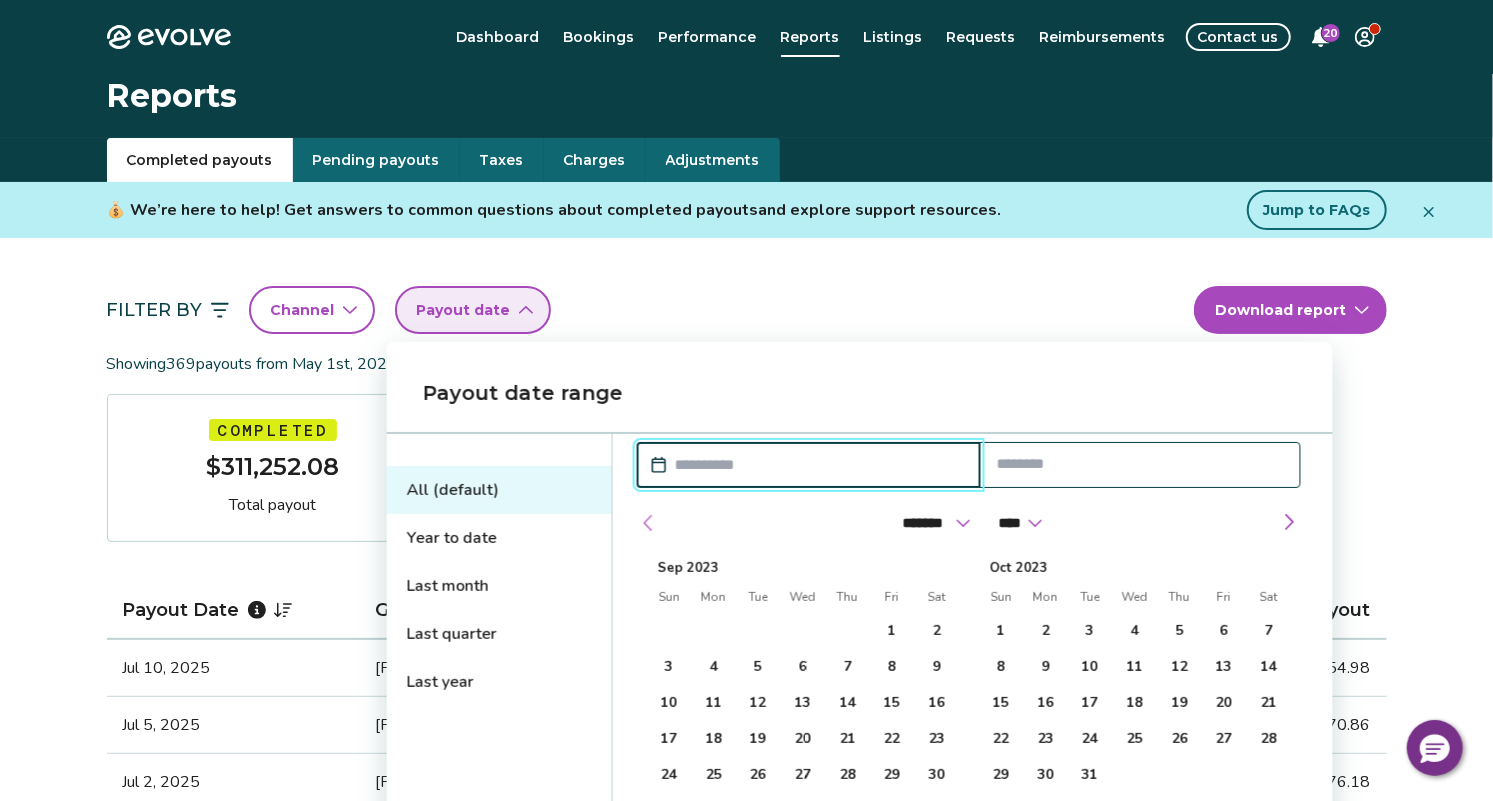 click at bounding box center (649, 523) 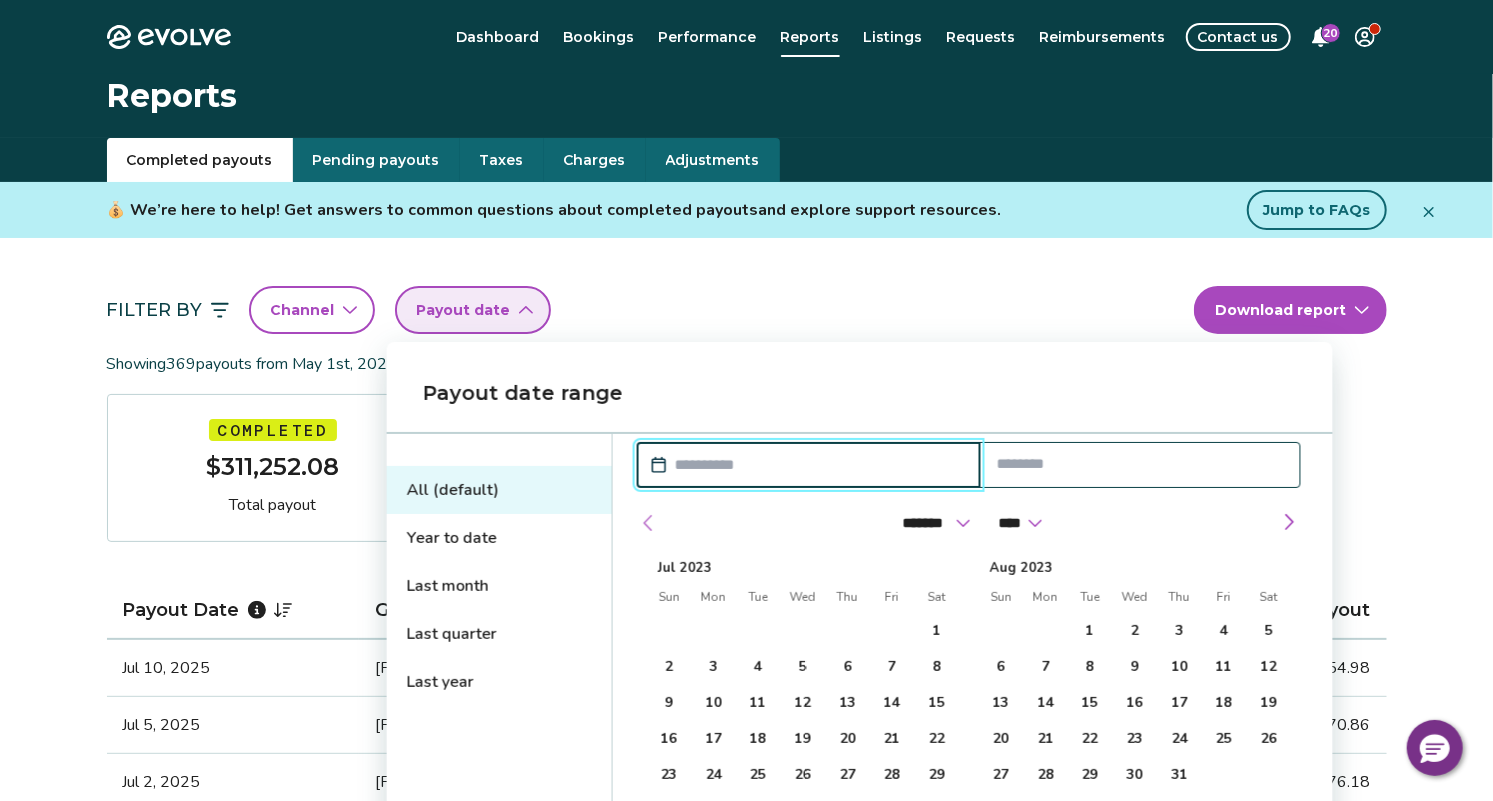 click at bounding box center (649, 523) 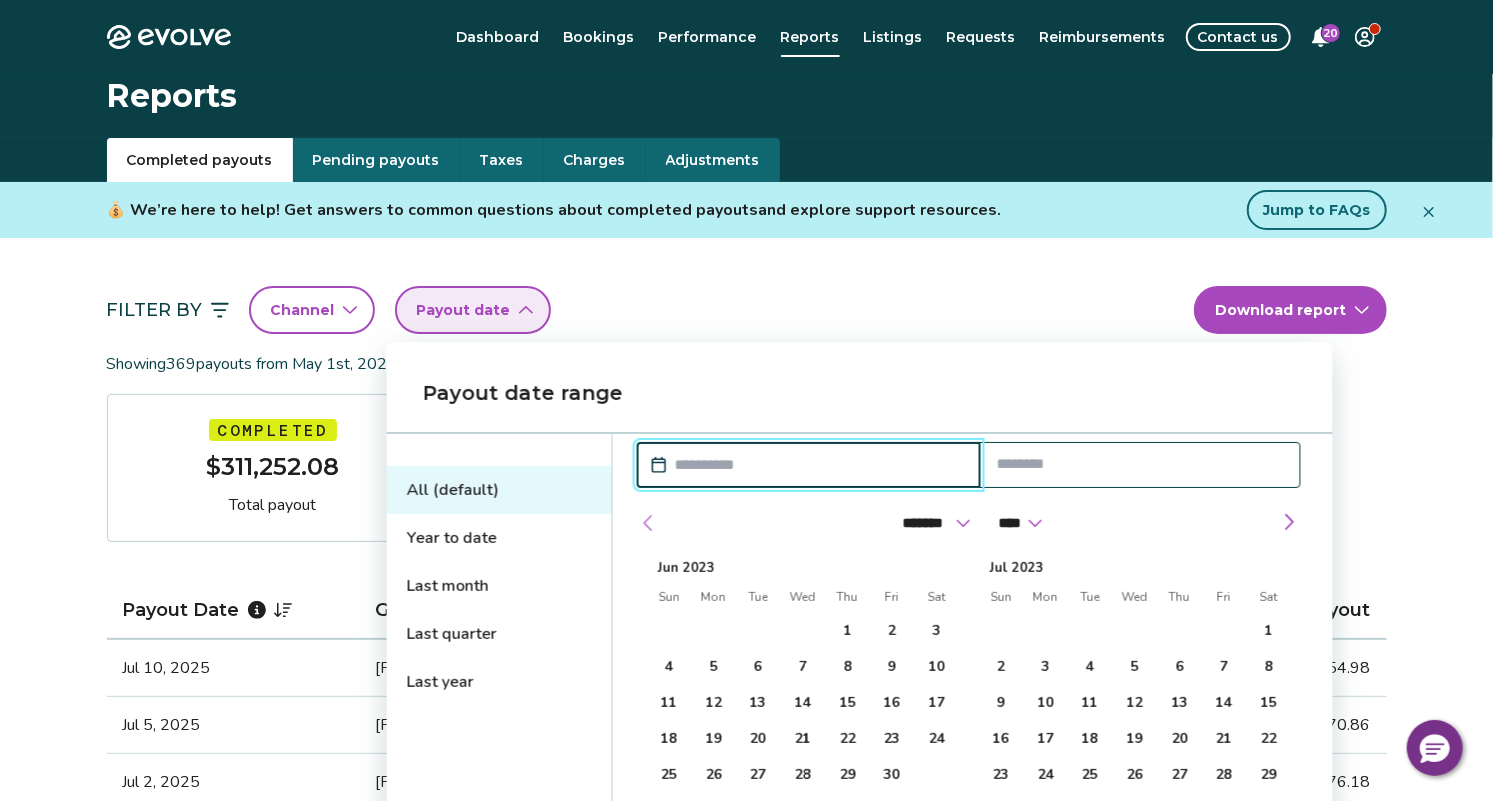 click at bounding box center [649, 523] 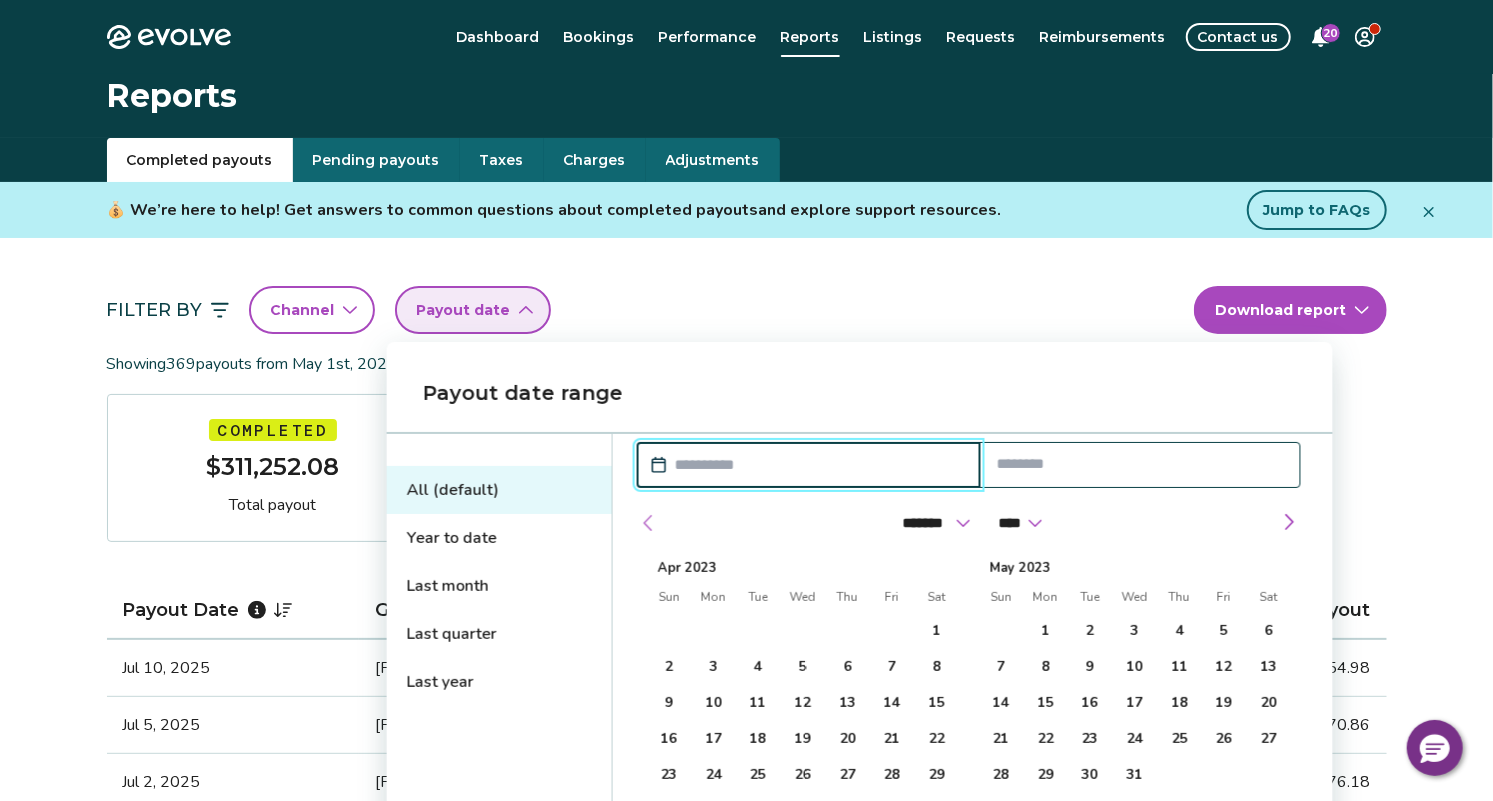 click at bounding box center [649, 523] 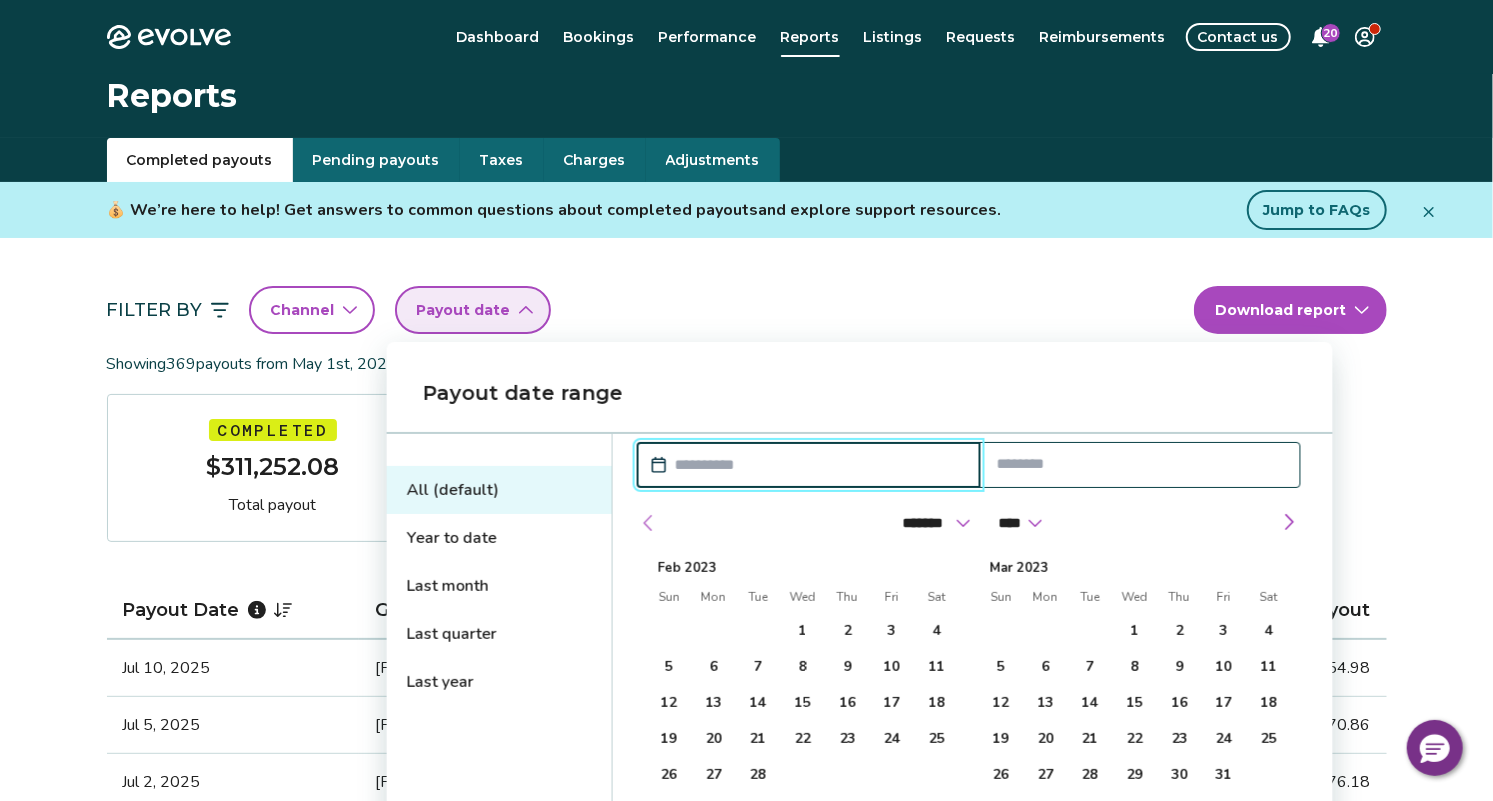 click at bounding box center [649, 523] 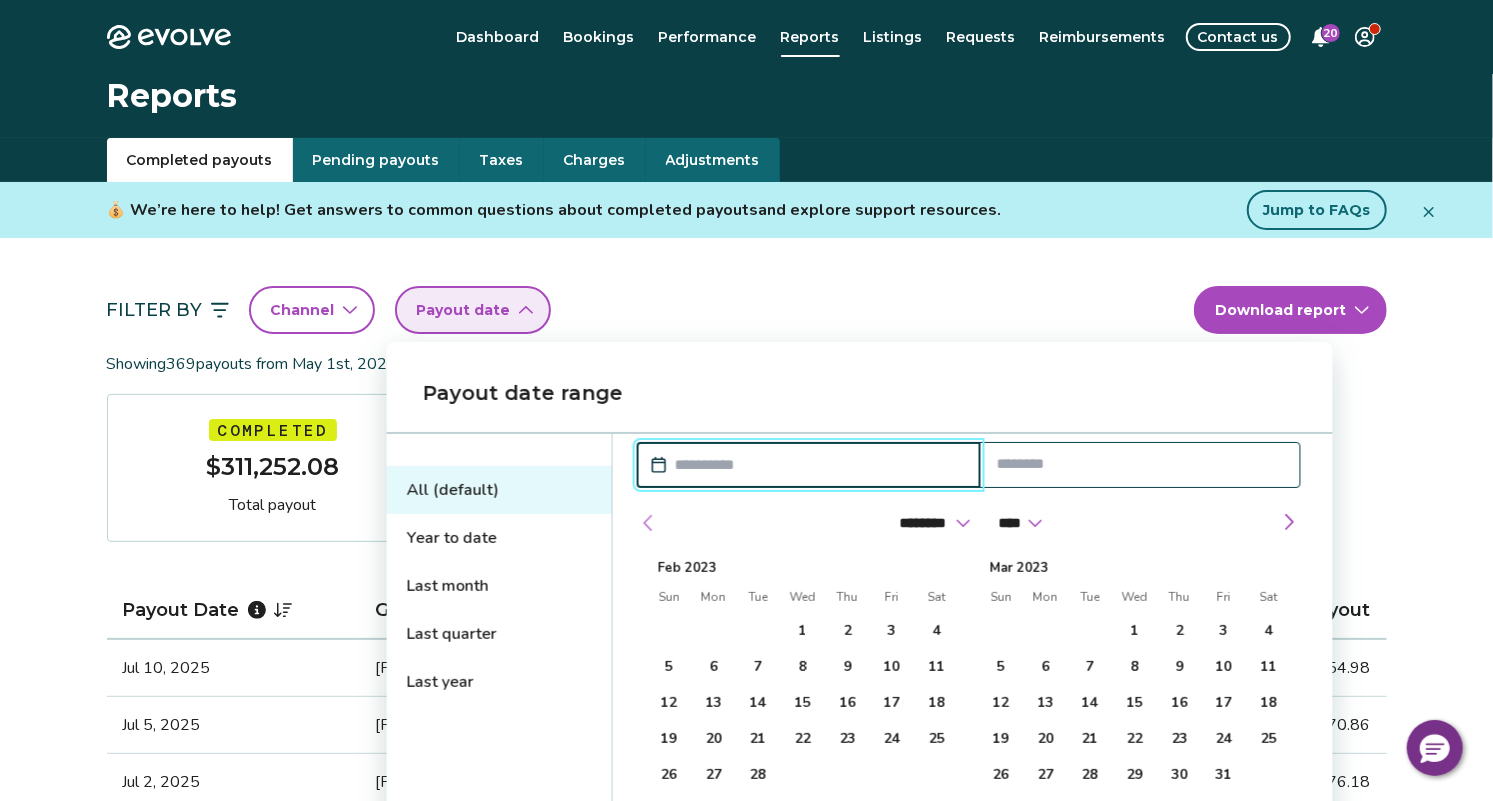 select on "****" 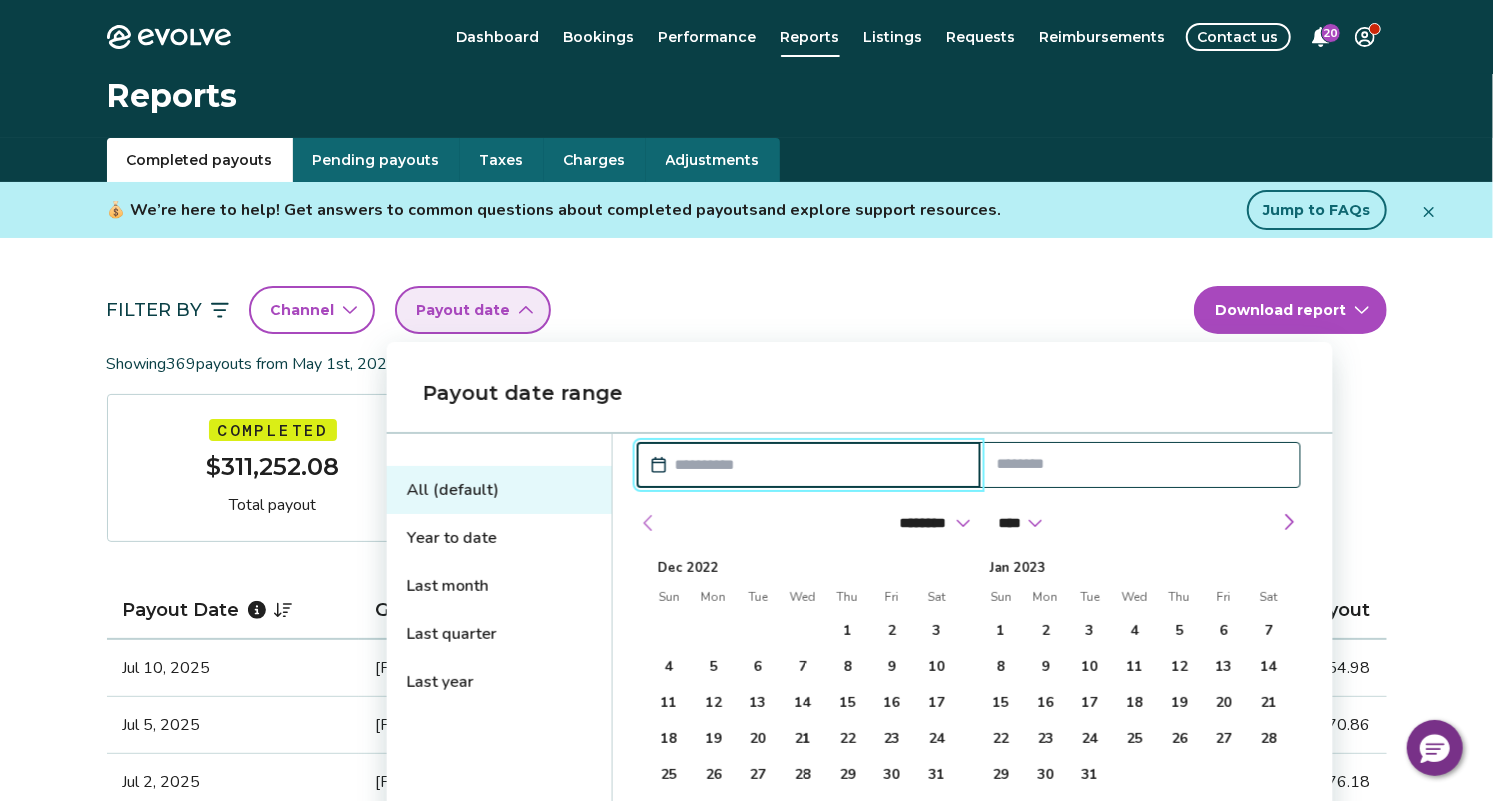 click at bounding box center (649, 523) 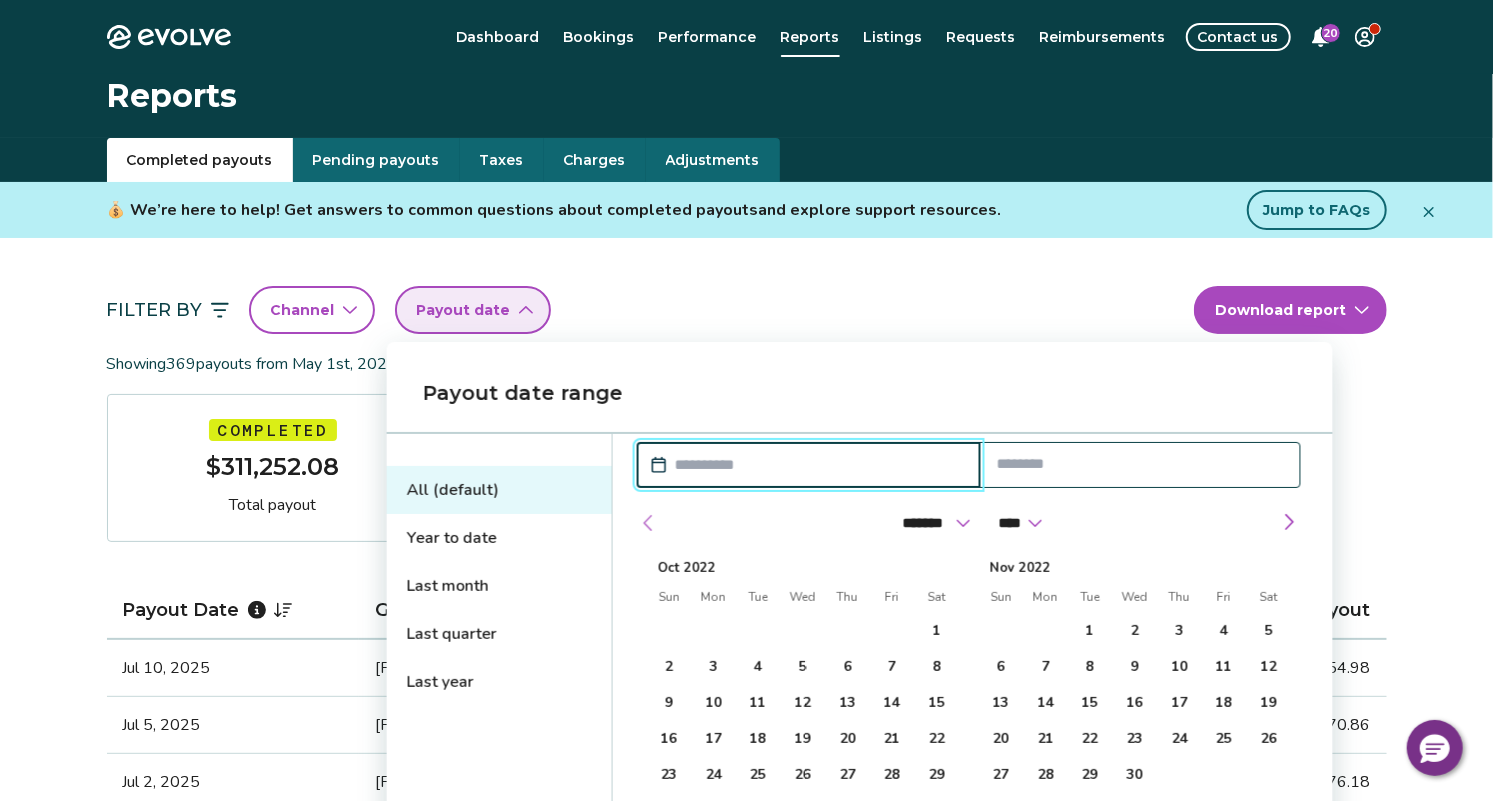 click at bounding box center (649, 523) 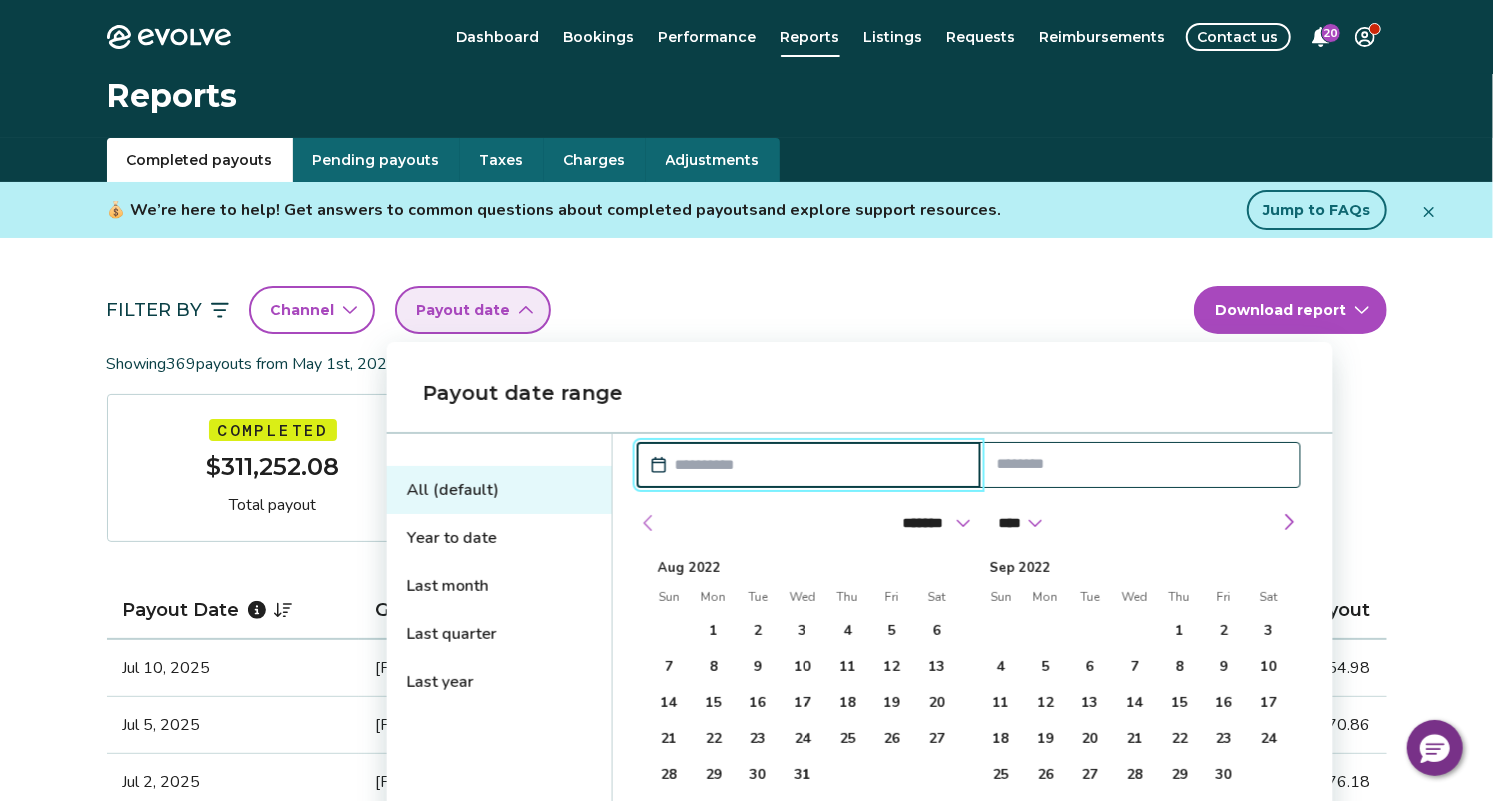 click at bounding box center (649, 523) 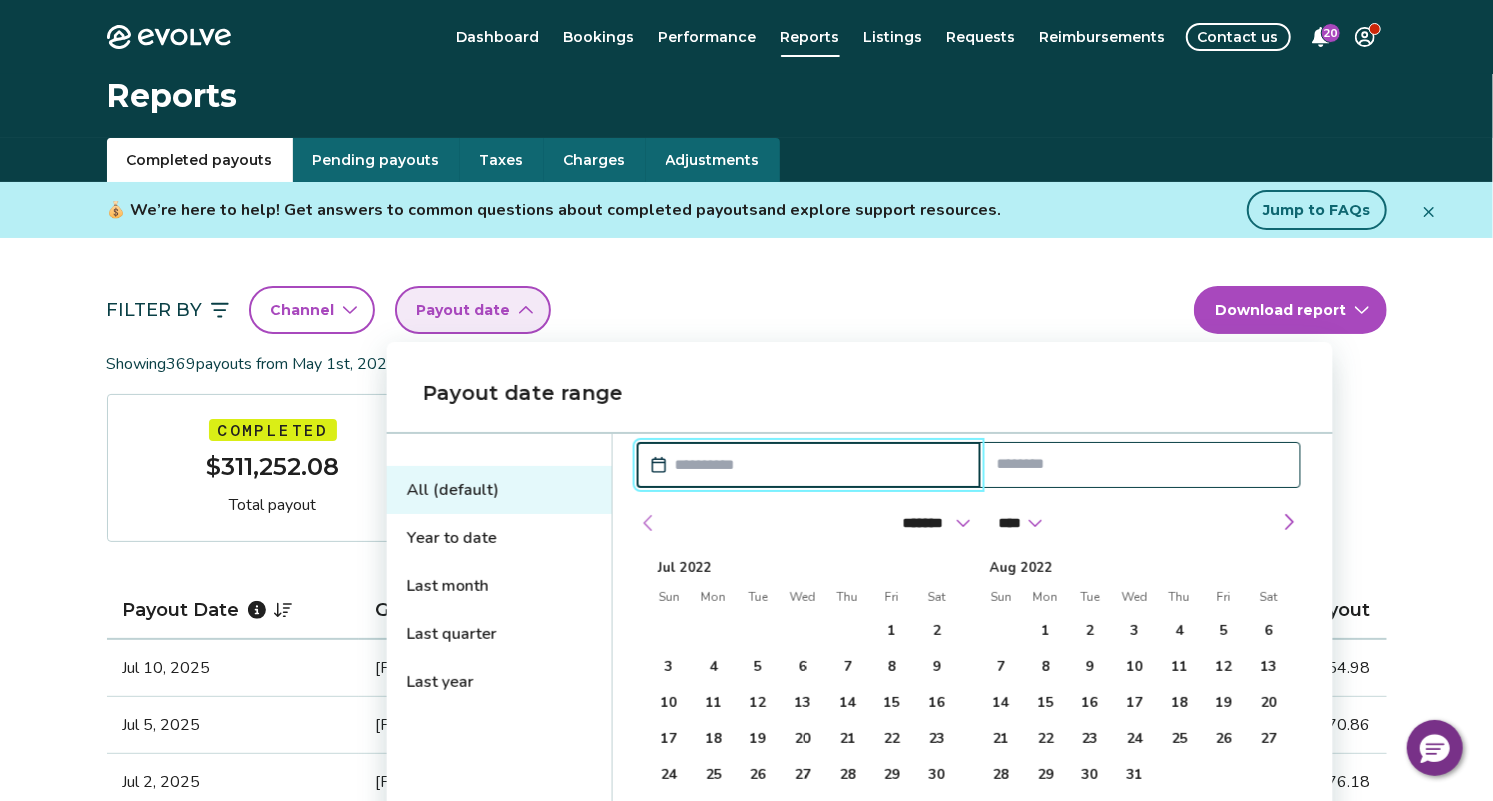click at bounding box center (649, 523) 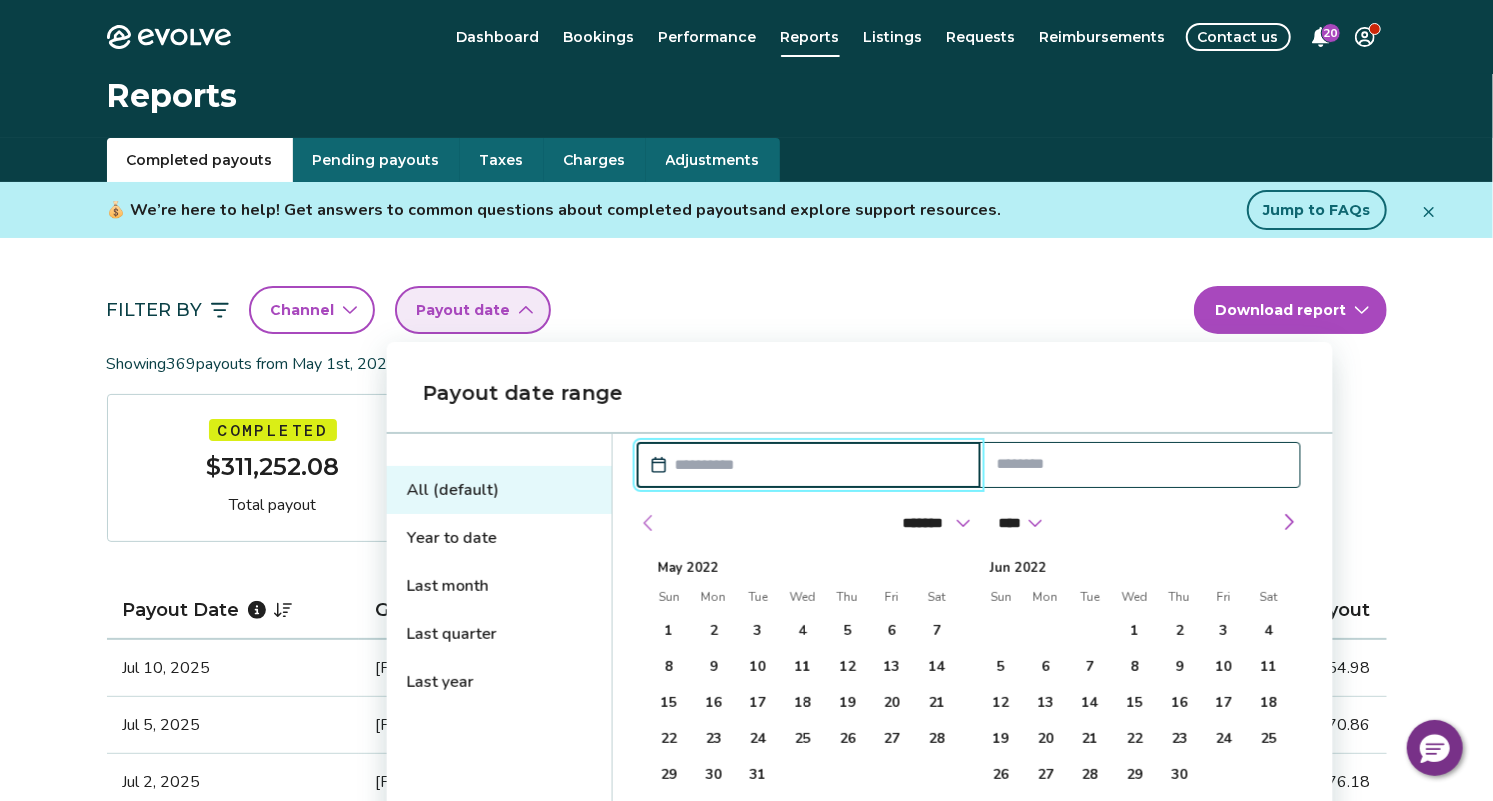 click at bounding box center [649, 523] 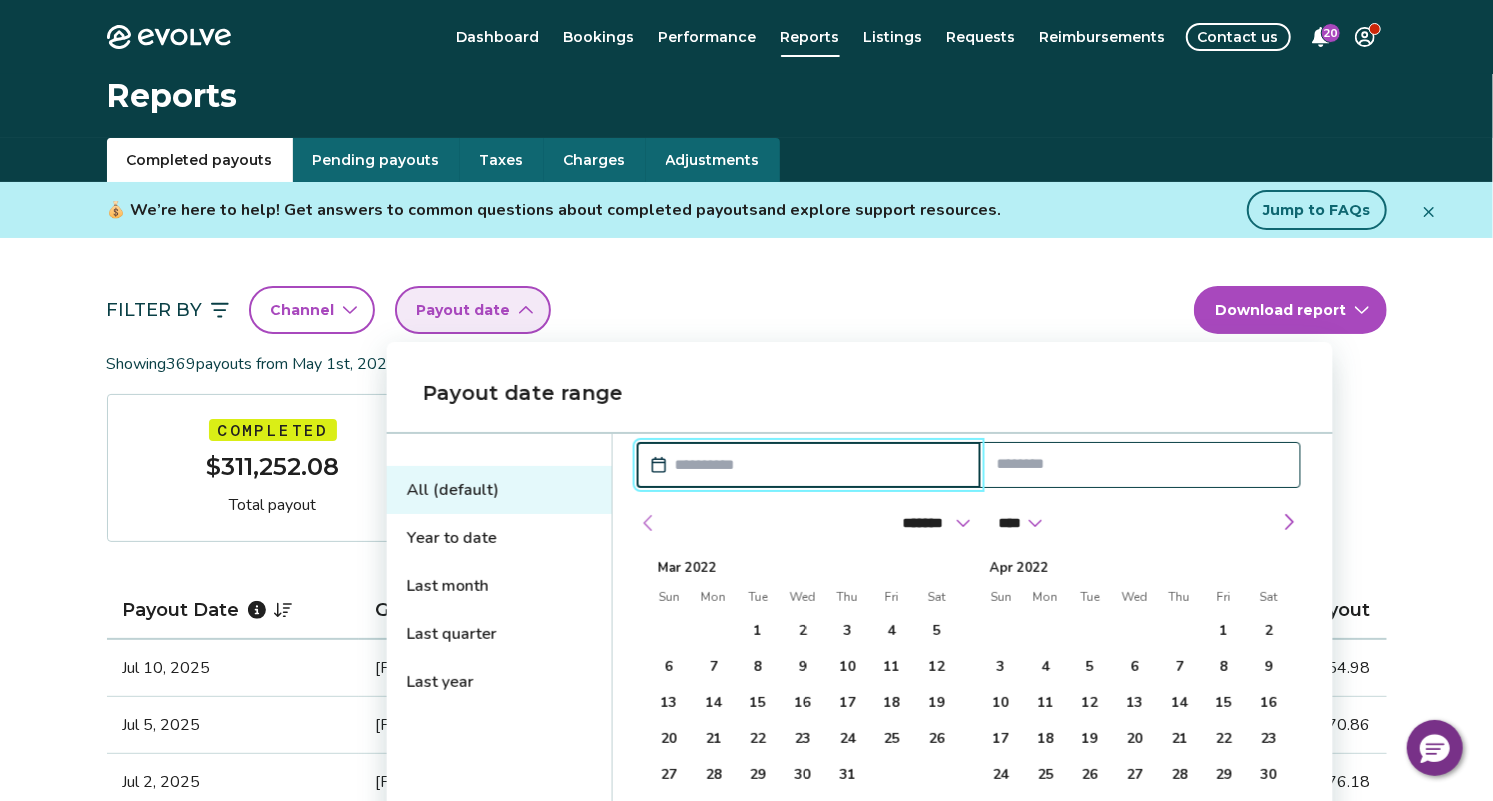 click at bounding box center (649, 523) 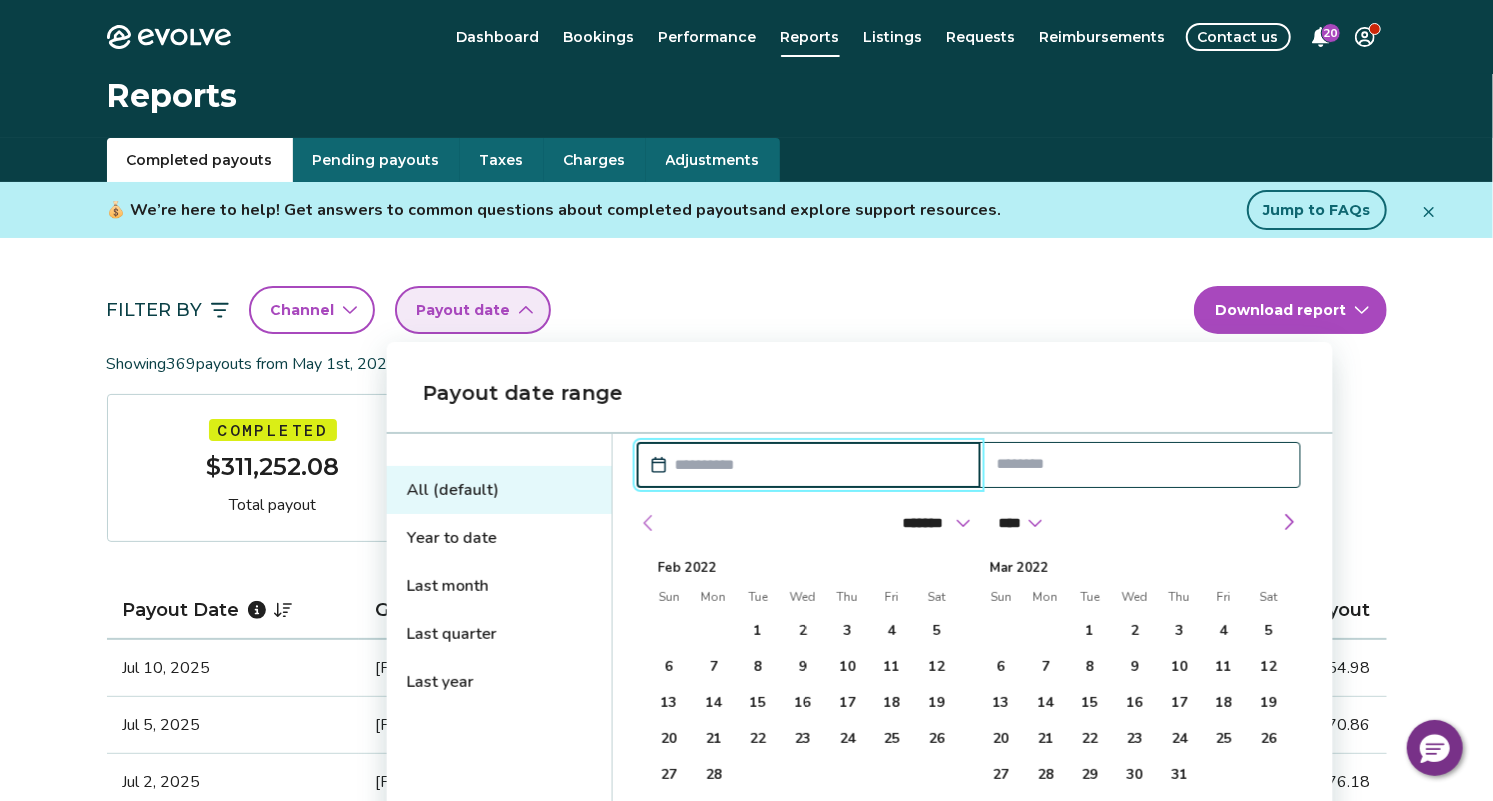 click at bounding box center (649, 523) 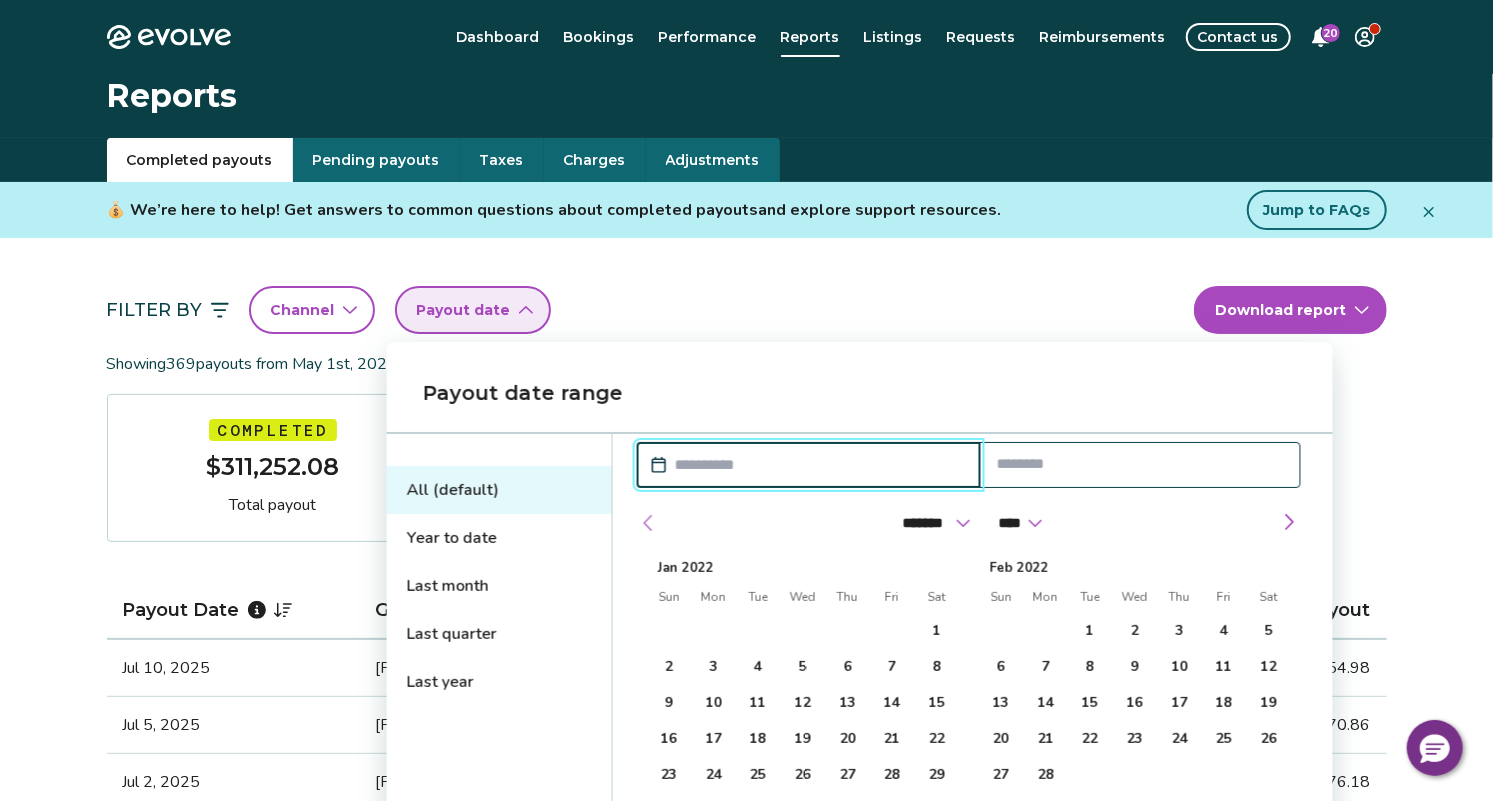 click at bounding box center [649, 523] 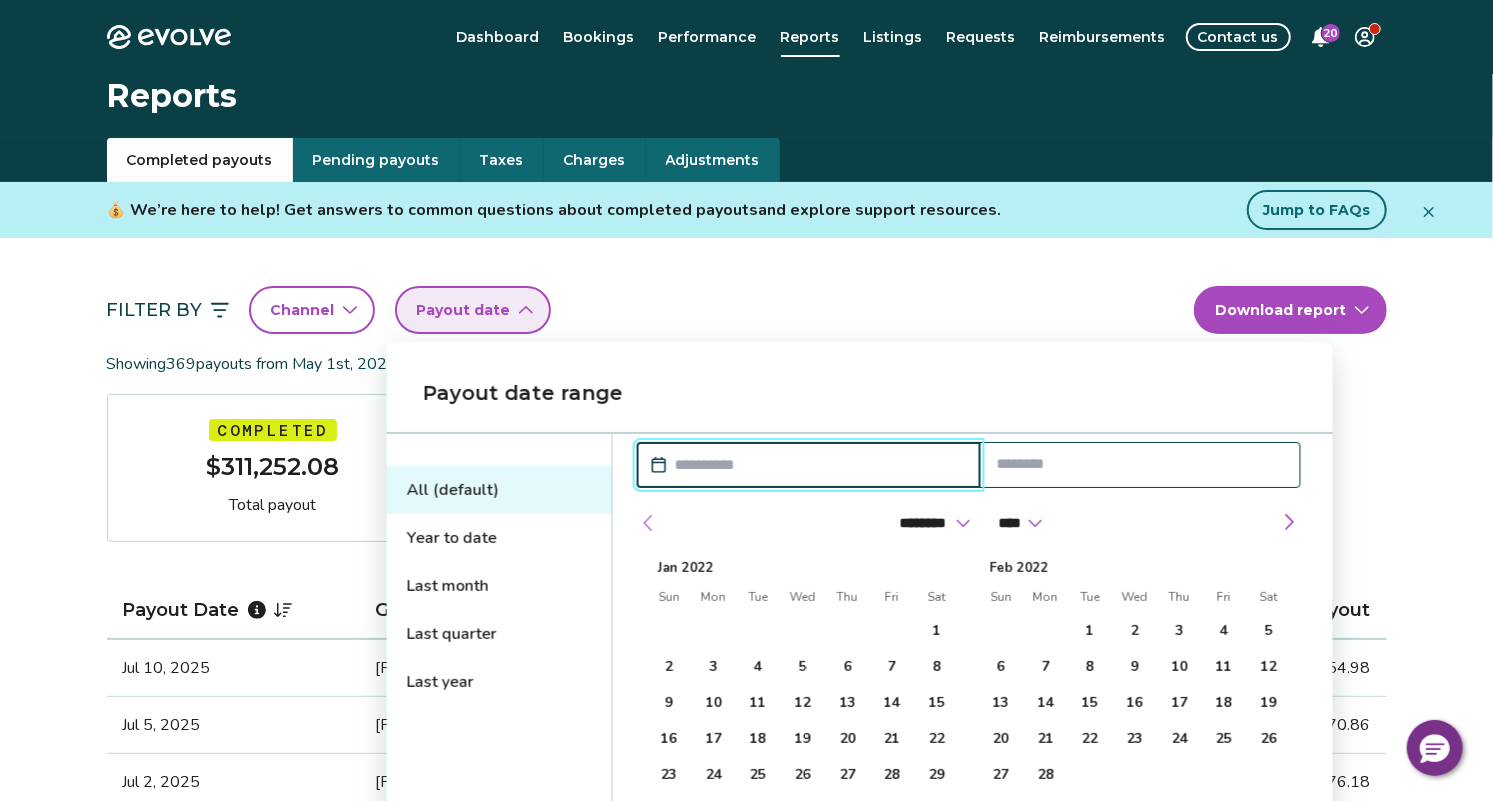 click at bounding box center (649, 523) 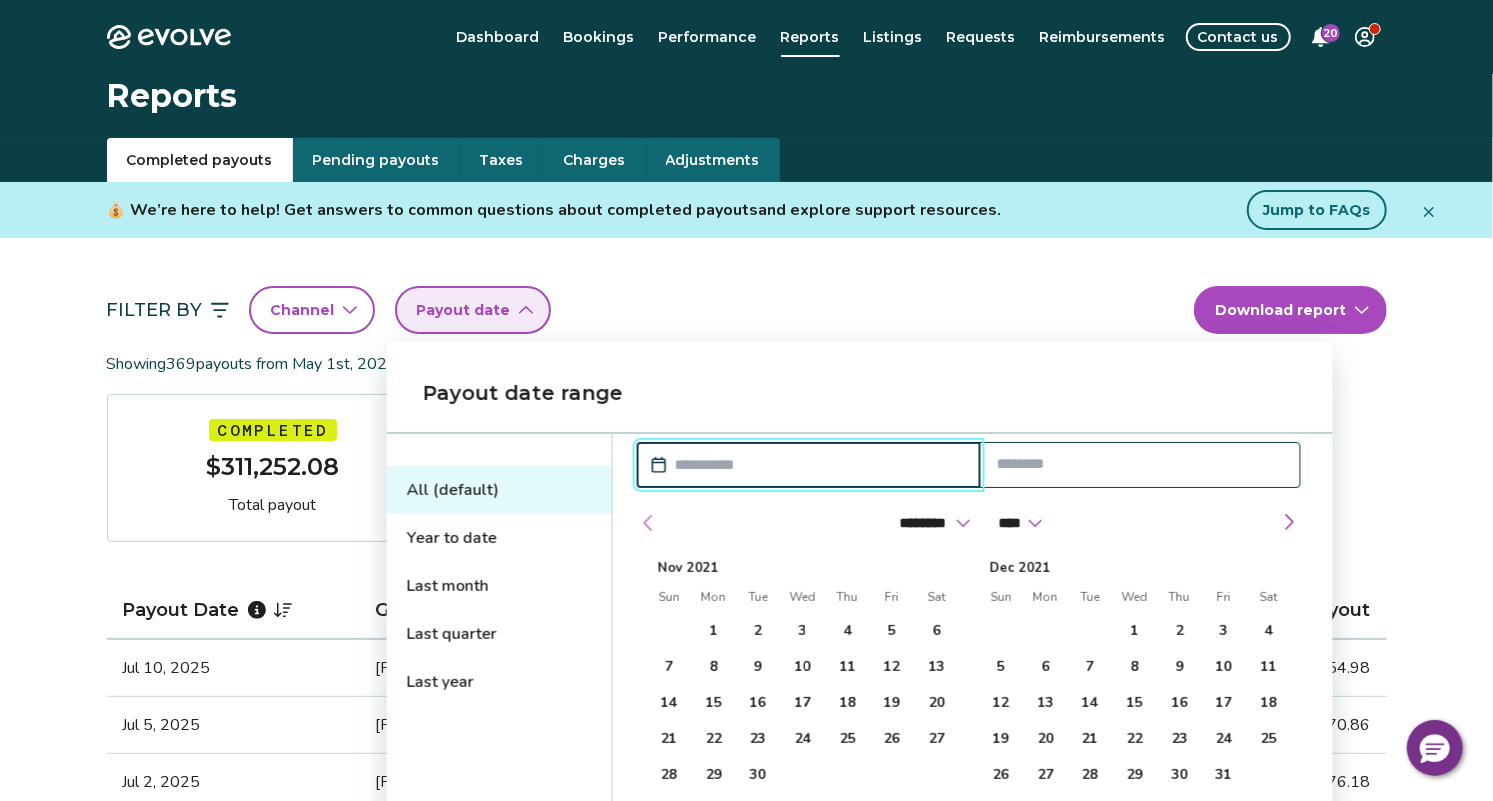 click at bounding box center [649, 523] 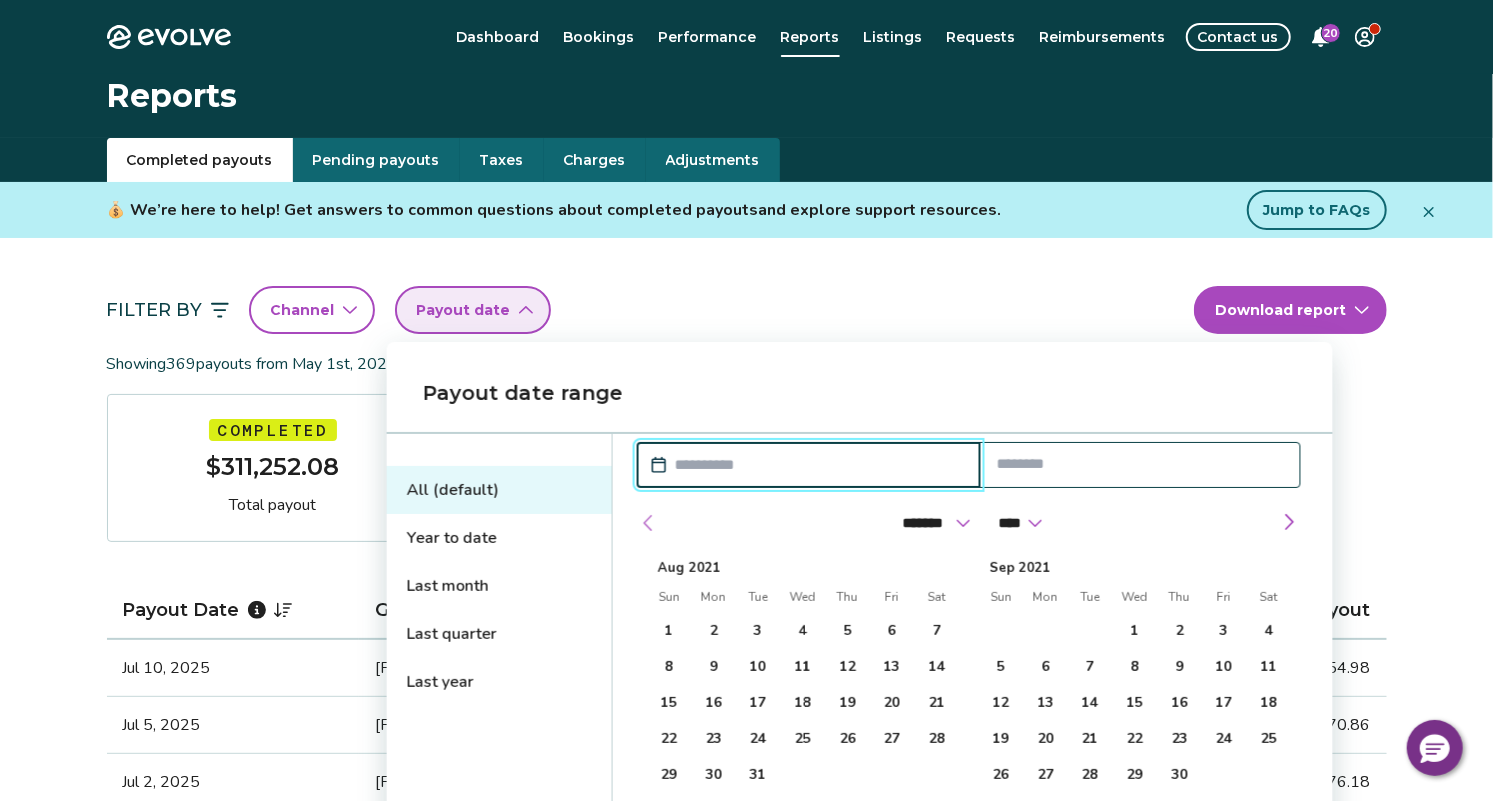 click at bounding box center [649, 523] 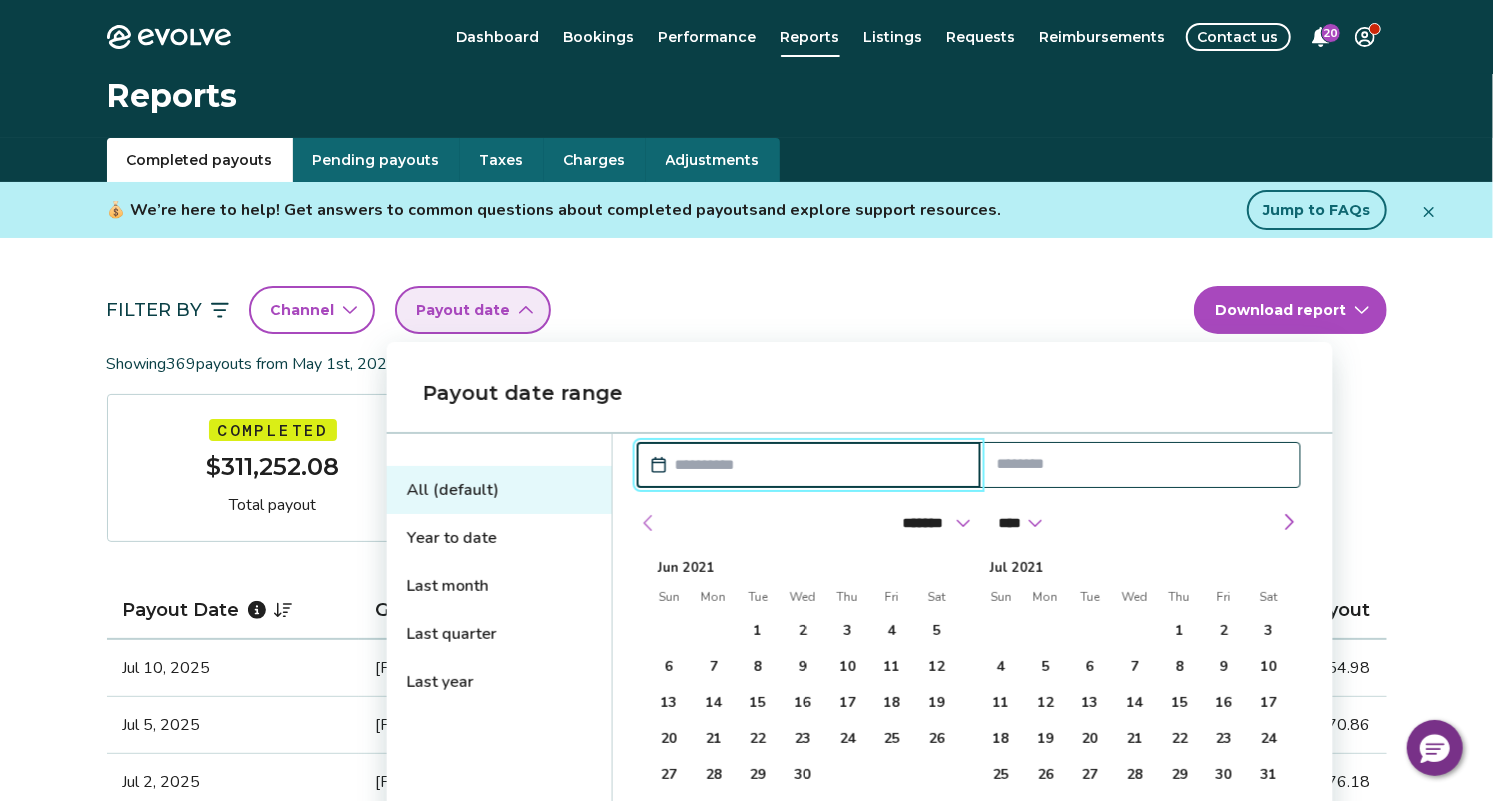 click at bounding box center [649, 523] 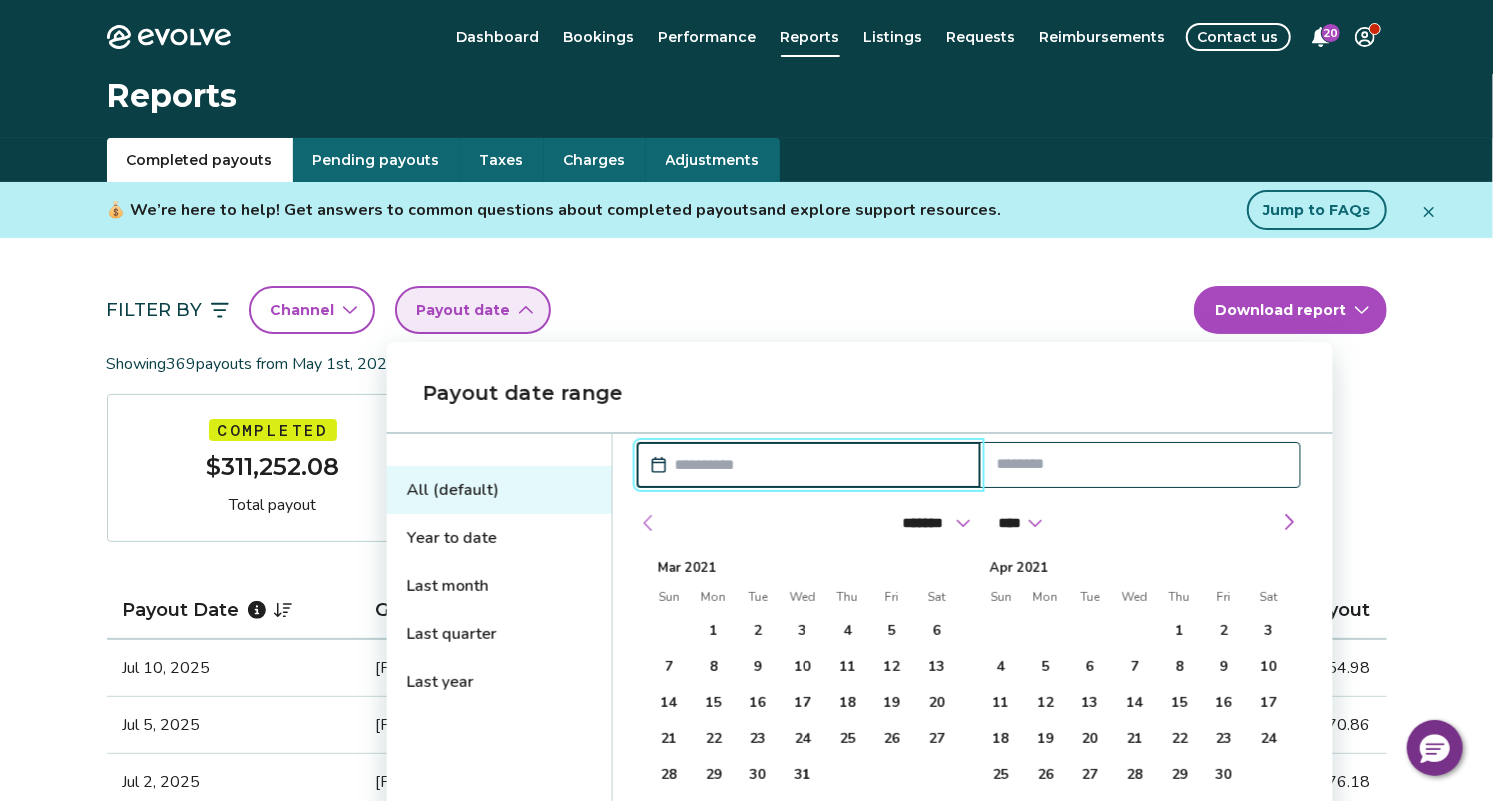 click at bounding box center [649, 523] 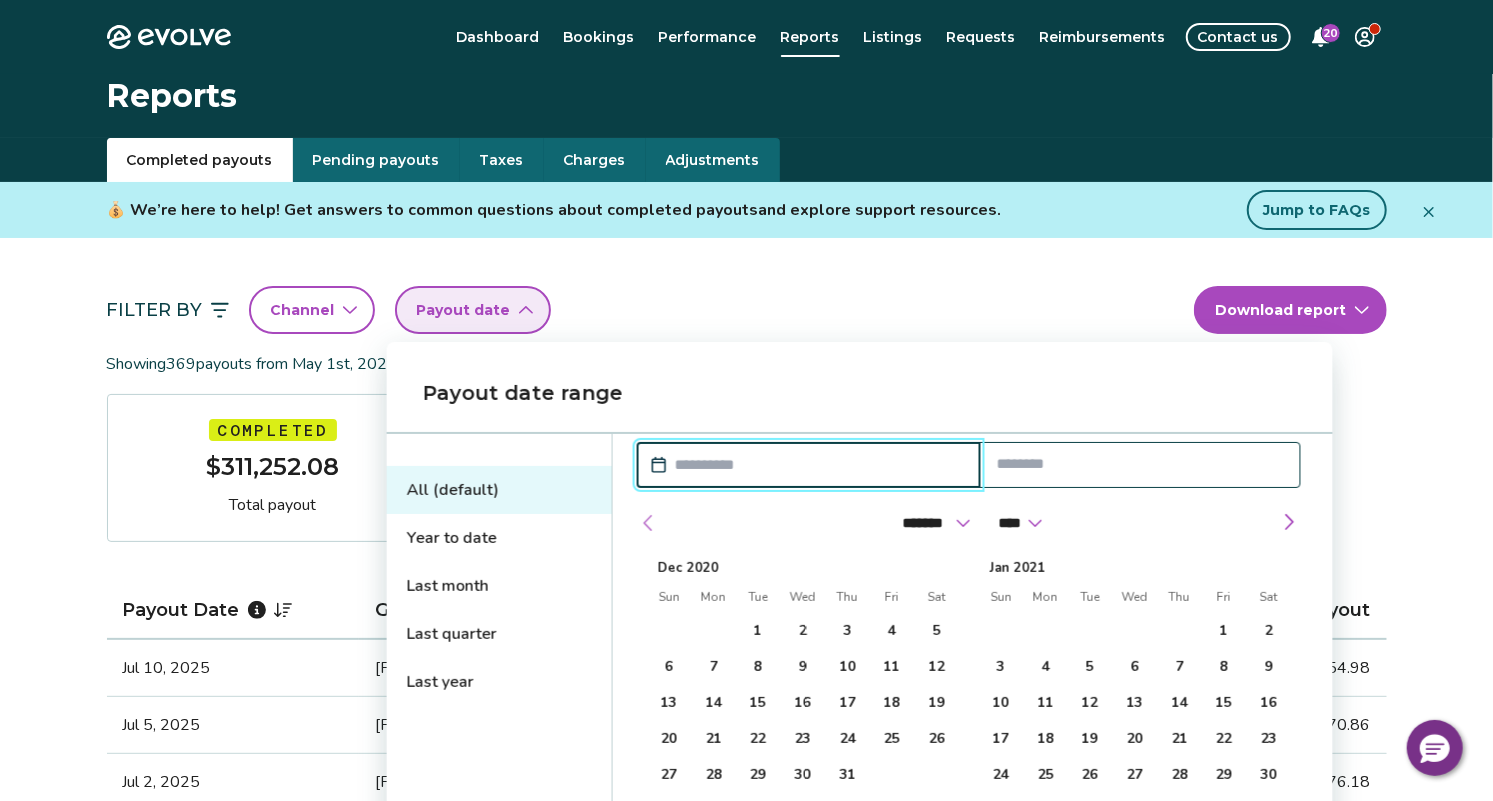 select on "**" 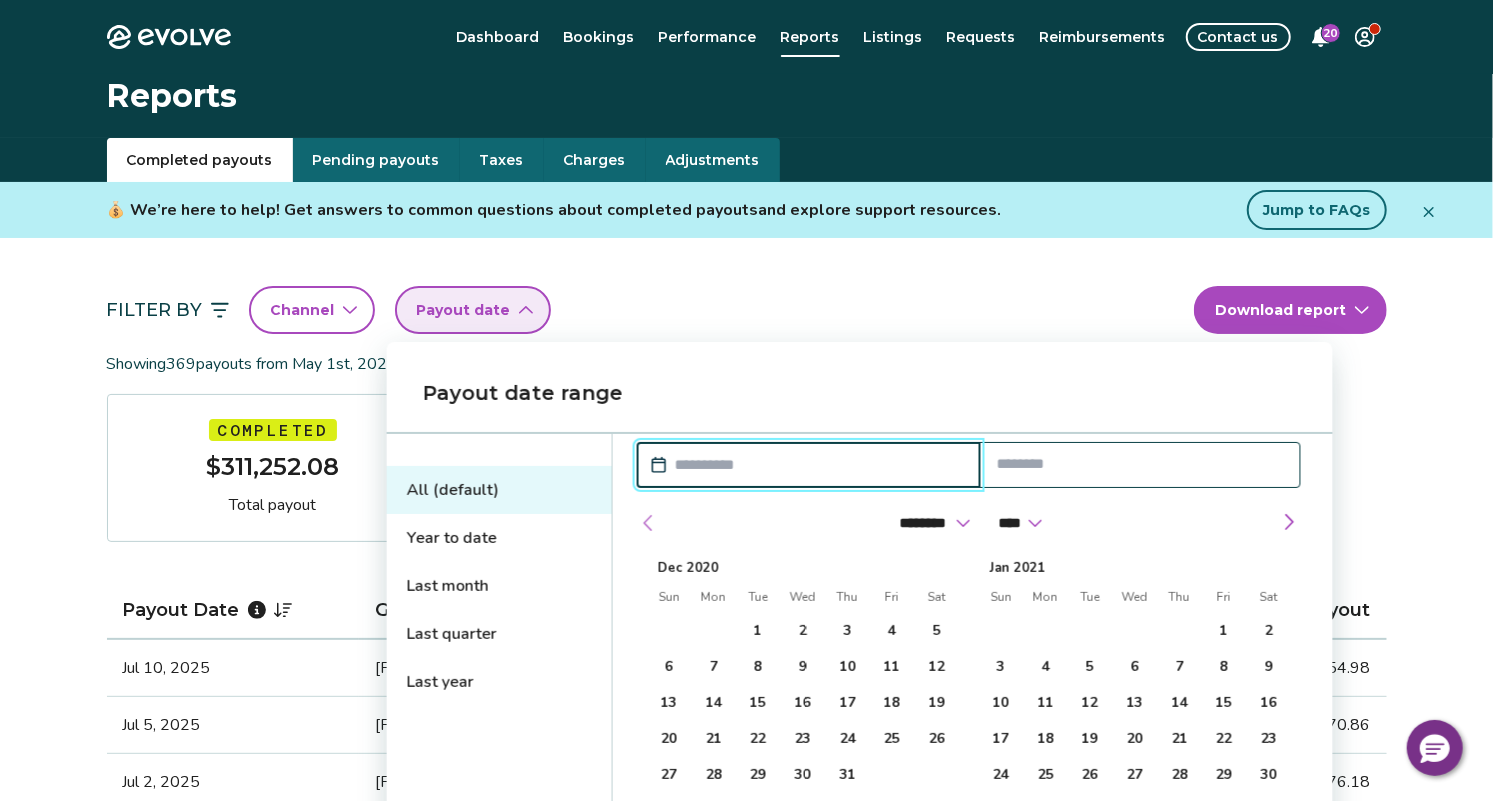 click at bounding box center (649, 523) 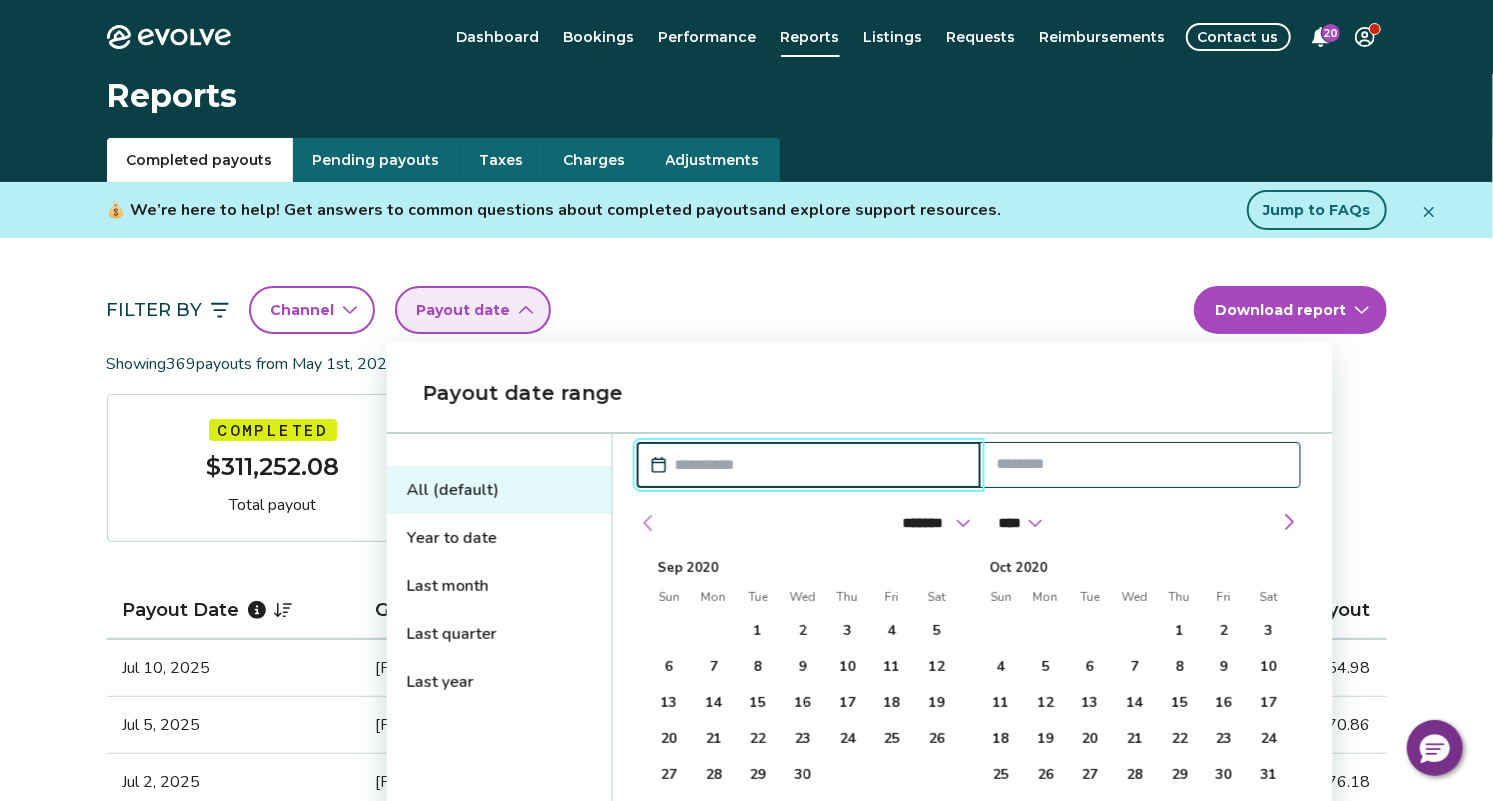 click at bounding box center [649, 523] 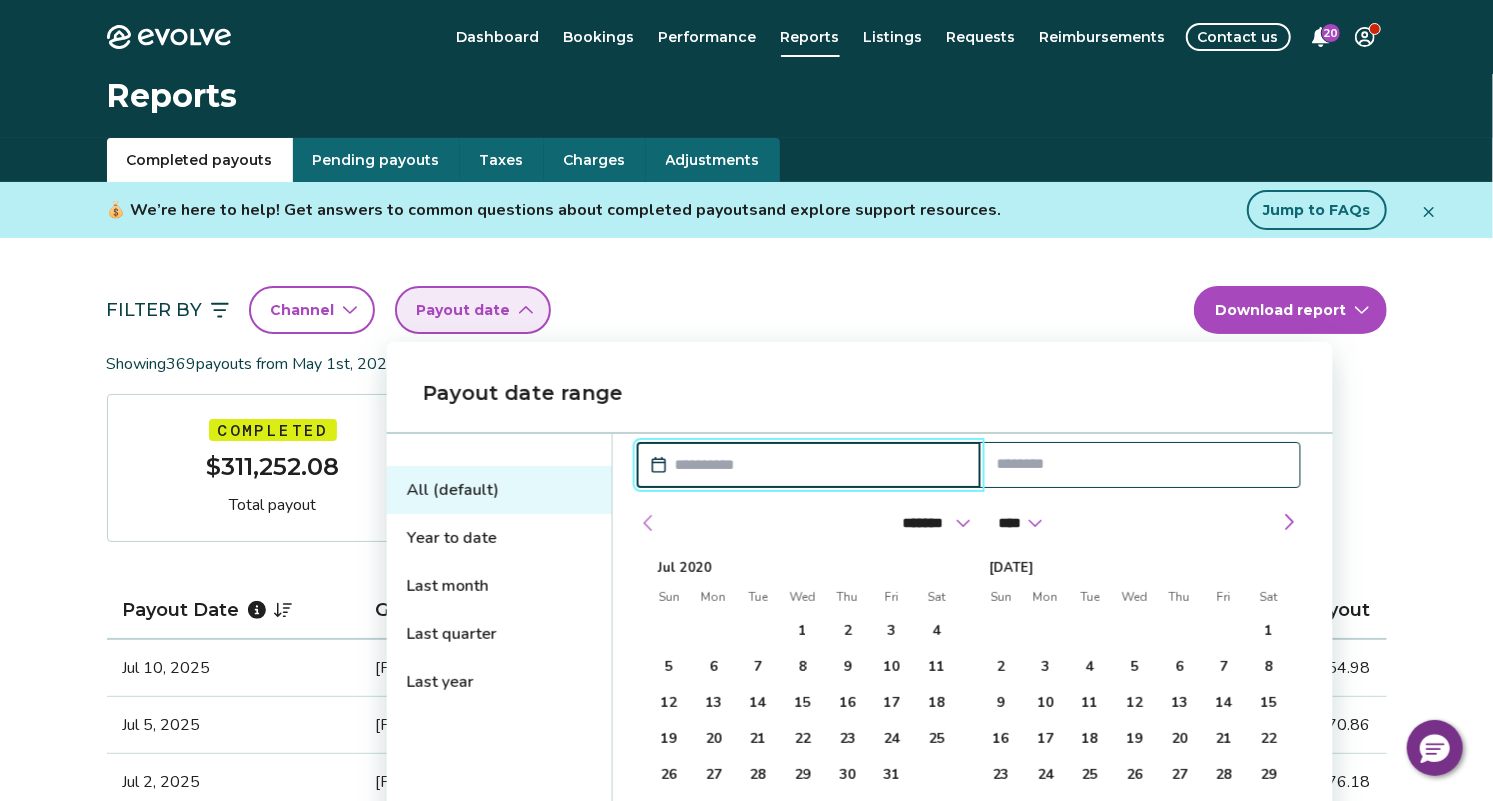 click at bounding box center [649, 523] 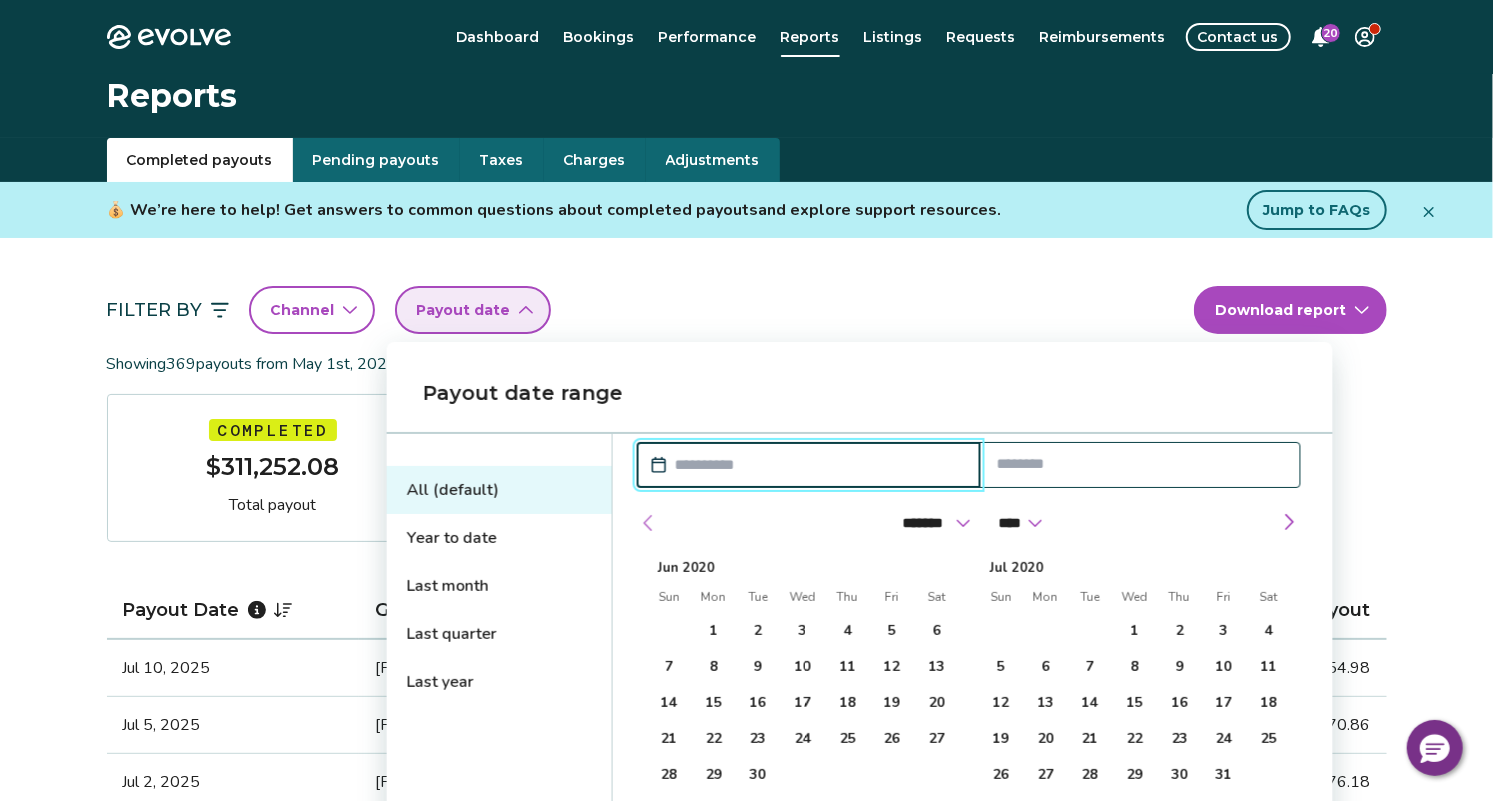 click at bounding box center [649, 523] 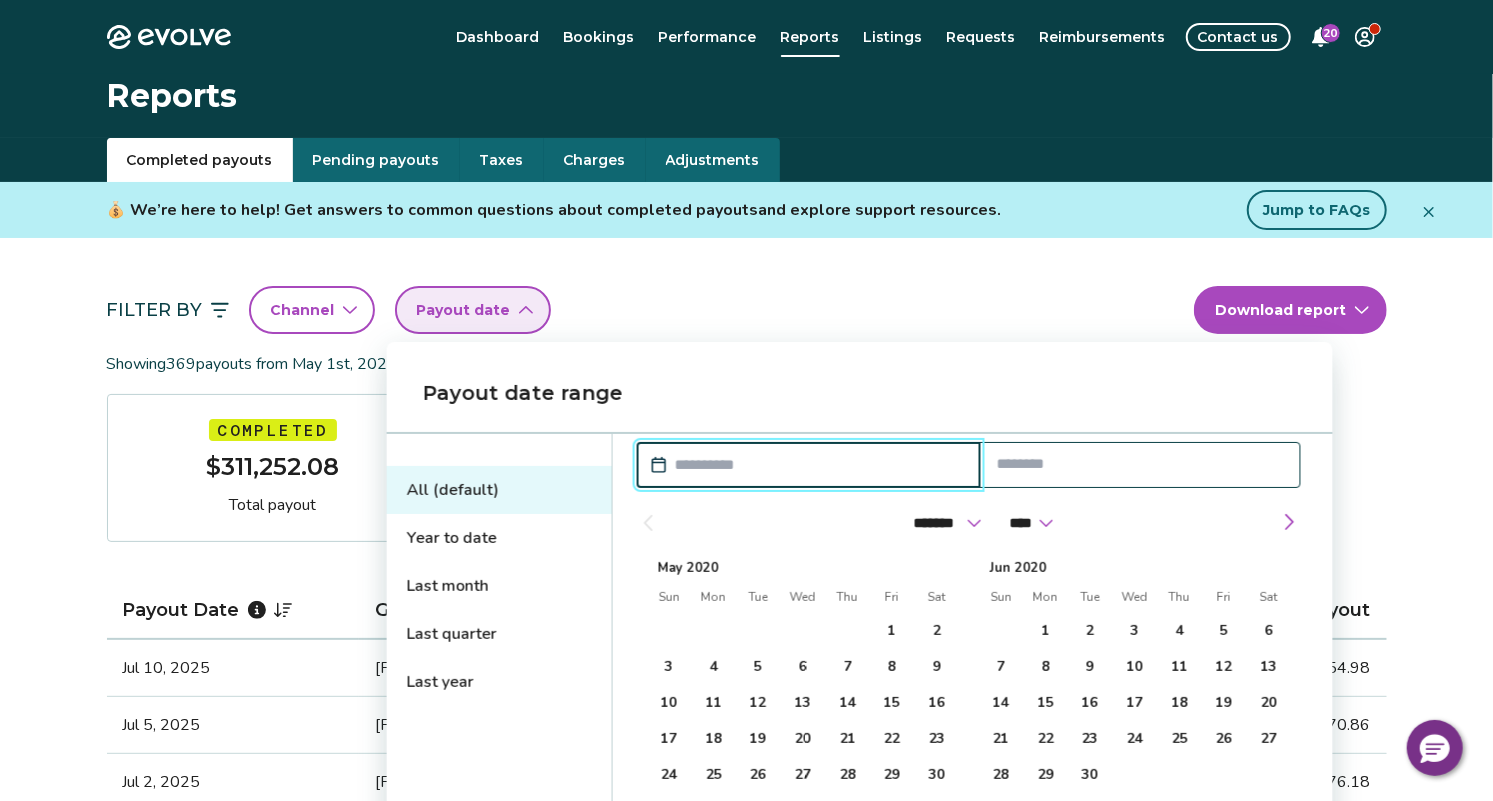 click at bounding box center (648, 523) 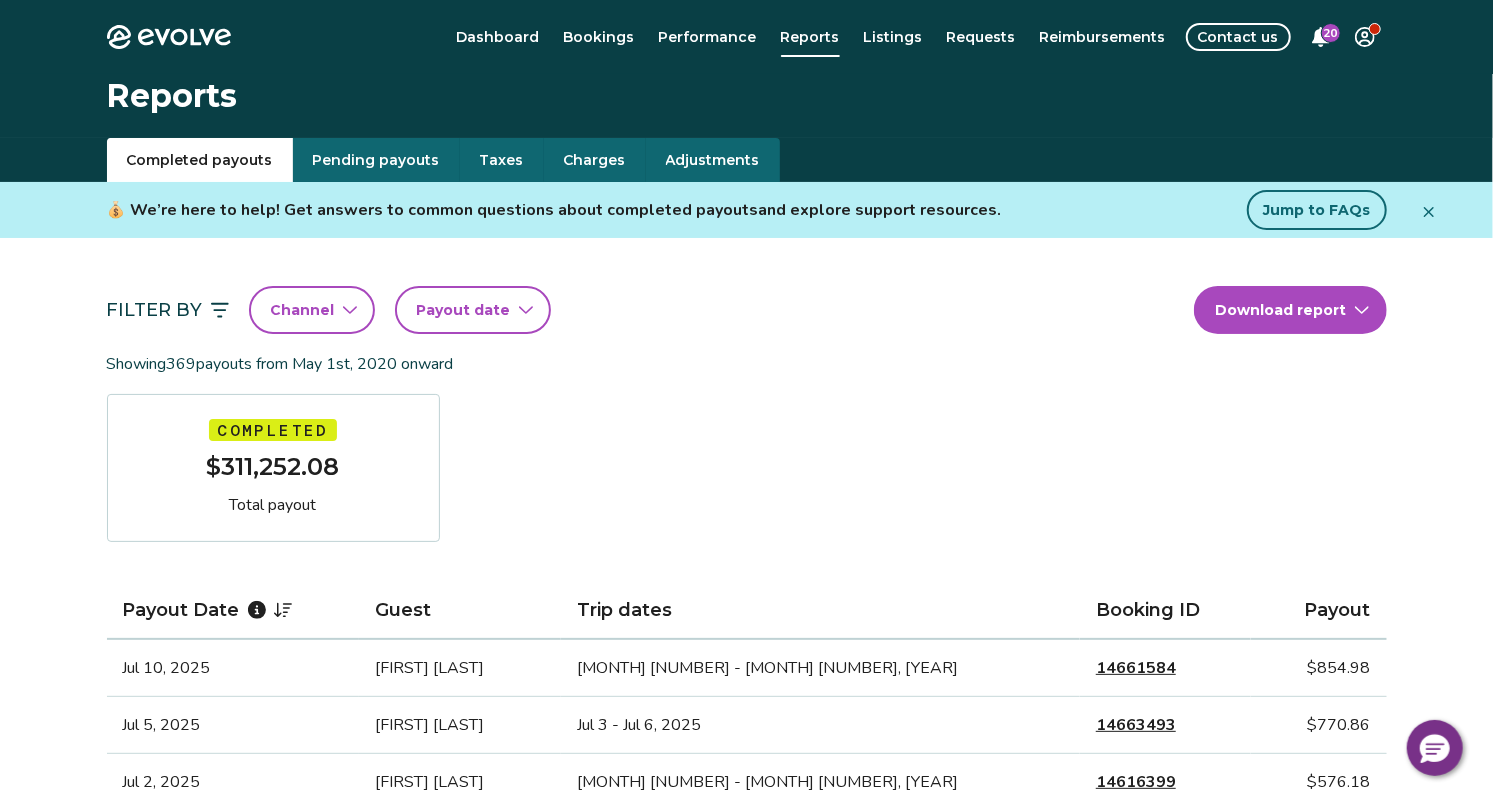 click on "Filter By  Channel Payout date Download   report" at bounding box center [747, 310] 